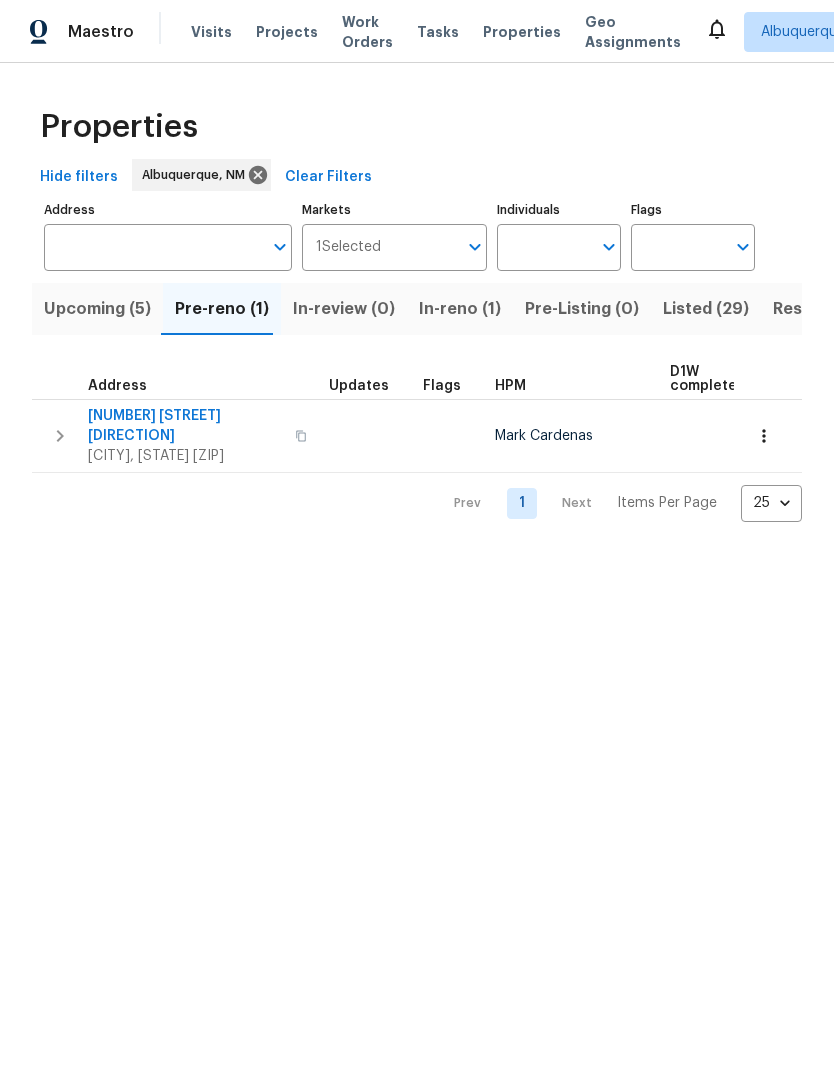 scroll, scrollTop: 0, scrollLeft: 0, axis: both 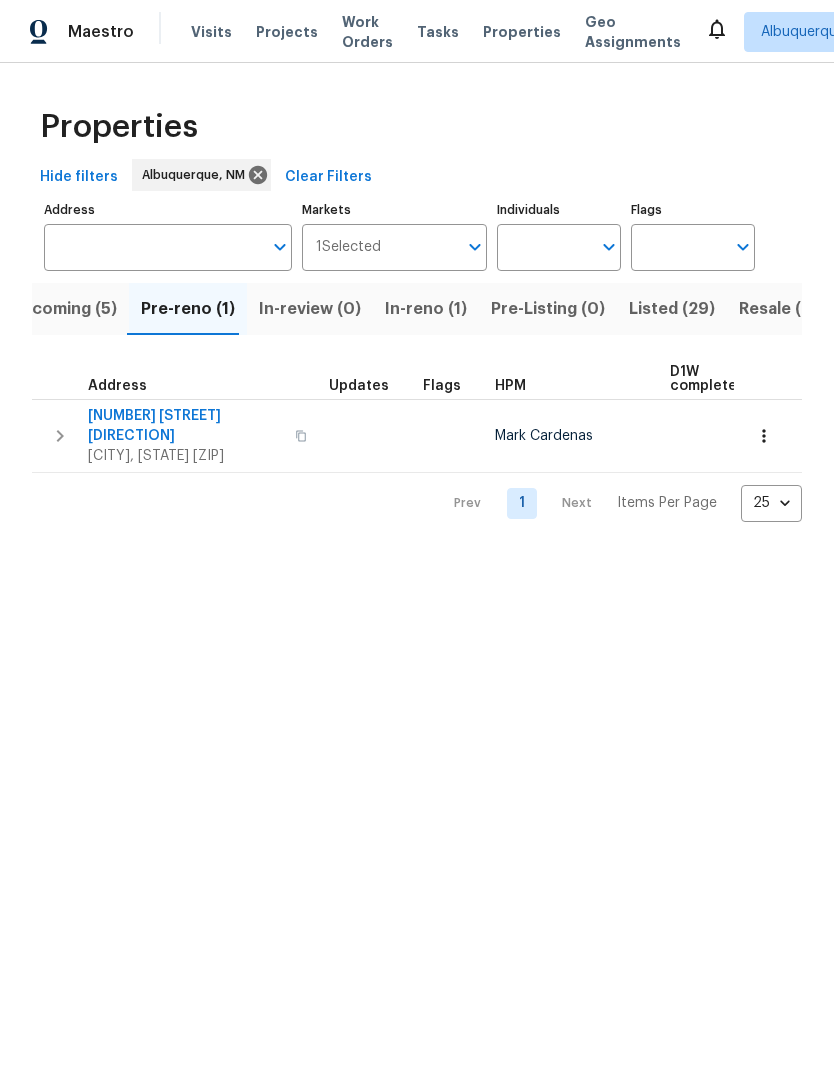 click on "[NUMBER] [STREET] [DIRECTION]" at bounding box center [185, 426] 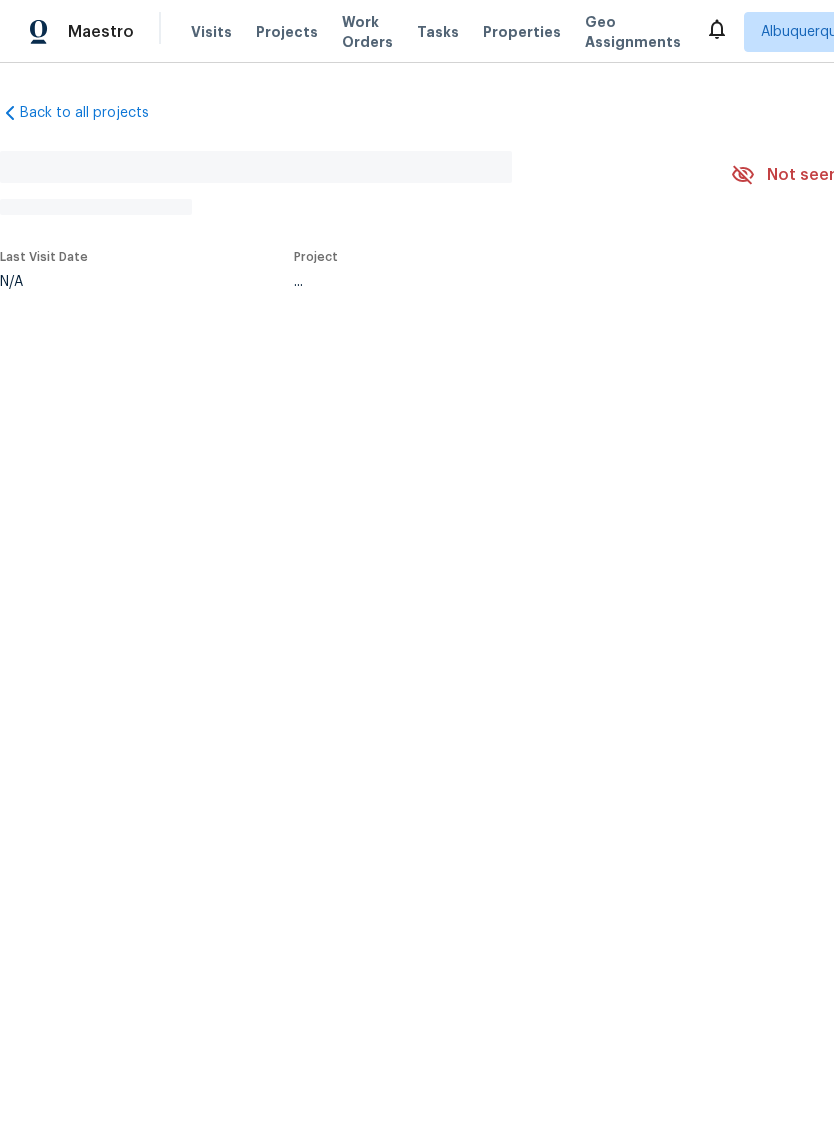 scroll, scrollTop: 0, scrollLeft: 0, axis: both 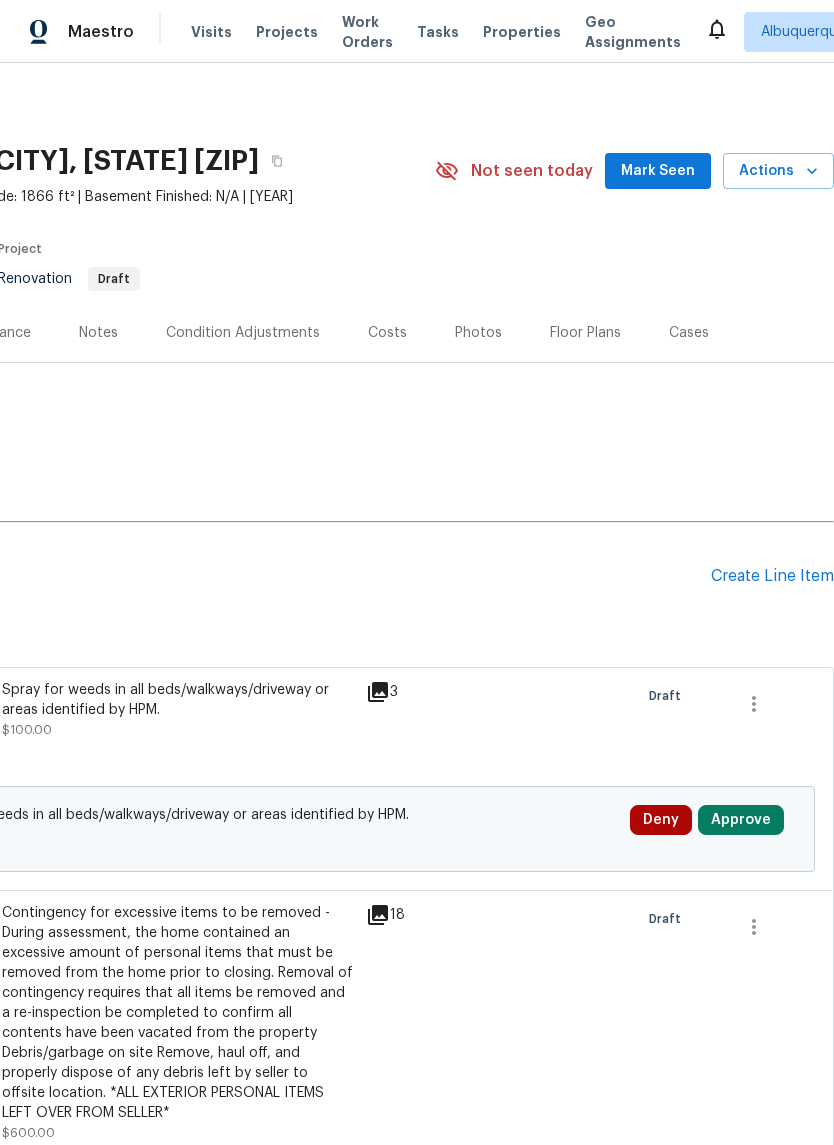 click on "Mark Seen" at bounding box center (658, 171) 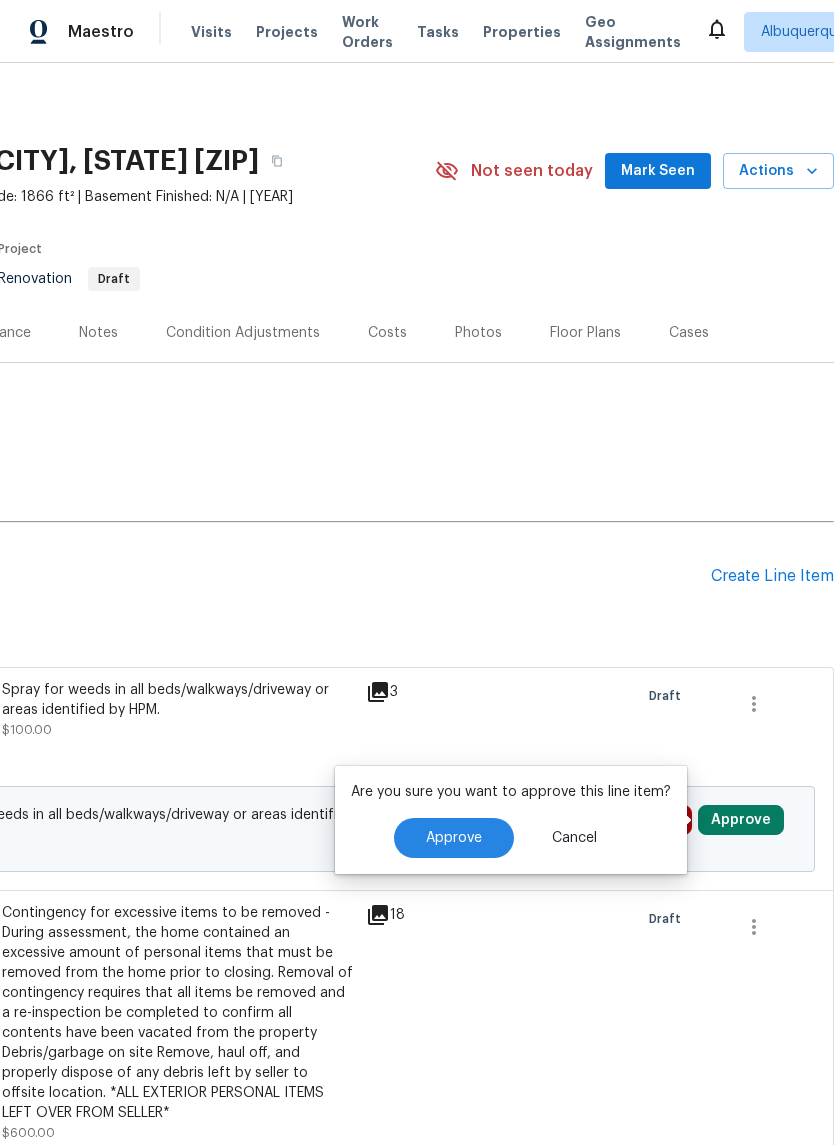 click on "Approve" at bounding box center (454, 838) 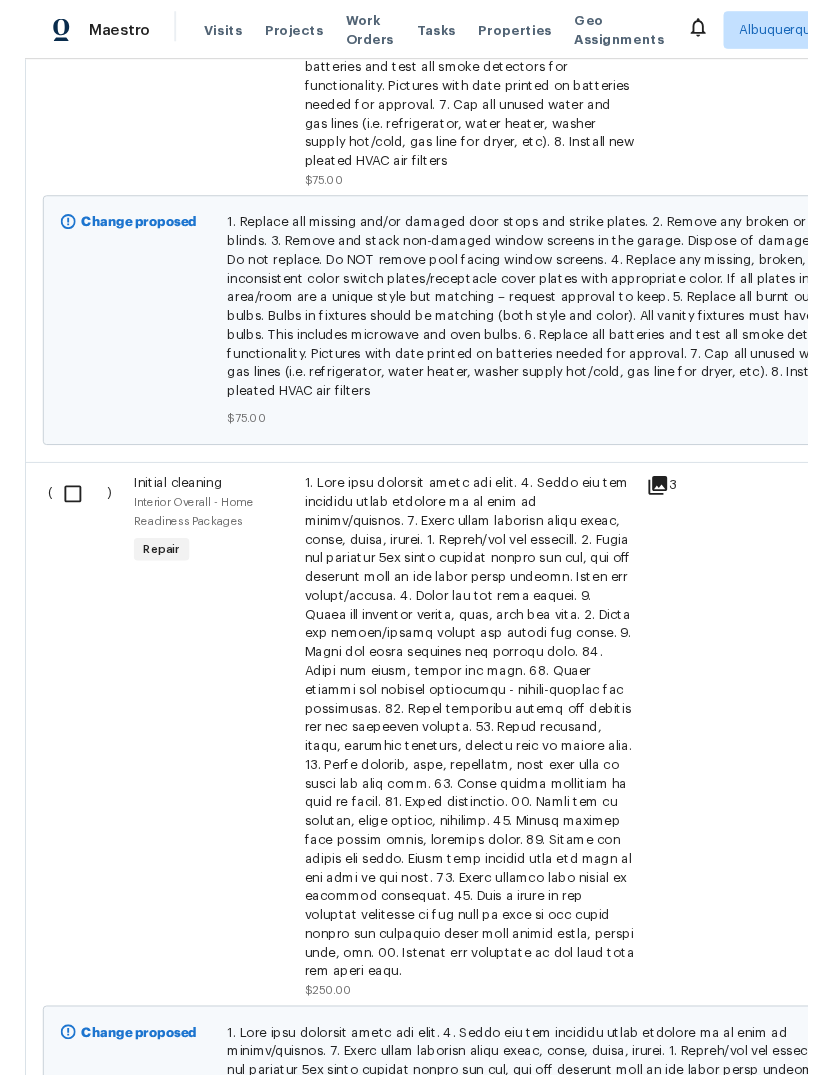 scroll, scrollTop: 5148, scrollLeft: 0, axis: vertical 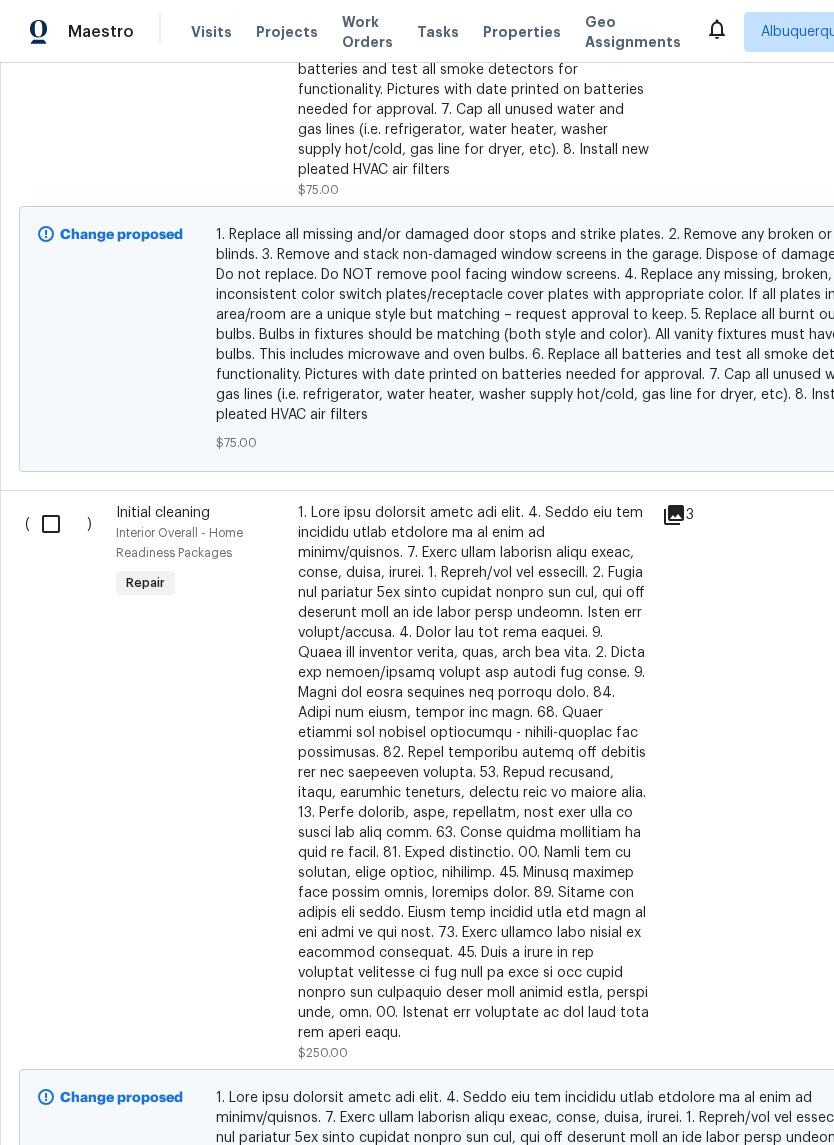 click at bounding box center (58, 524) 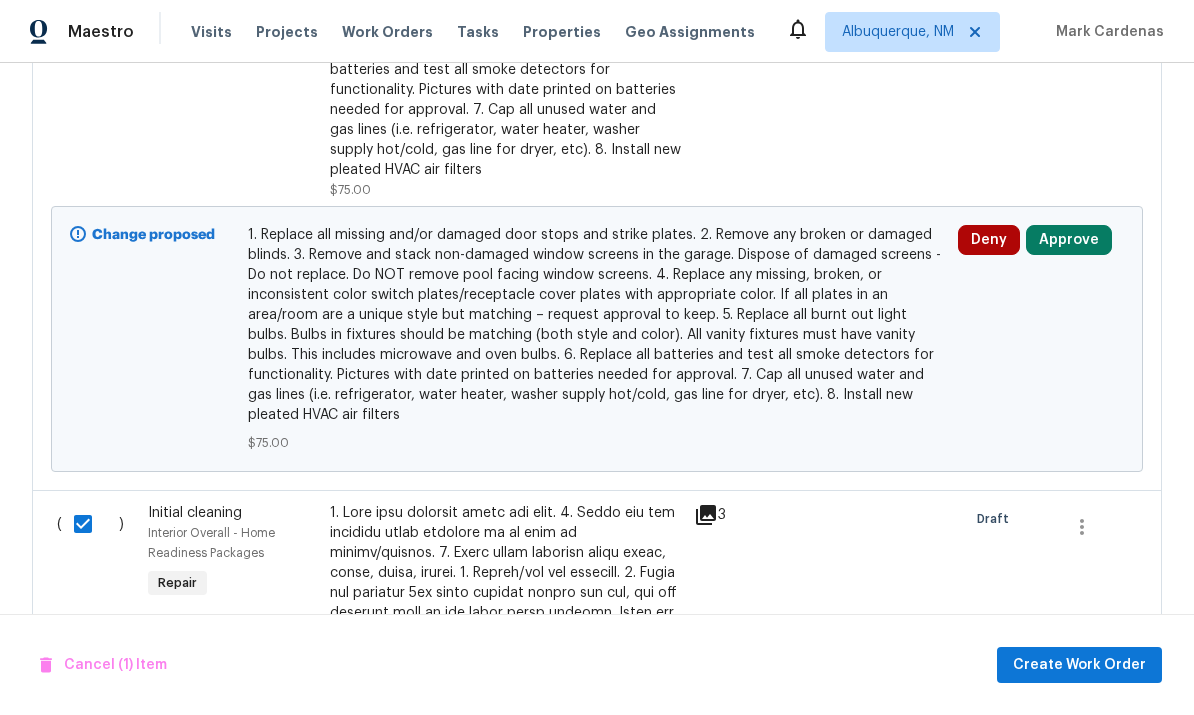 click on "Approve" at bounding box center [1069, 240] 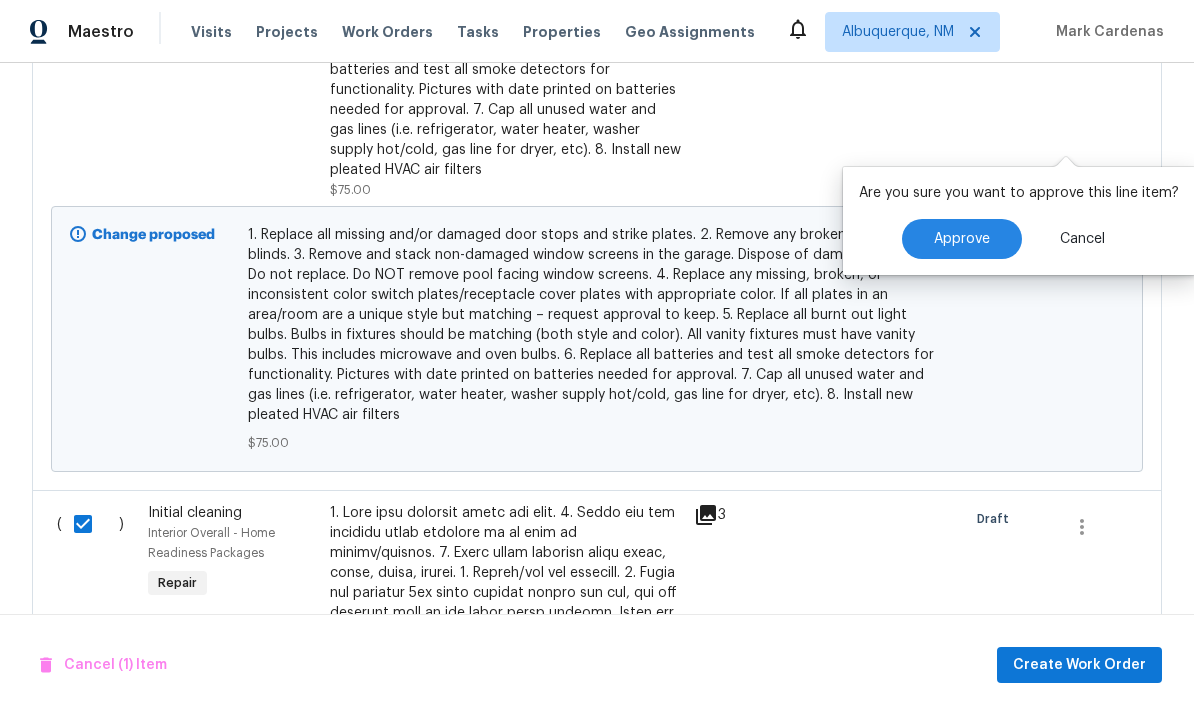 click on "Approve" at bounding box center [962, 239] 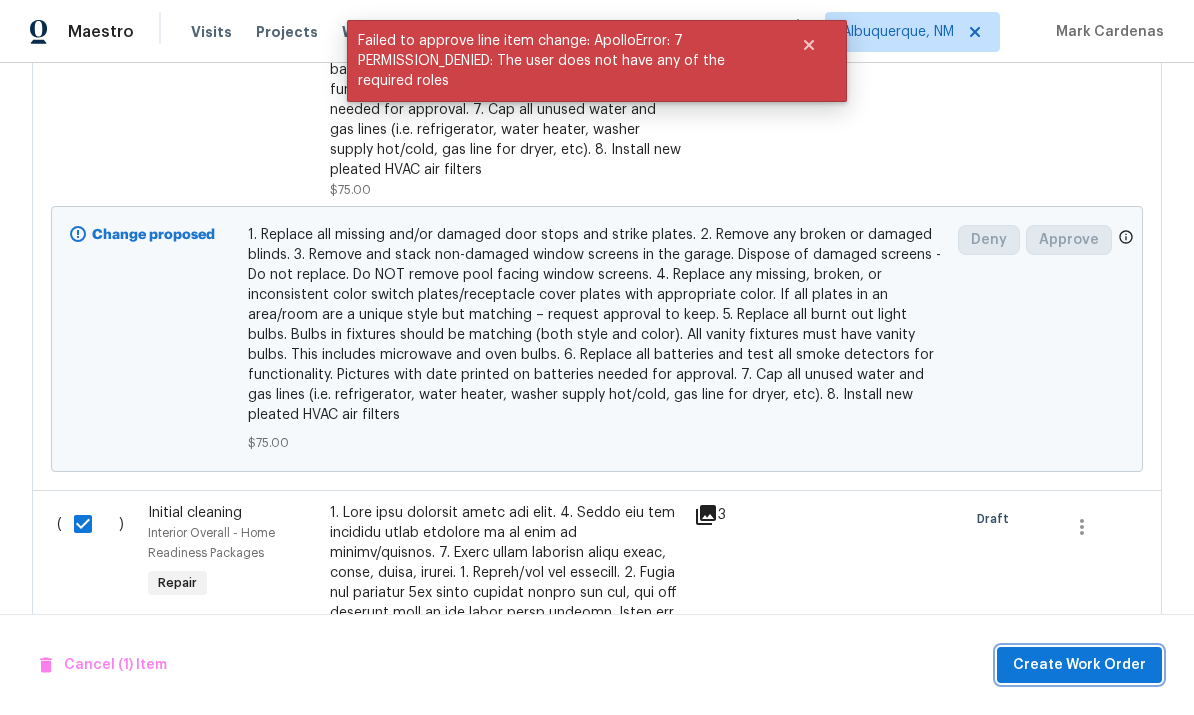 click on "Create Work Order" at bounding box center [1079, 665] 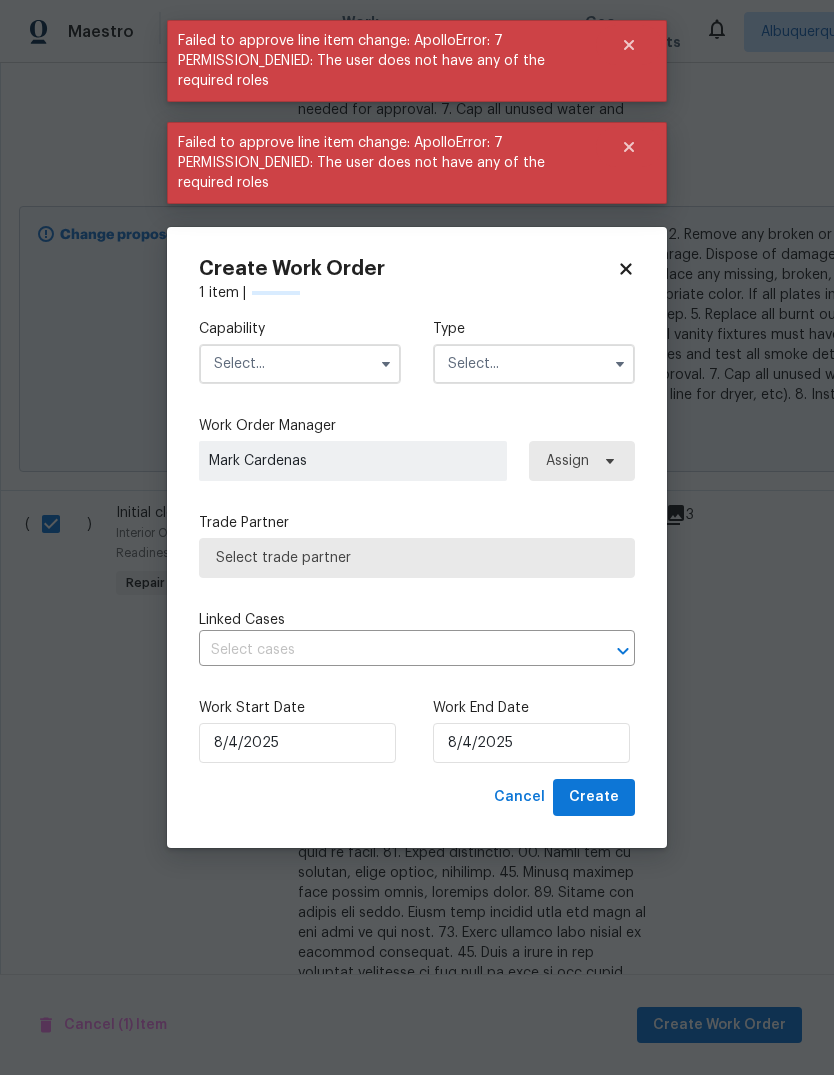 click at bounding box center (300, 364) 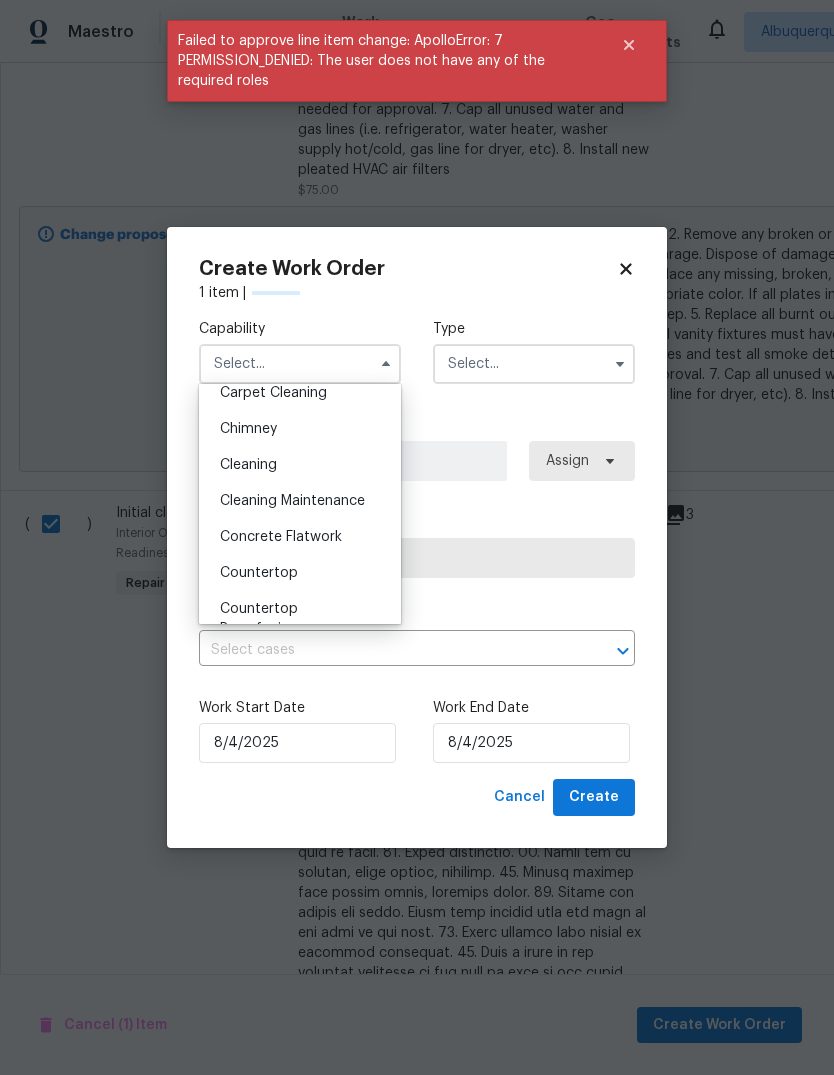 scroll, scrollTop: 230, scrollLeft: 0, axis: vertical 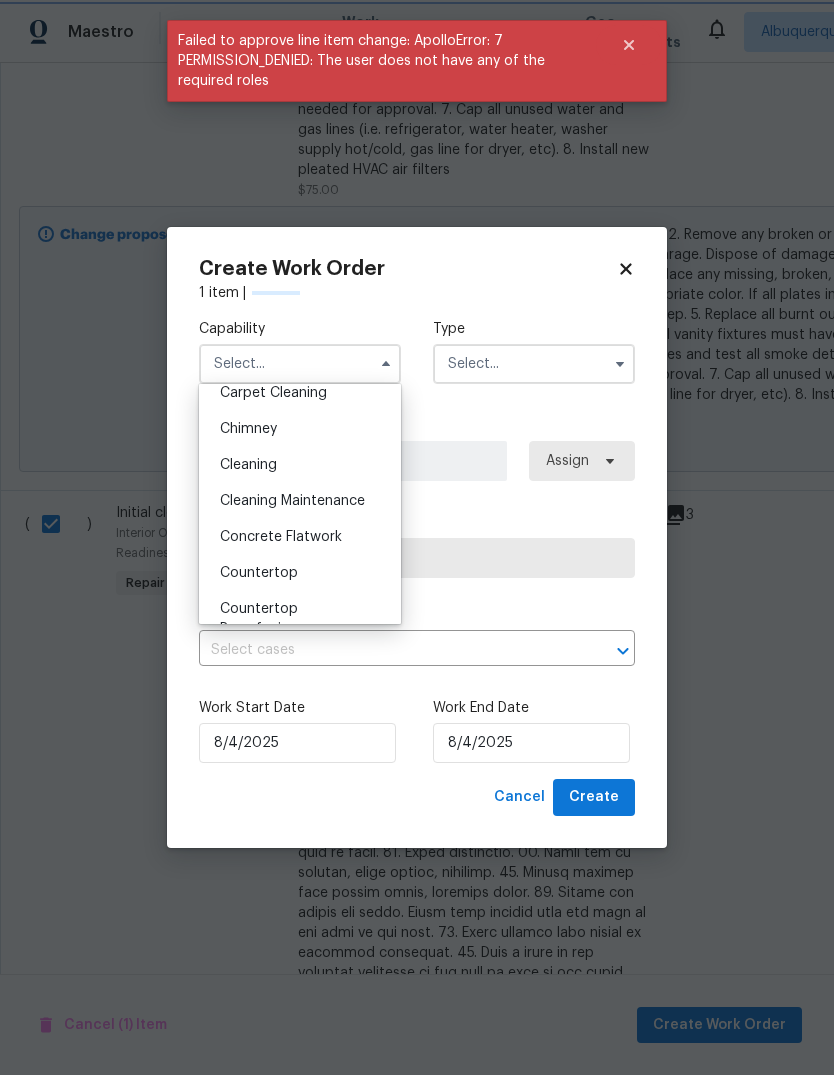 type on "Cleaning" 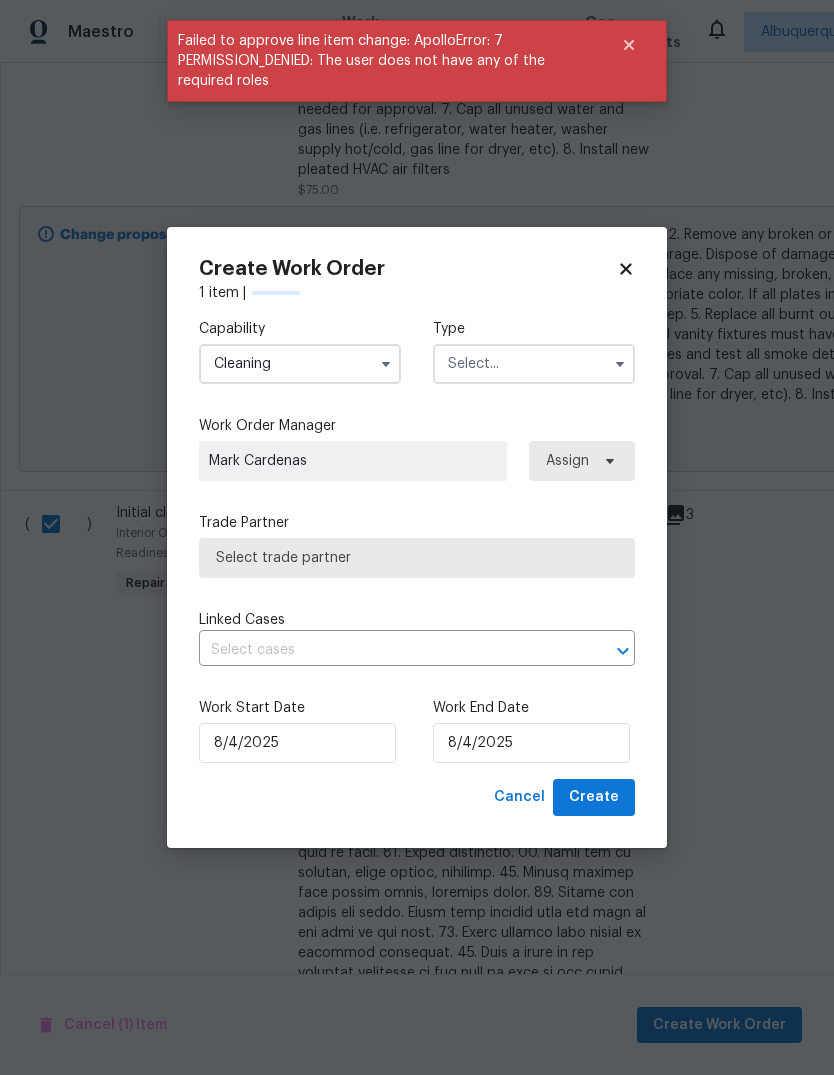 click at bounding box center [534, 364] 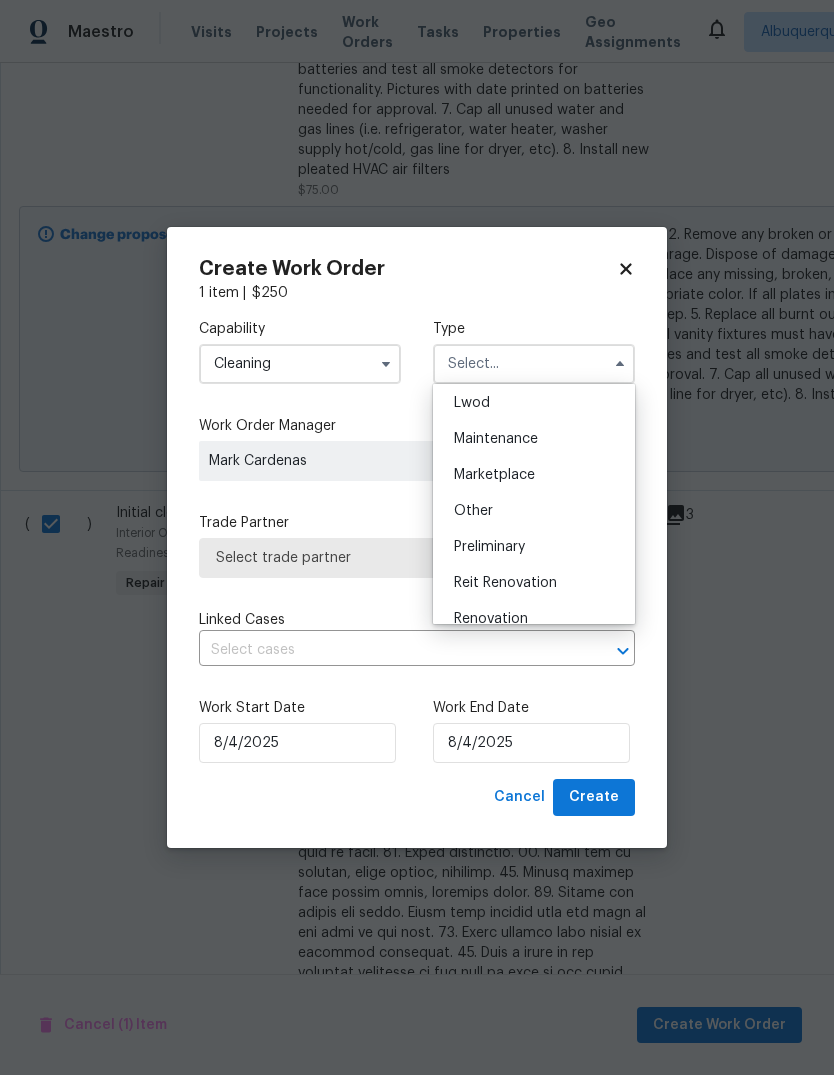 scroll, scrollTop: 295, scrollLeft: 0, axis: vertical 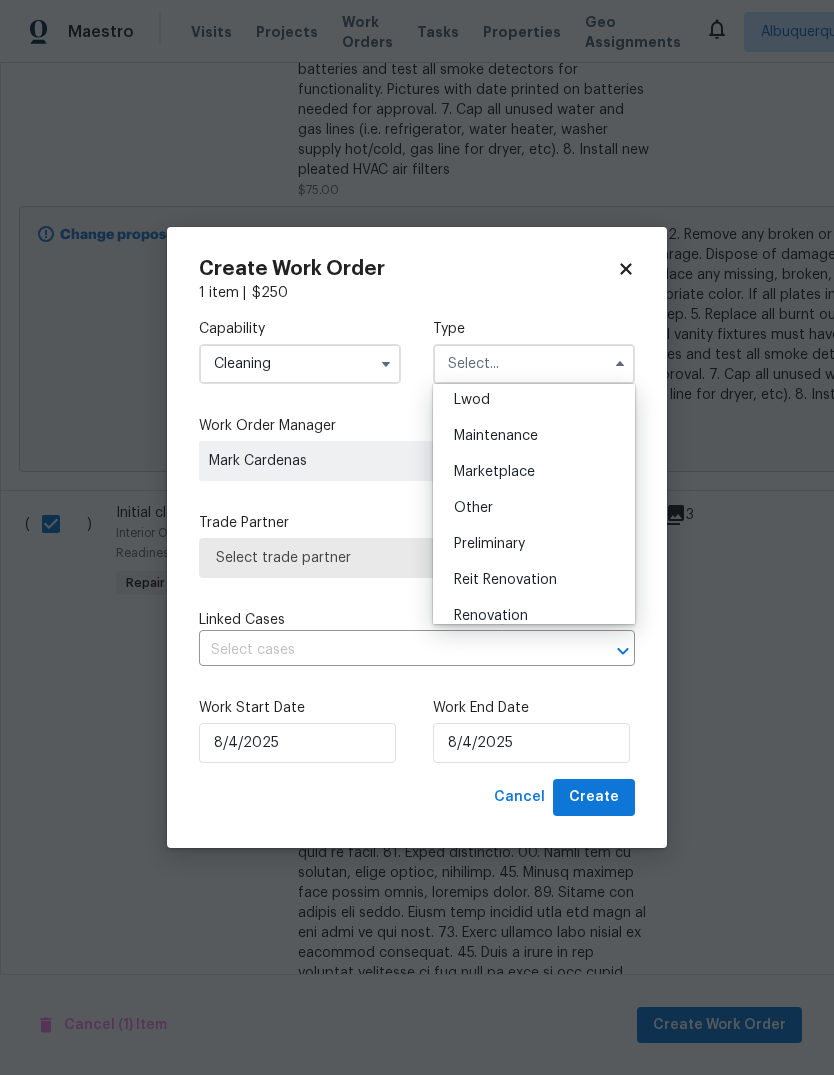 click on "Renovation" at bounding box center [491, 616] 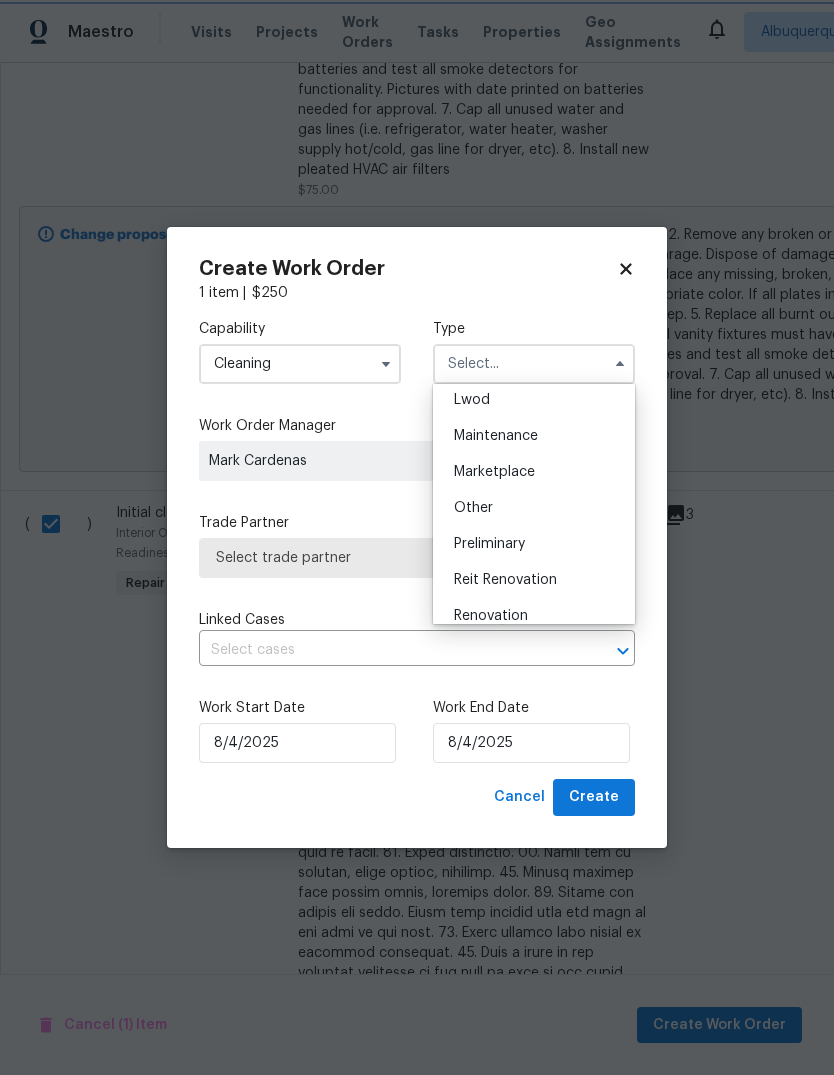 type on "Renovation" 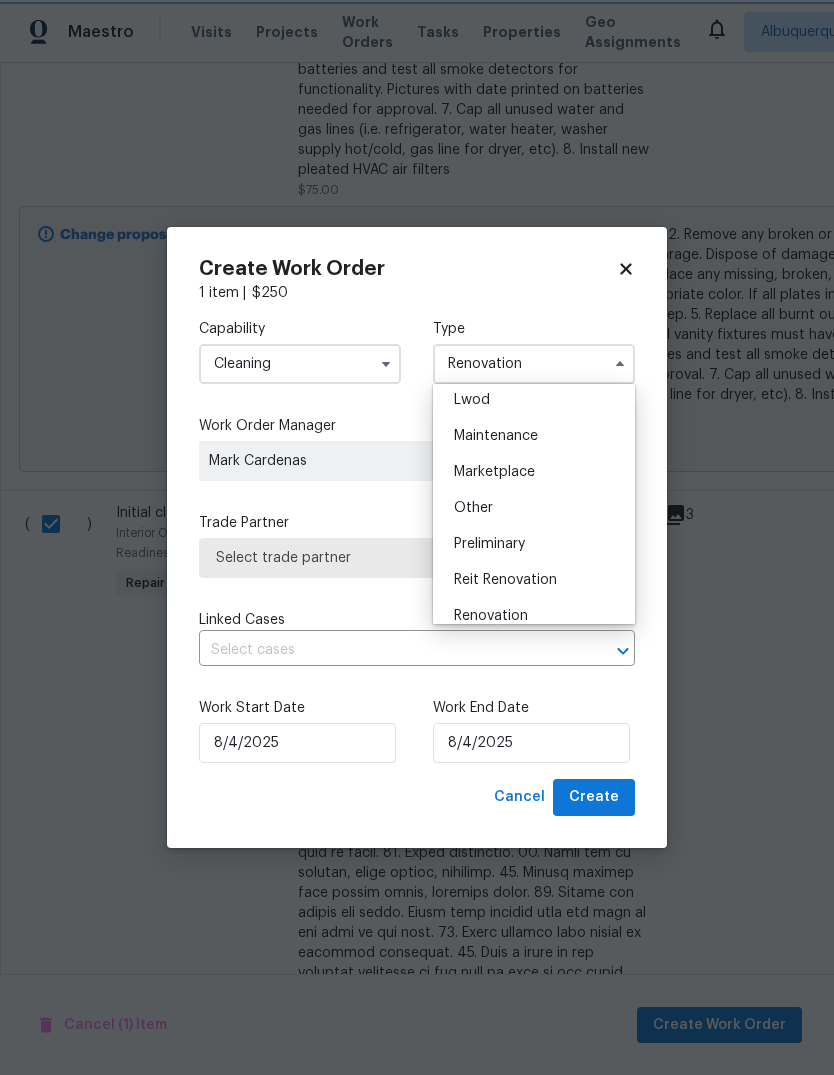 scroll, scrollTop: 0, scrollLeft: 0, axis: both 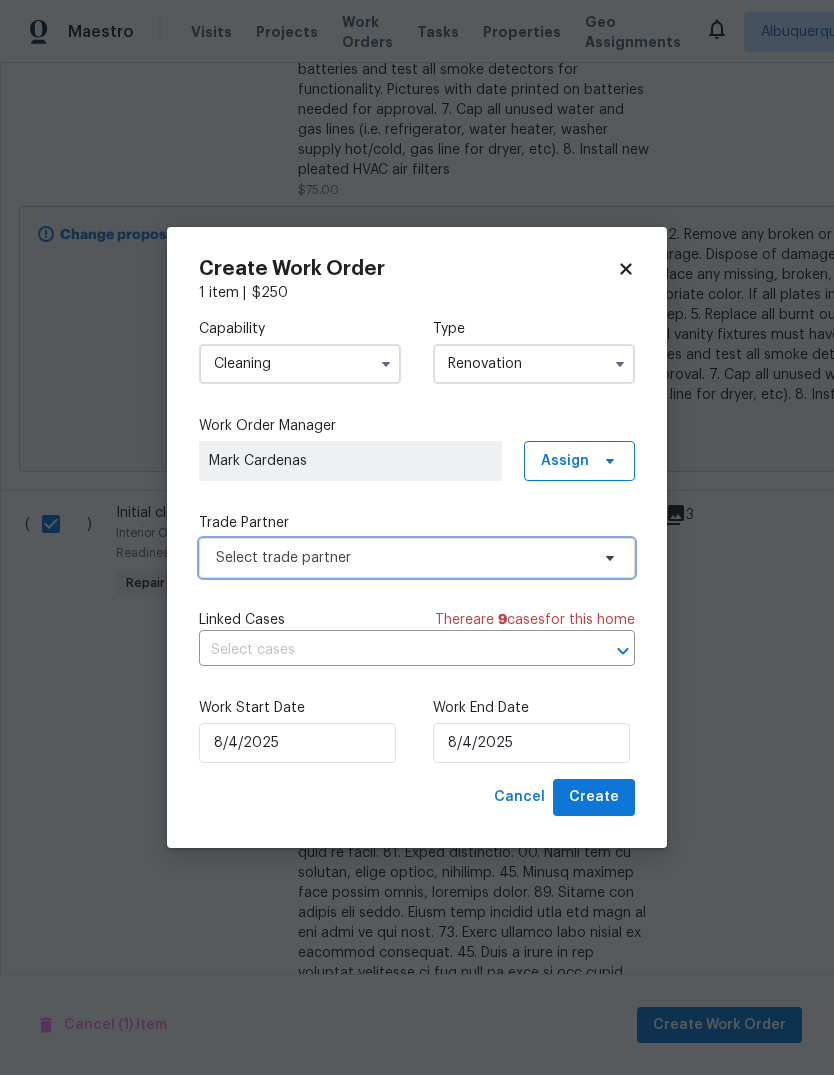 click on "Select trade partner" at bounding box center (417, 558) 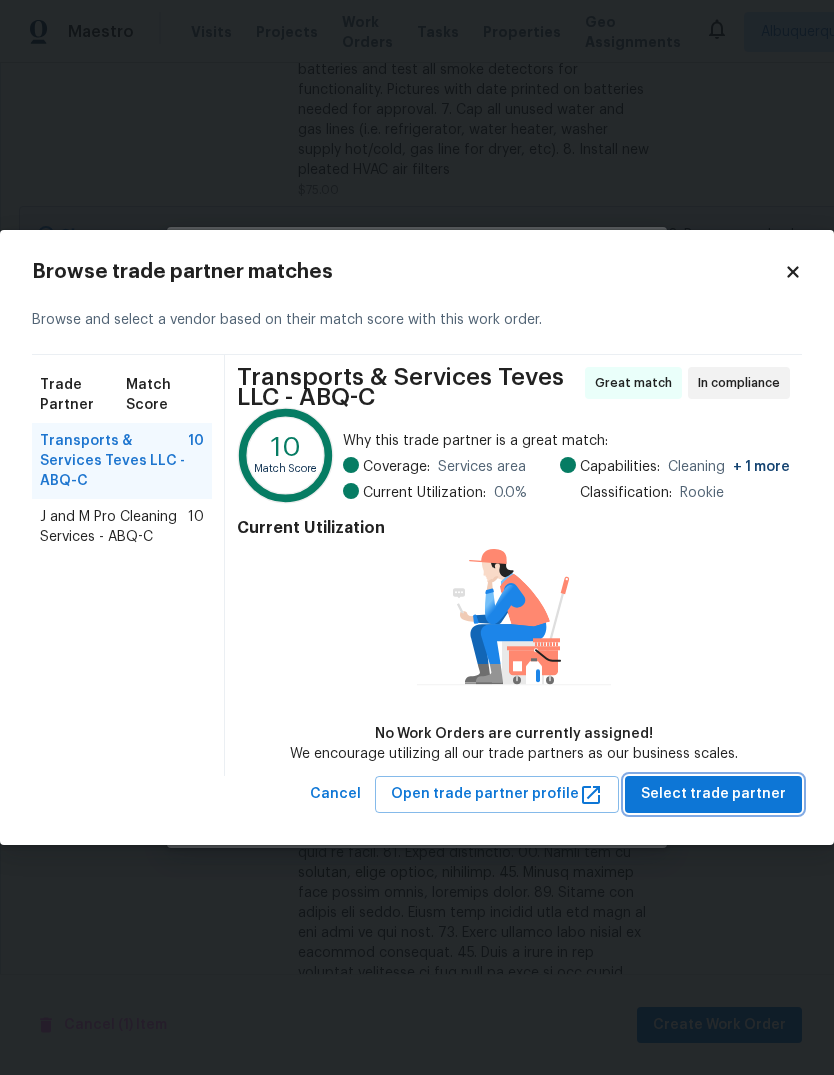 click on "Select trade partner" at bounding box center [713, 794] 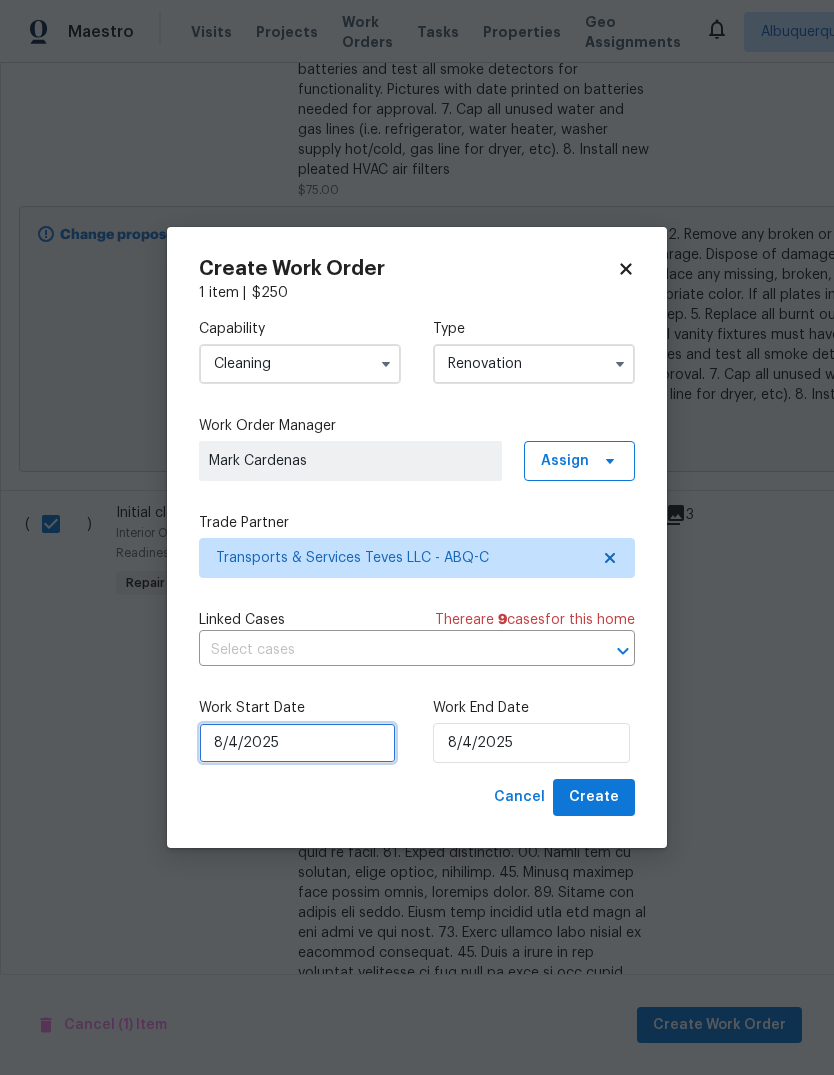 click on "8/4/2025" at bounding box center (297, 743) 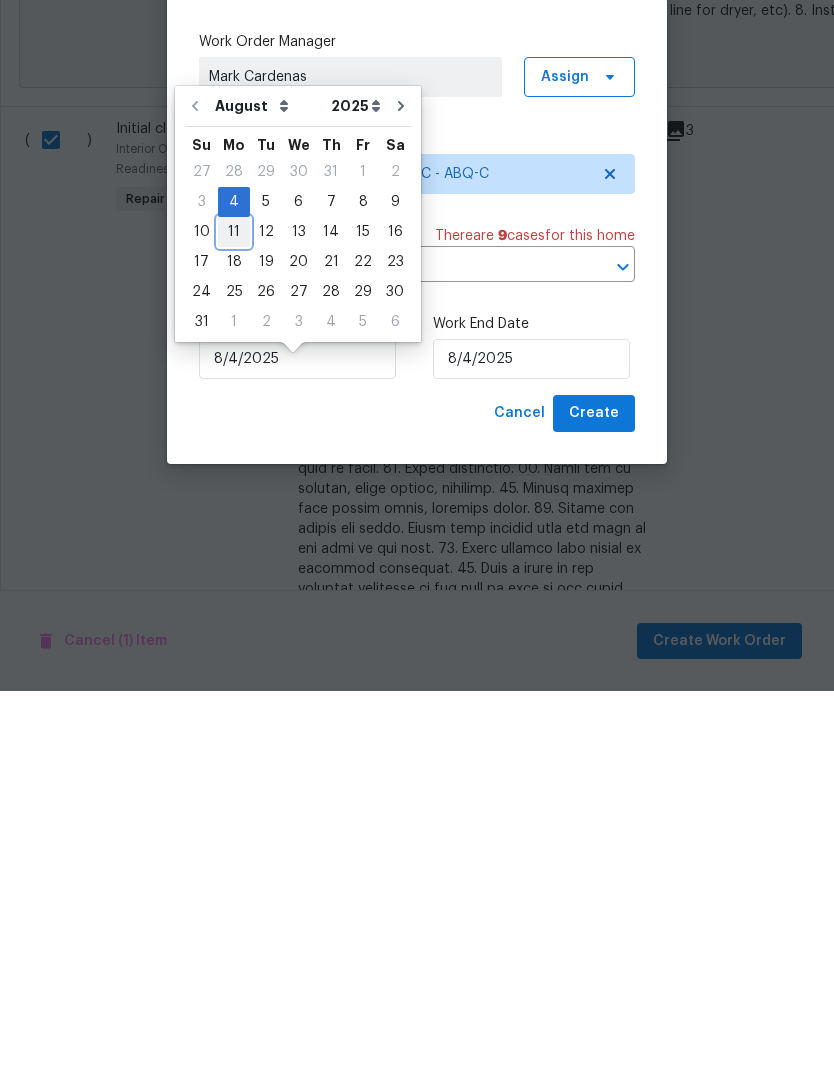 click on "11" at bounding box center (234, 616) 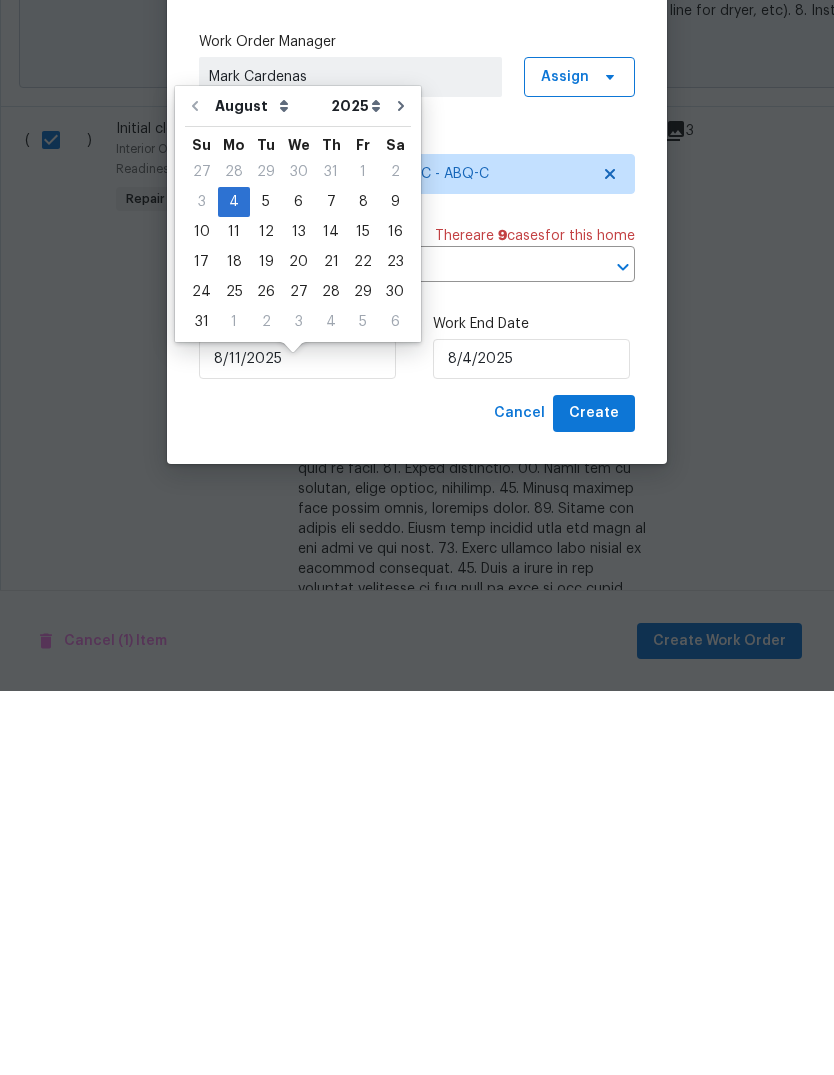 type on "8/11/2025" 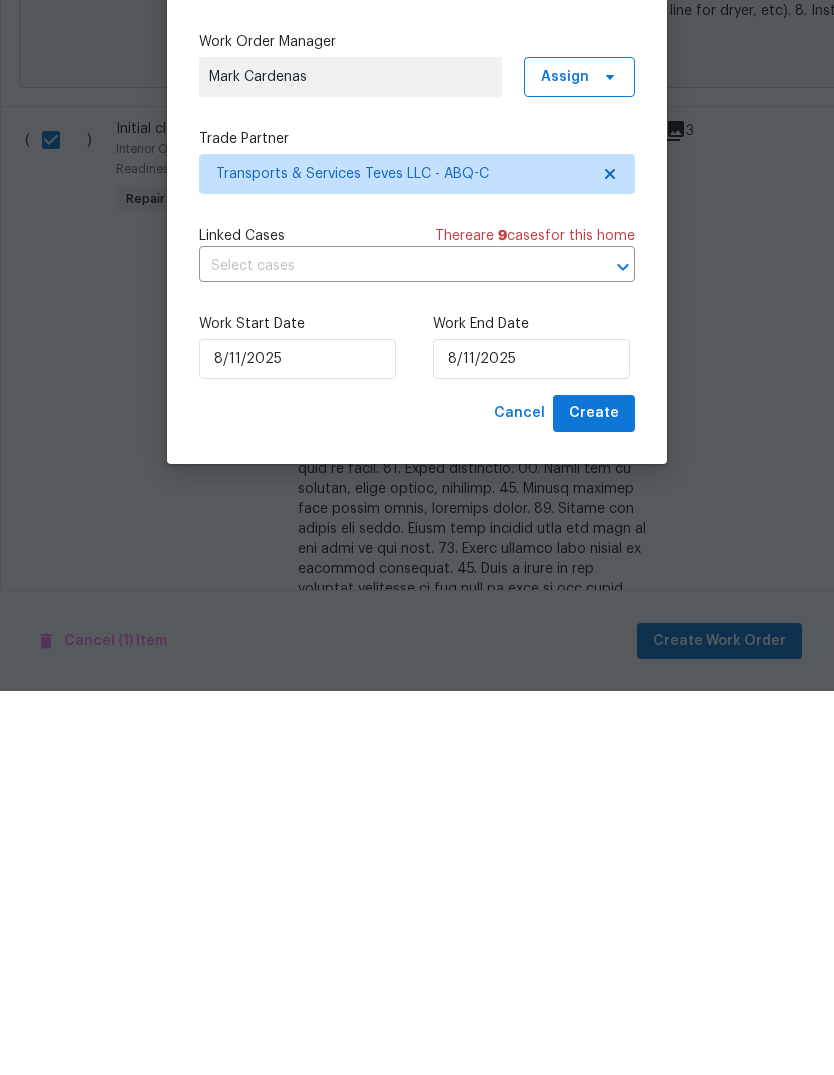 scroll, scrollTop: 75, scrollLeft: 0, axis: vertical 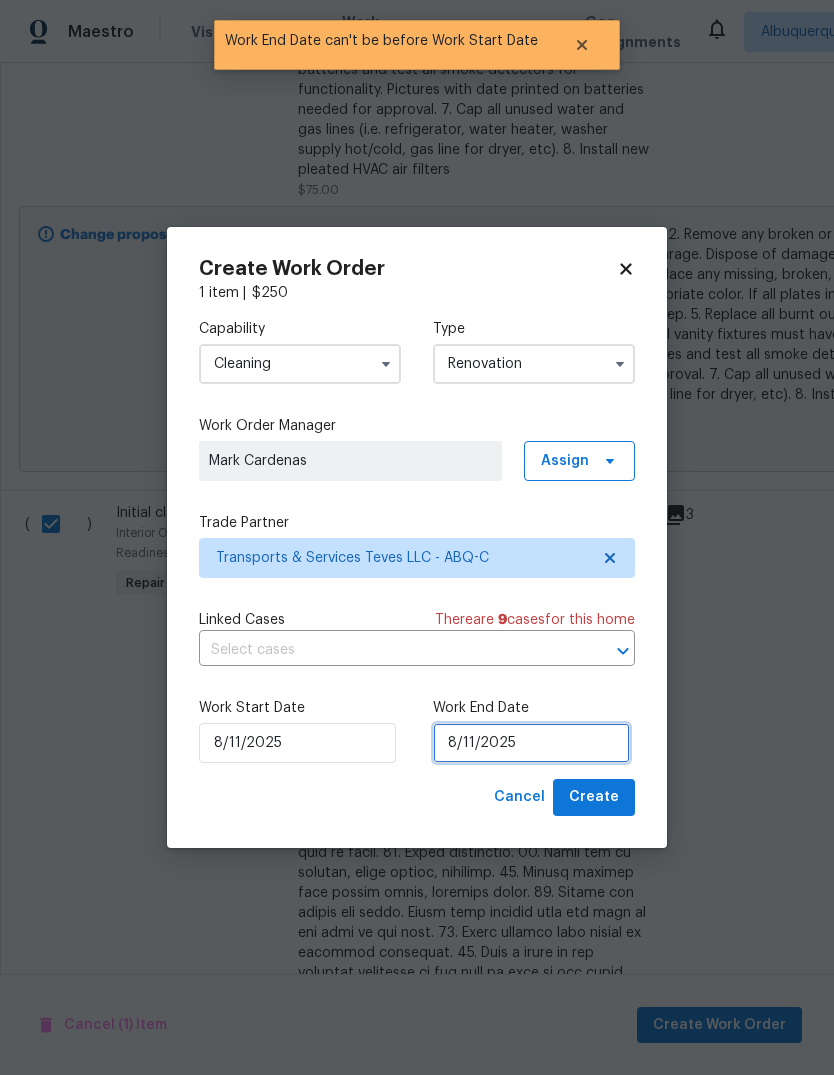 click on "8/11/2025" at bounding box center (531, 743) 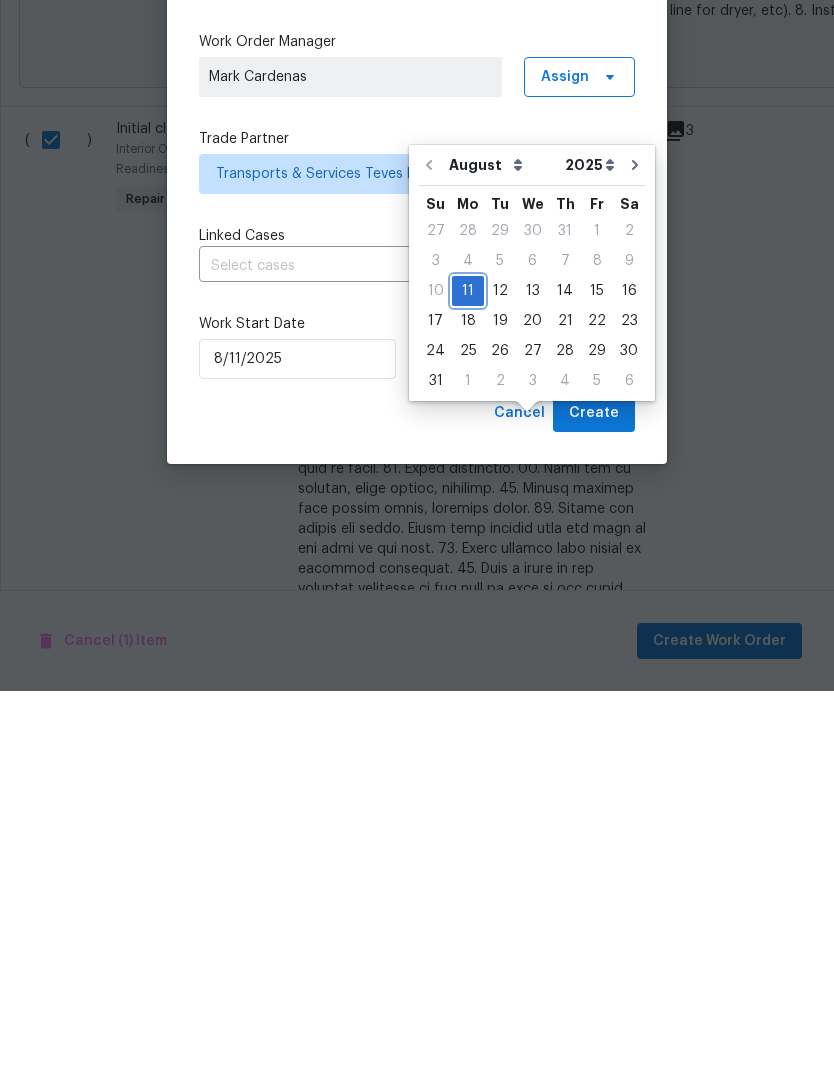 click on "11" at bounding box center (468, 675) 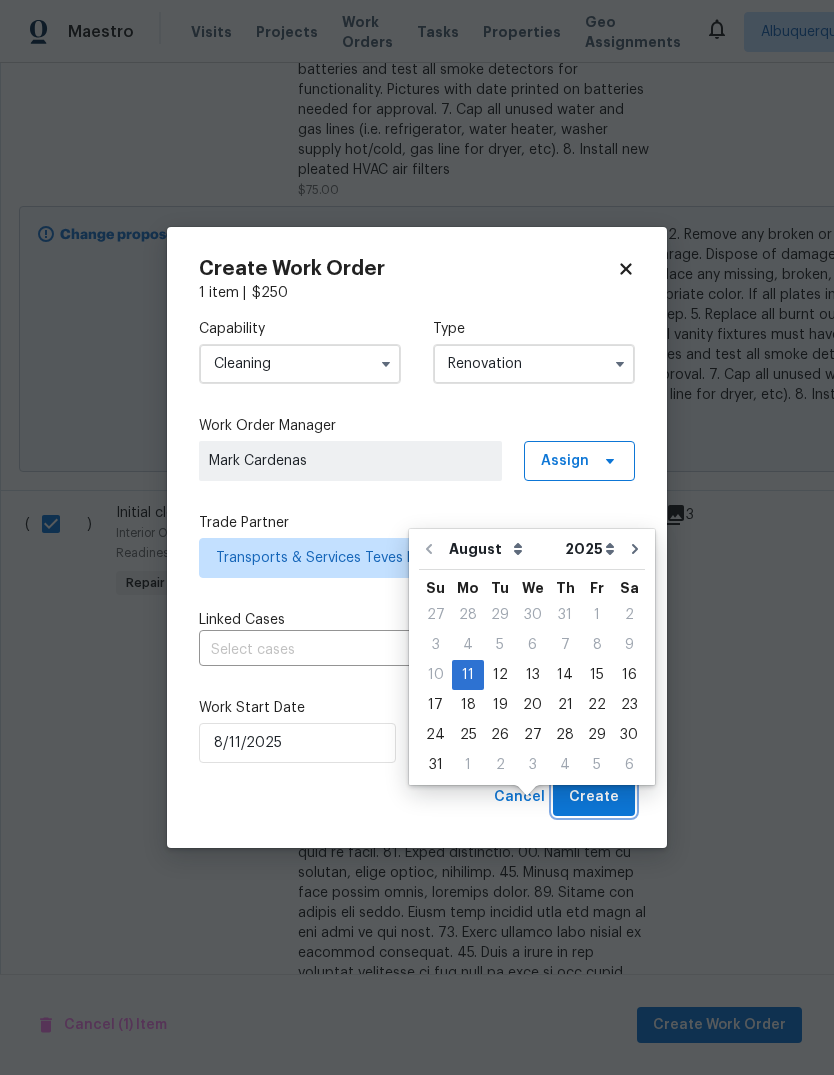 click on "Create" at bounding box center [594, 797] 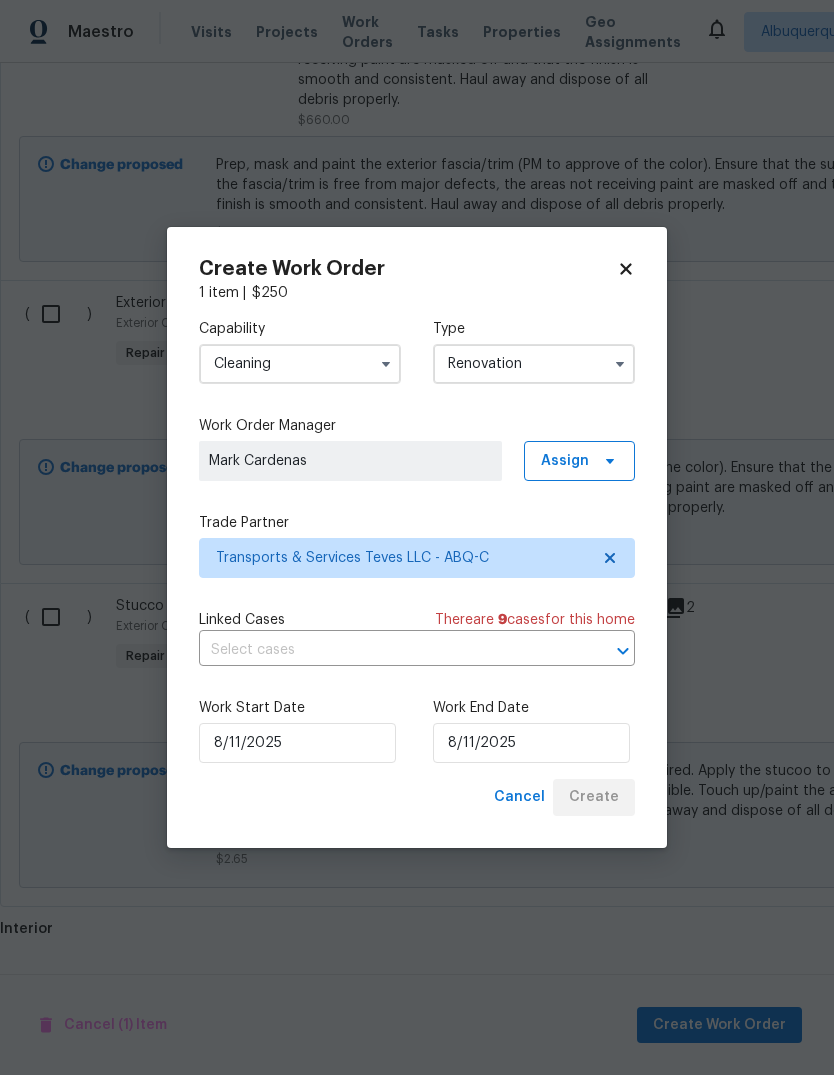 scroll, scrollTop: 1796, scrollLeft: 0, axis: vertical 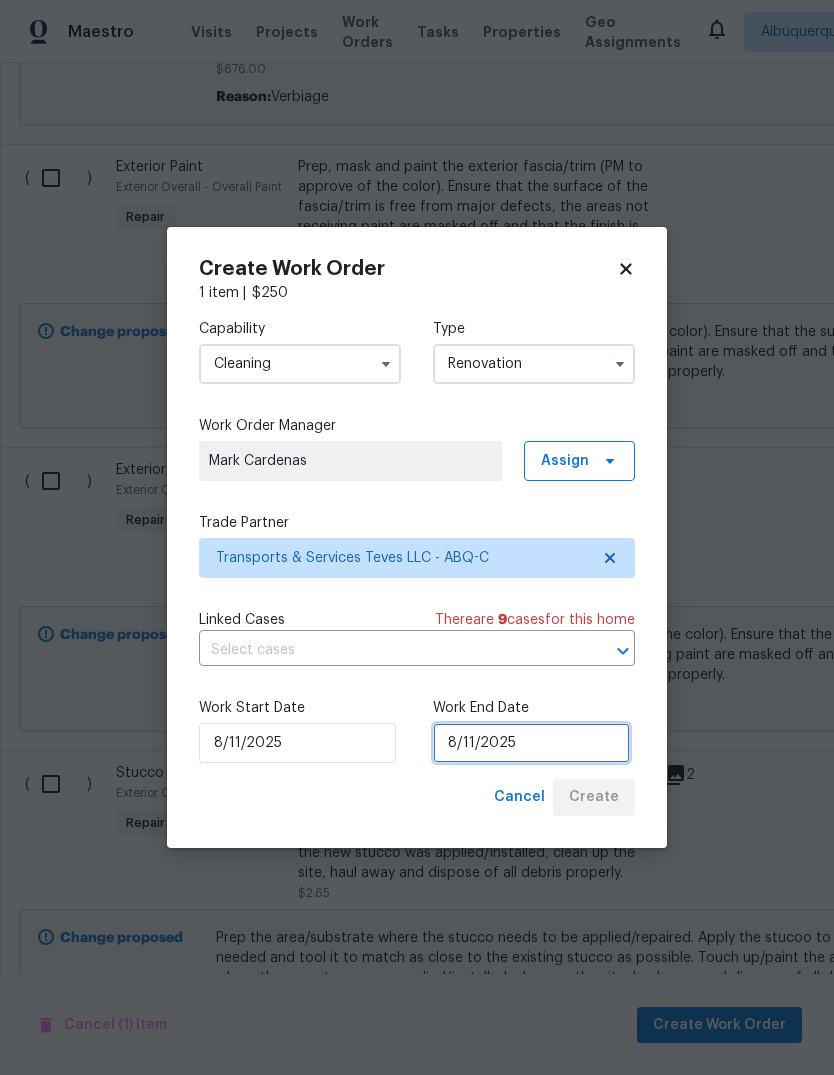 click on "8/11/2025" at bounding box center (531, 743) 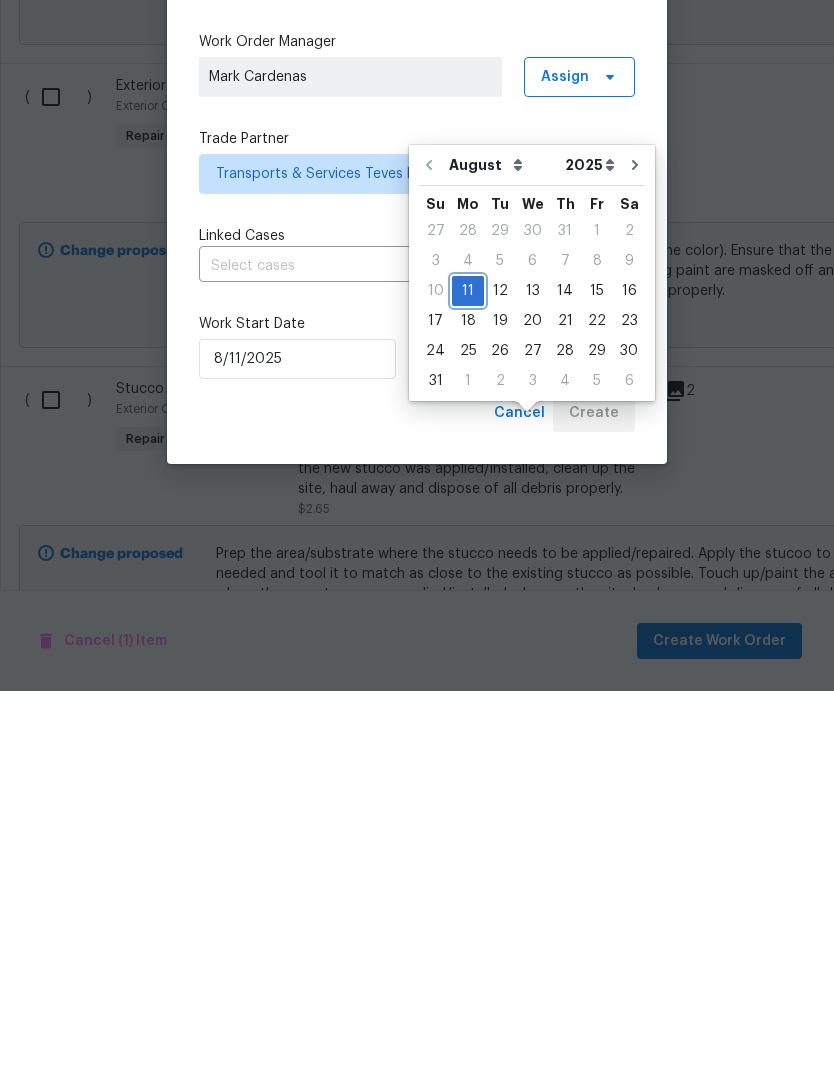 click on "10 11 12 13 14 15 16" at bounding box center (532, 675) 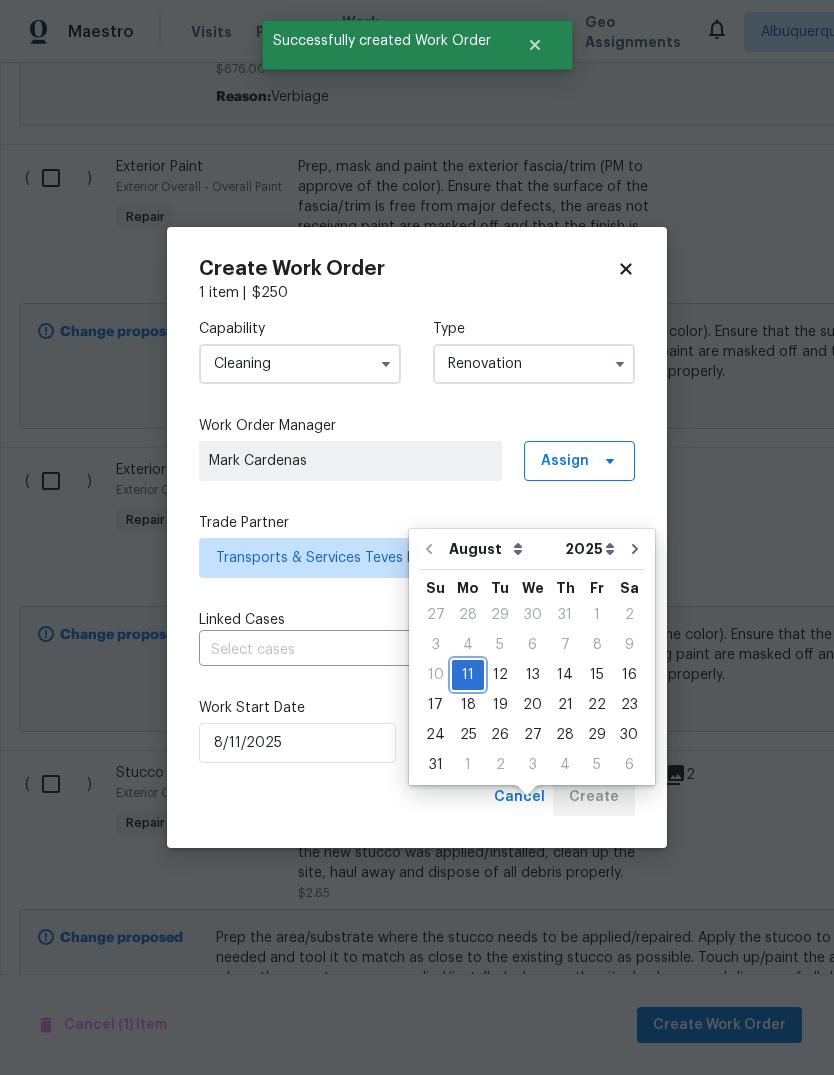 click on "Cancel Create" at bounding box center [417, 797] 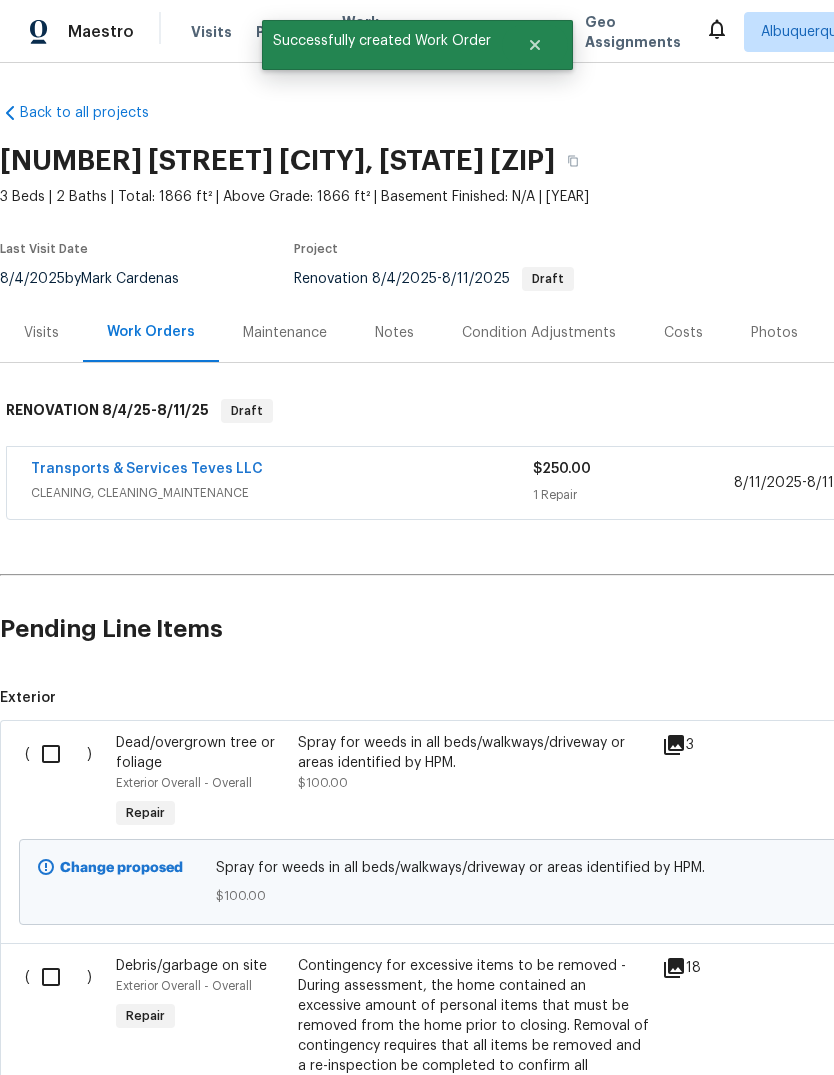 scroll, scrollTop: 0, scrollLeft: 0, axis: both 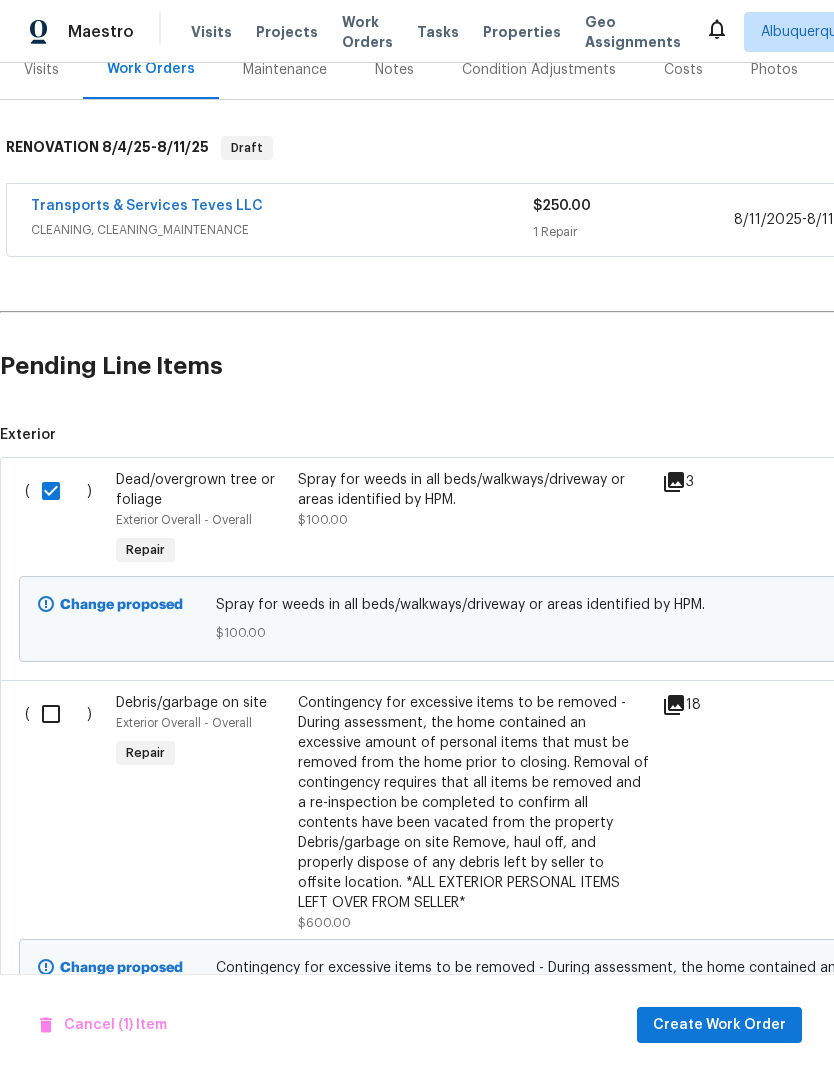 click at bounding box center [58, 714] 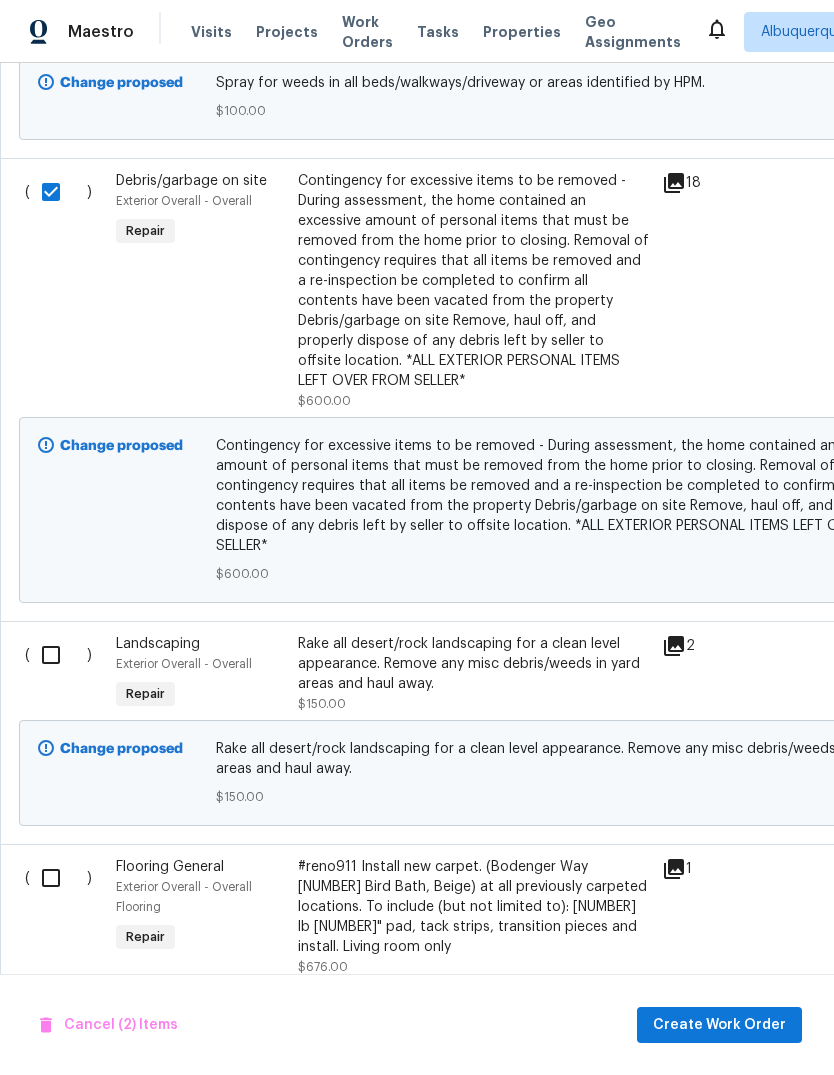 scroll, scrollTop: 787, scrollLeft: 0, axis: vertical 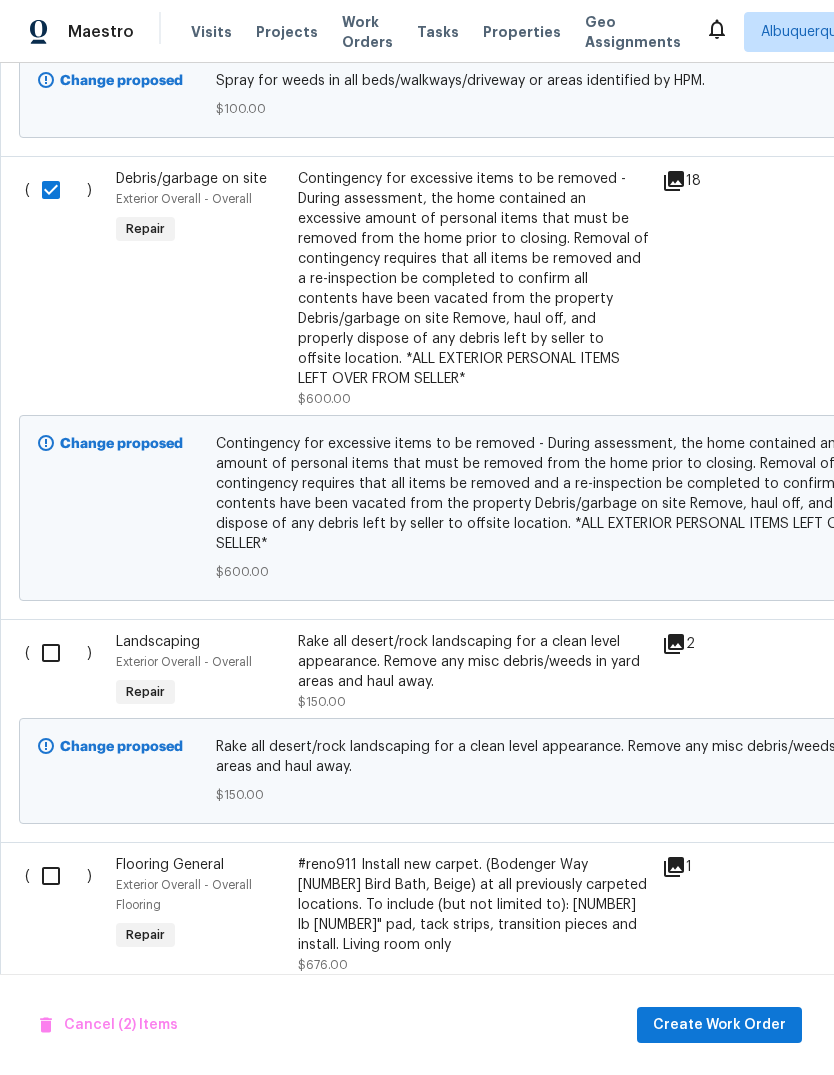 click at bounding box center [58, 653] 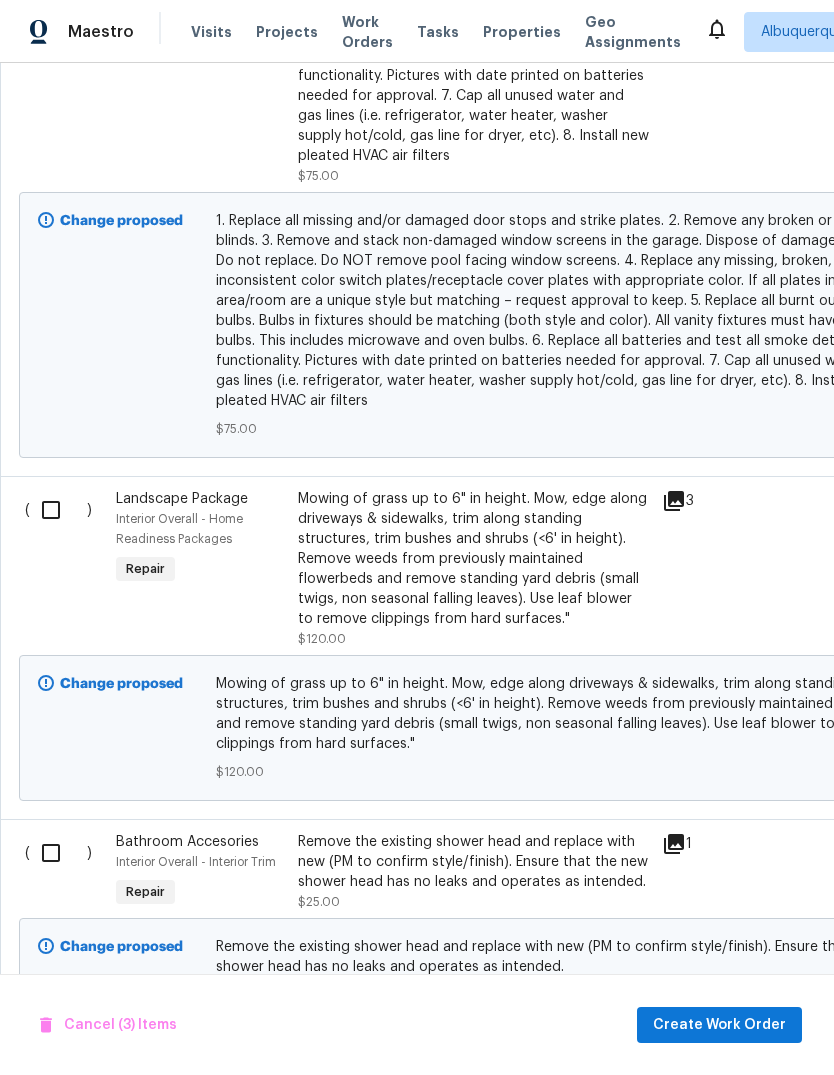 scroll, scrollTop: 5211, scrollLeft: 0, axis: vertical 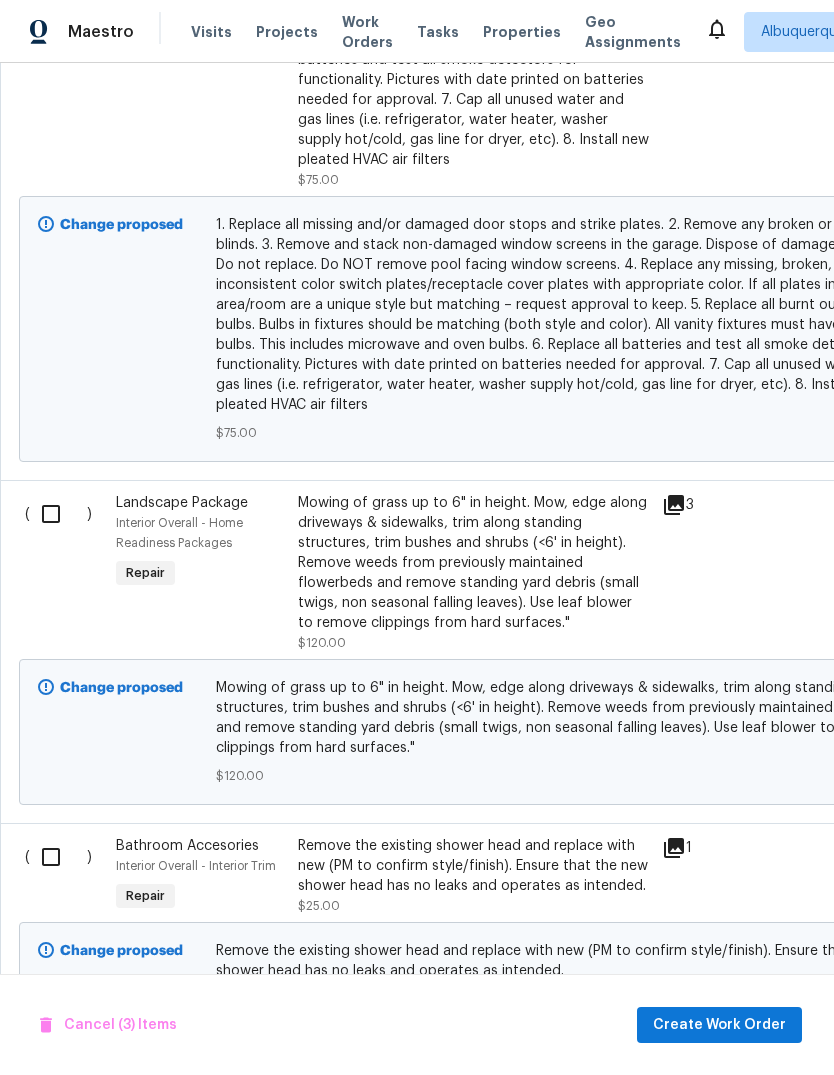 click at bounding box center [58, 514] 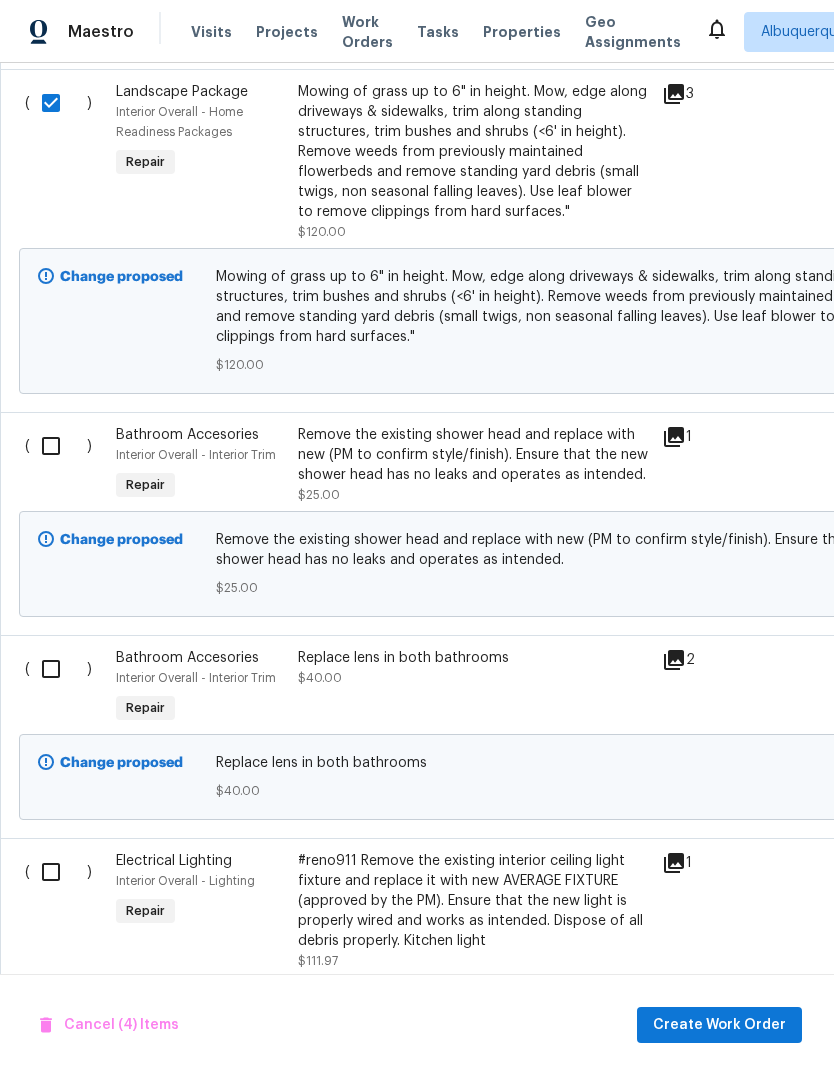 scroll, scrollTop: 5626, scrollLeft: 0, axis: vertical 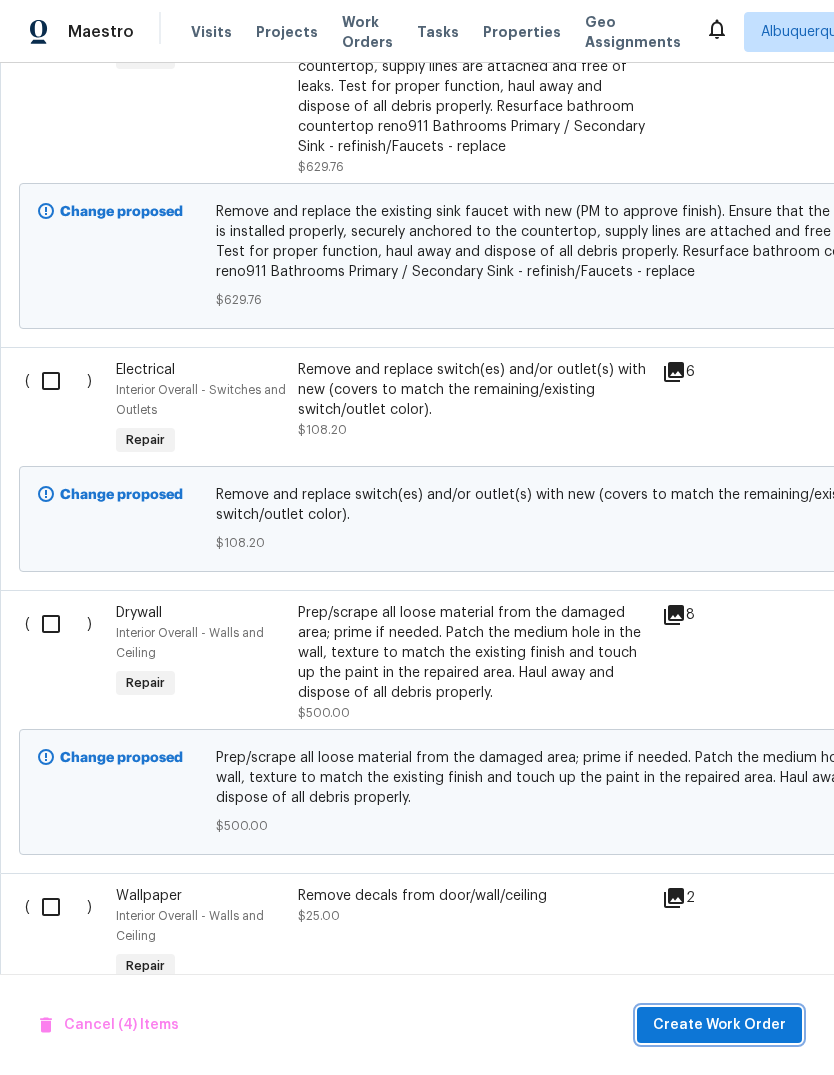 click on "Create Work Order" at bounding box center (719, 1025) 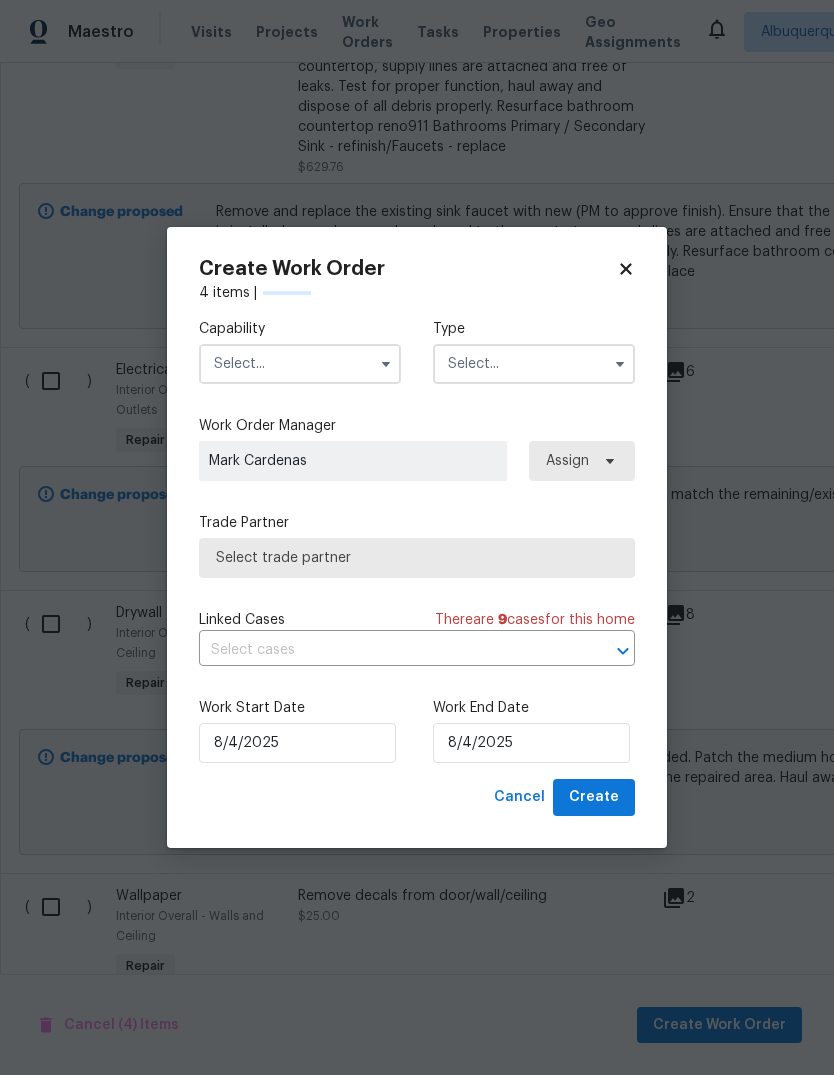 click at bounding box center [300, 364] 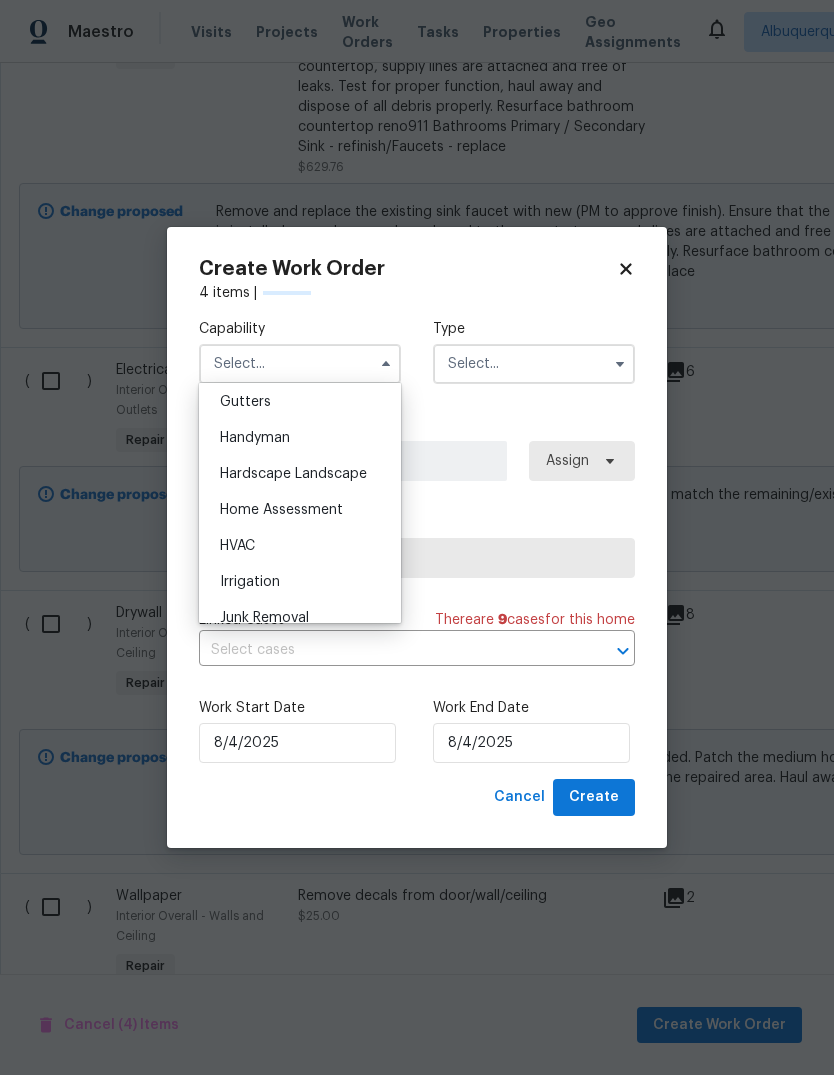 click on "Hardscape Landscape" at bounding box center [293, 474] 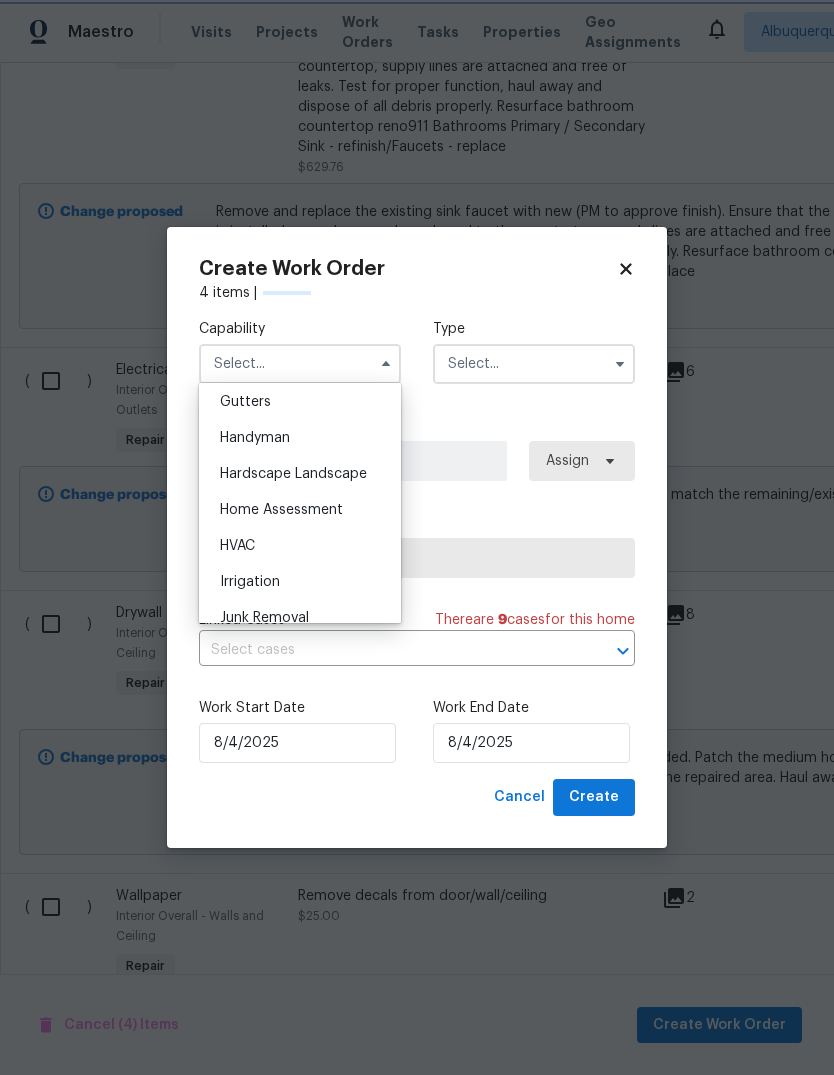type on "Hardscape Landscape" 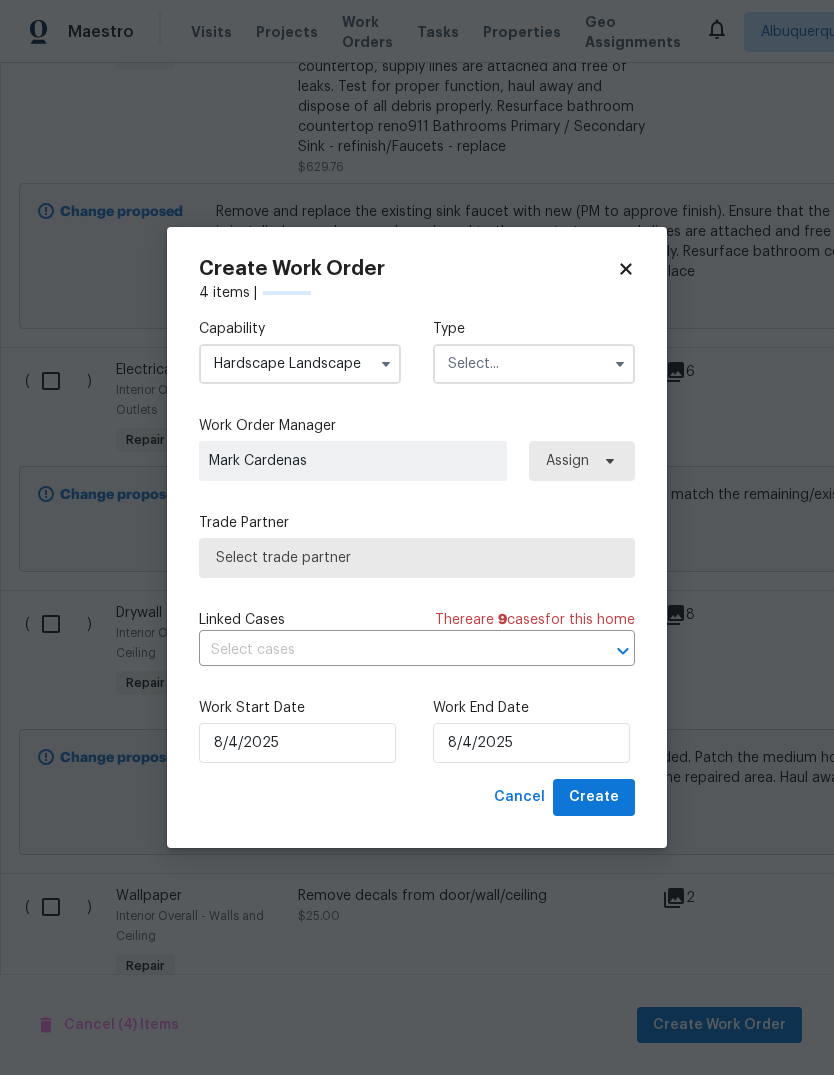 click at bounding box center [534, 364] 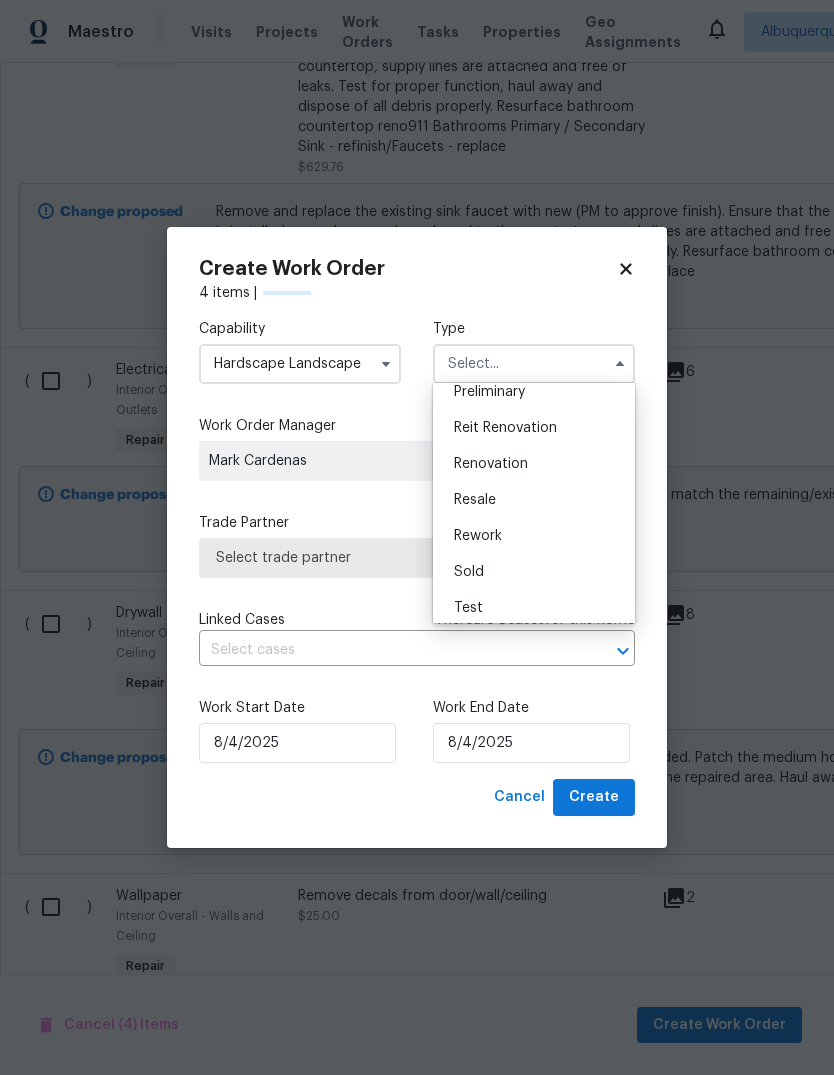 click on "Renovation" at bounding box center [491, 464] 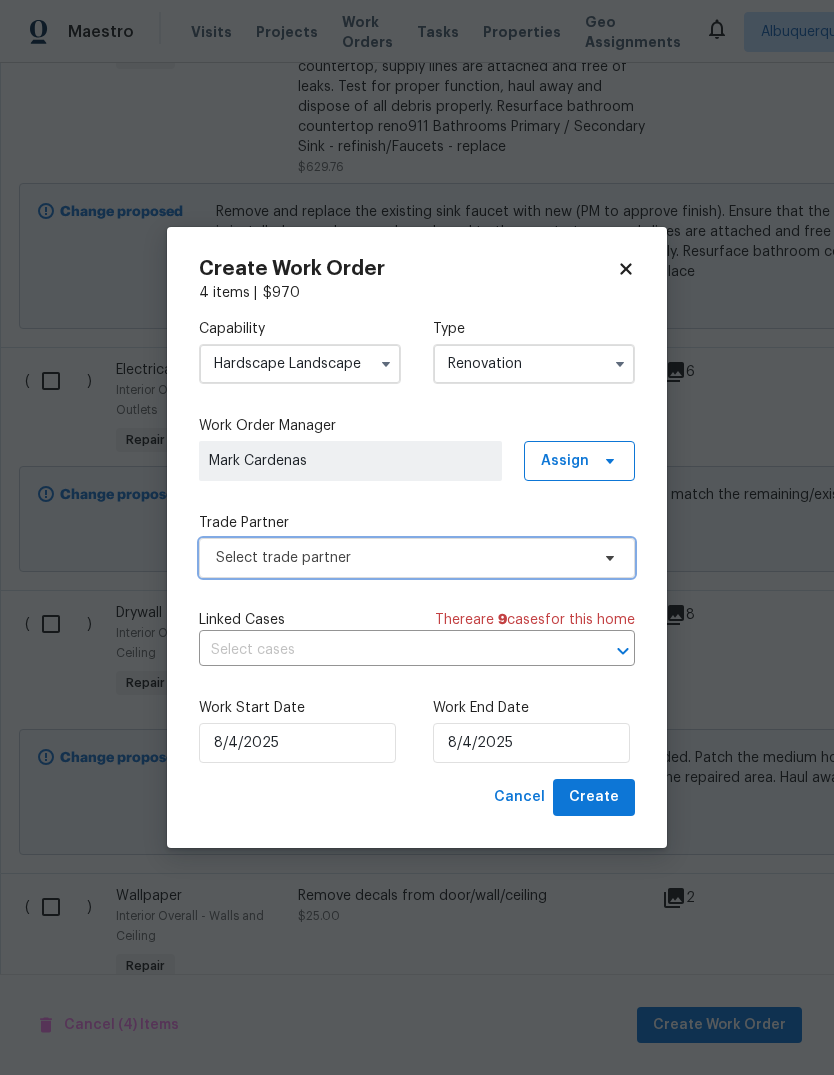 click on "Select trade partner" at bounding box center (402, 558) 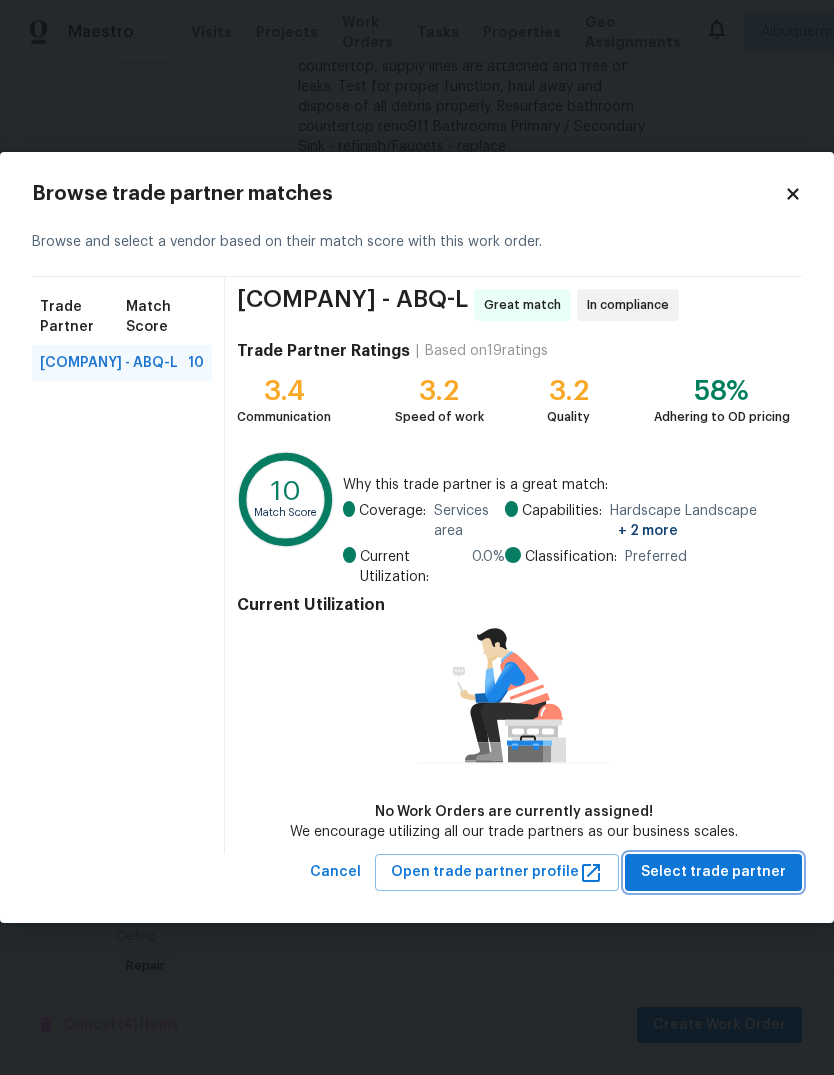click on "Select trade partner" at bounding box center [713, 872] 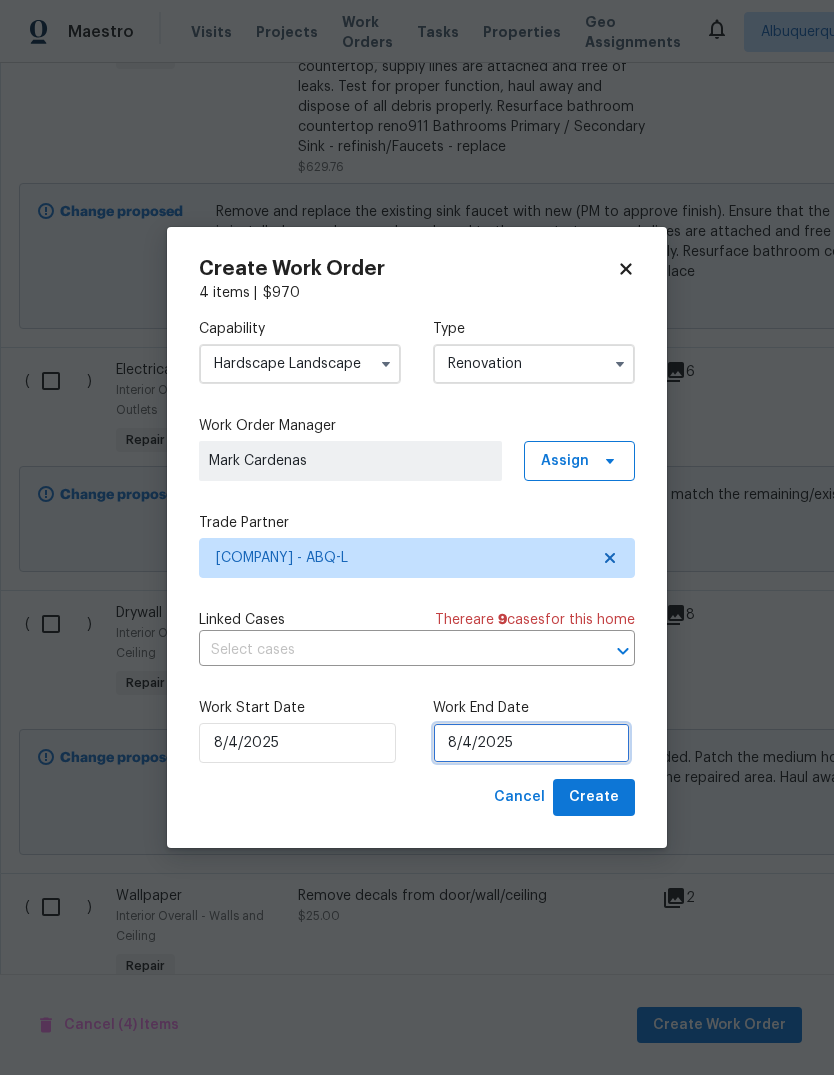 click on "8/4/2025" at bounding box center (531, 743) 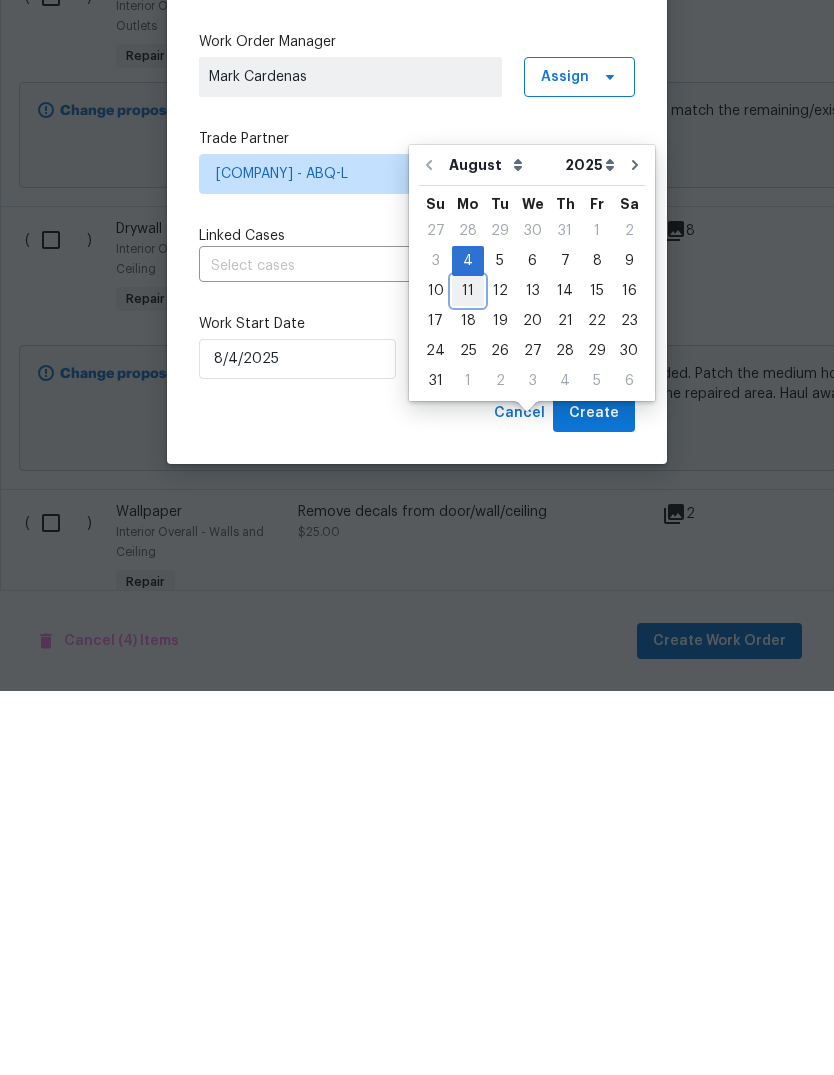 click on "11" at bounding box center [468, 675] 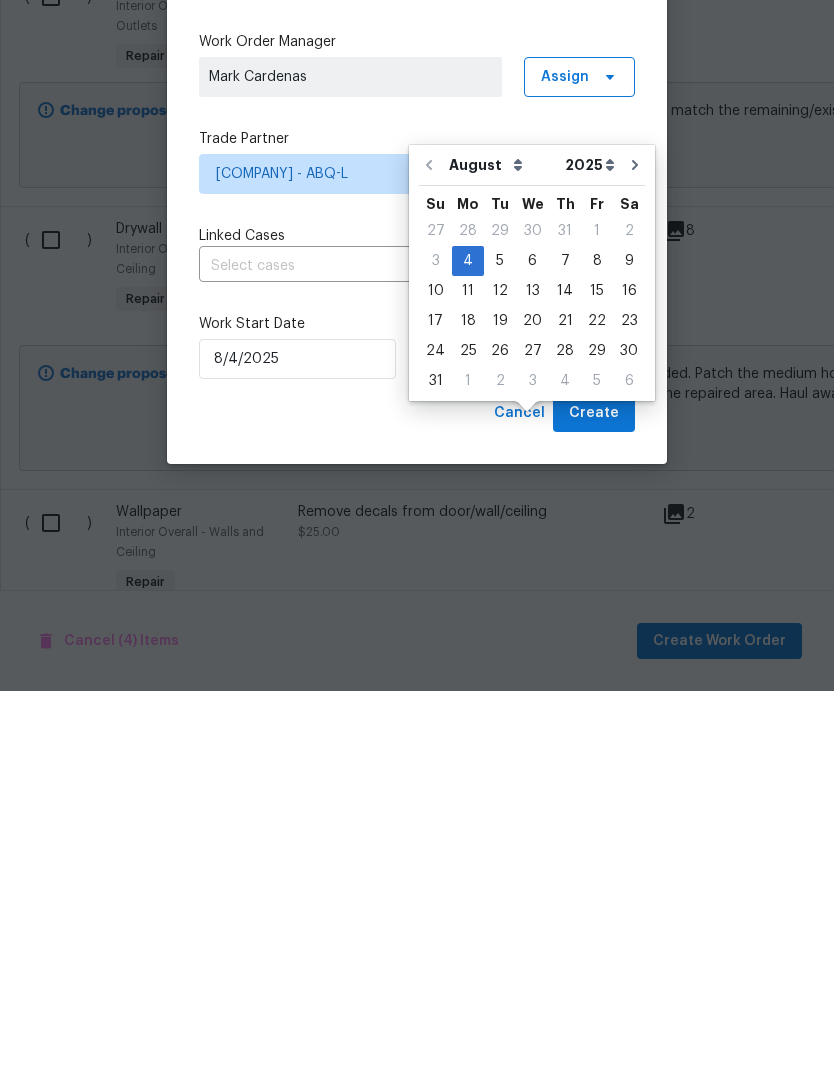 type on "8/11/2025" 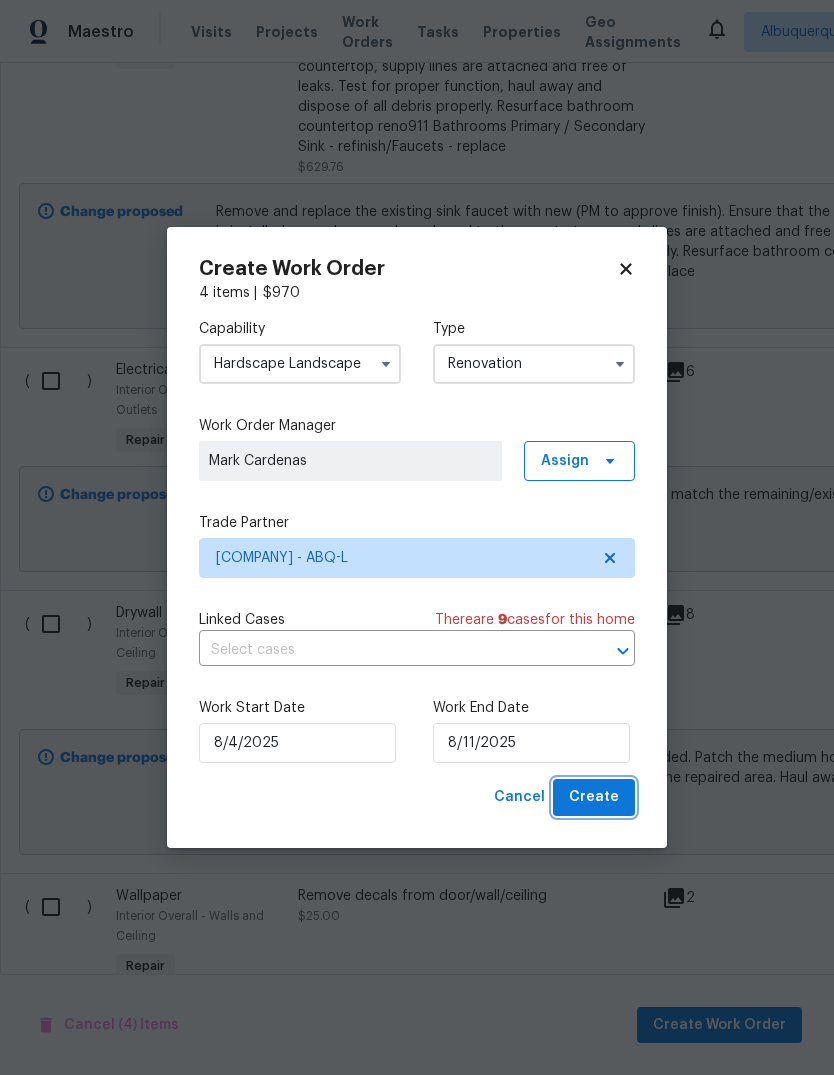click on "Create" at bounding box center (594, 797) 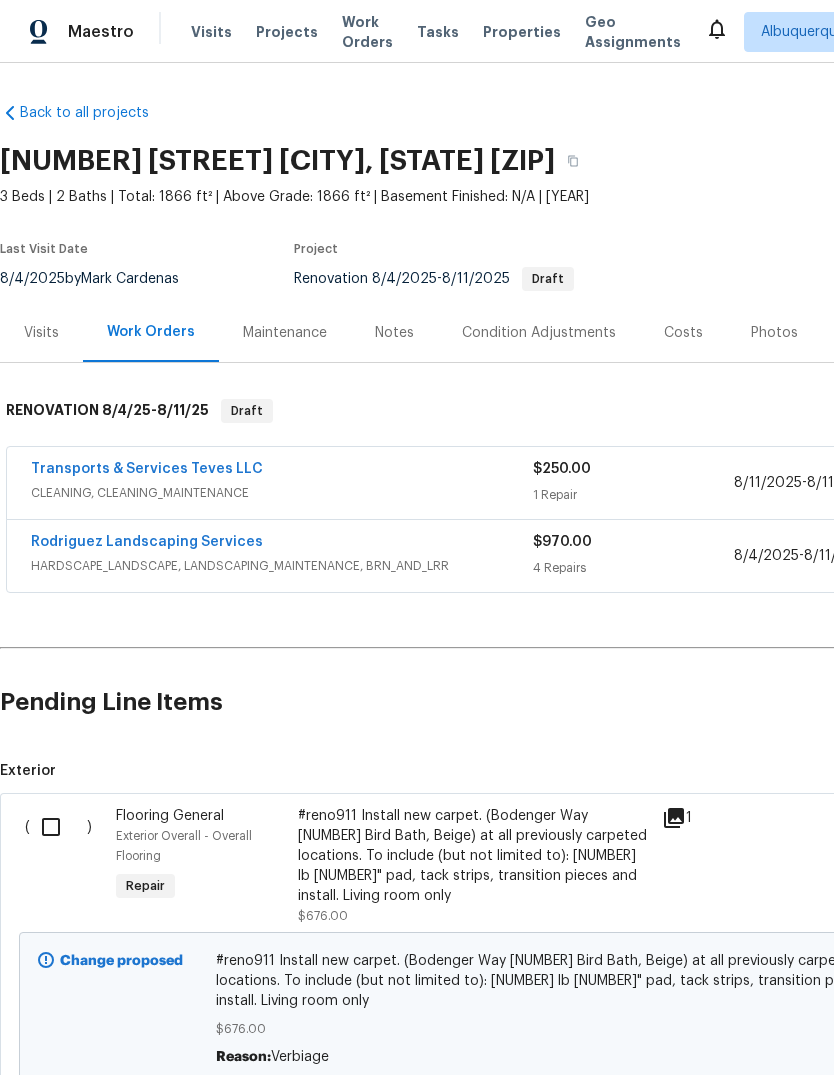 click at bounding box center [58, 827] 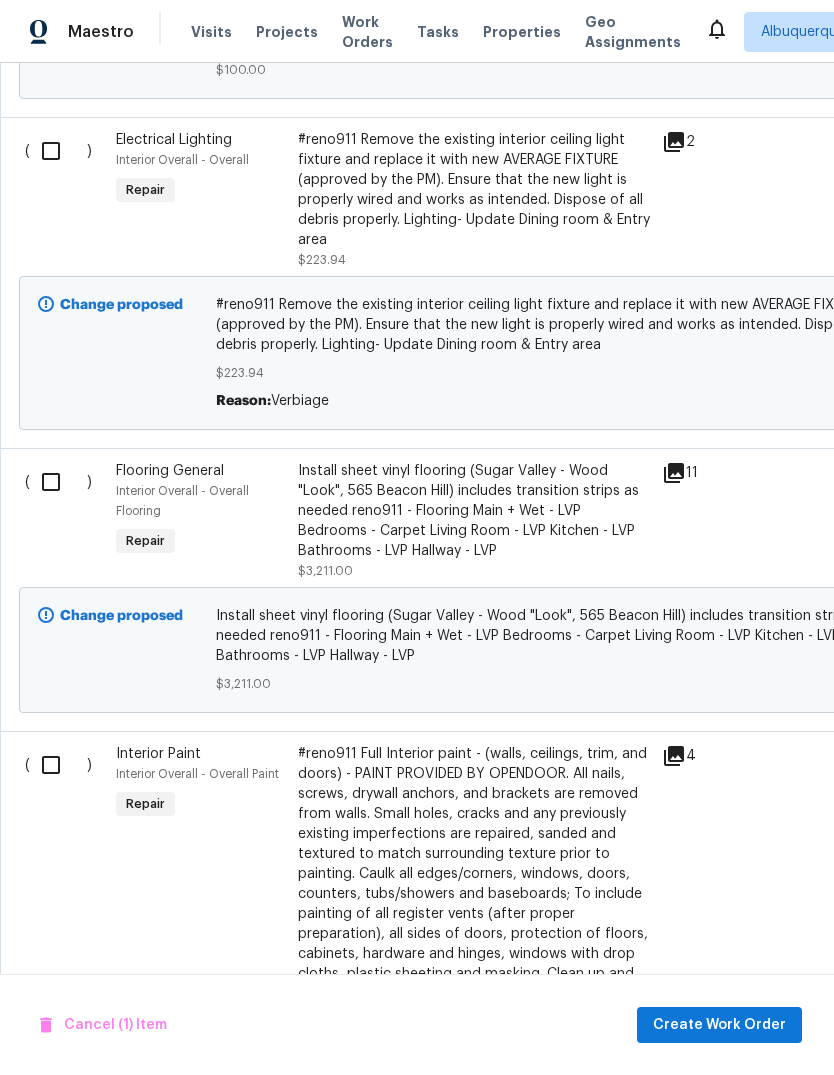 scroll, scrollTop: 6265, scrollLeft: 0, axis: vertical 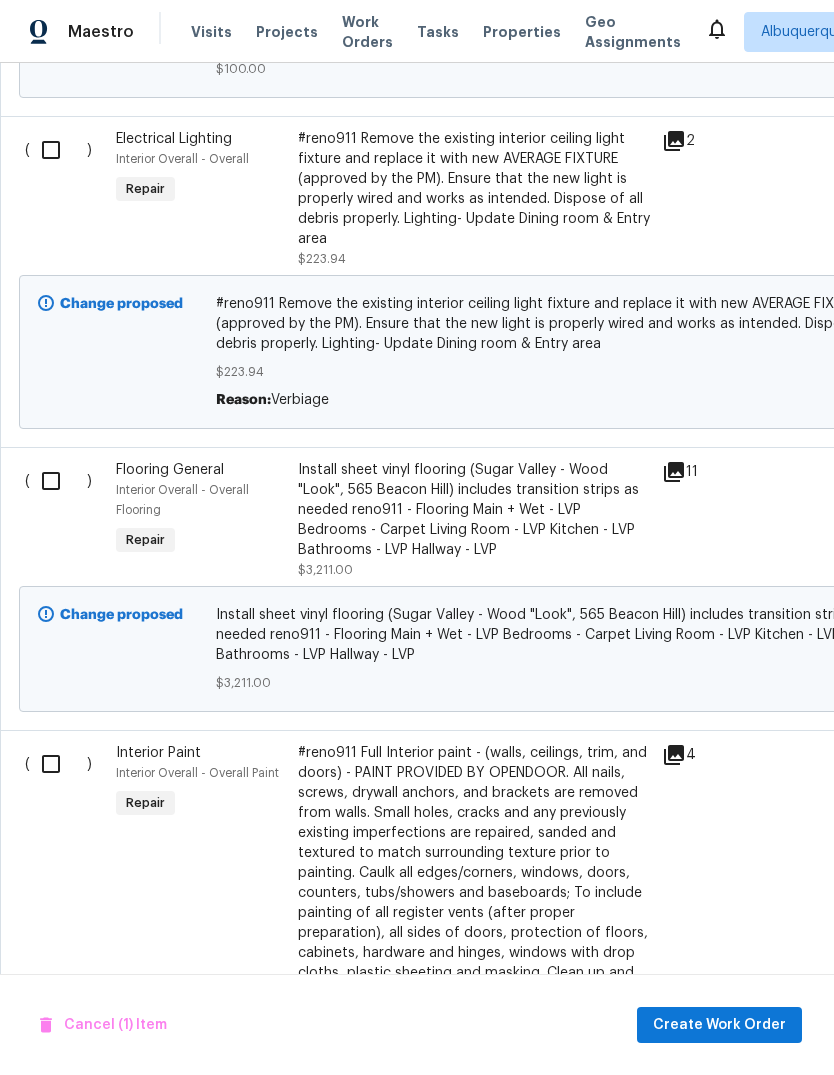 click at bounding box center [58, 481] 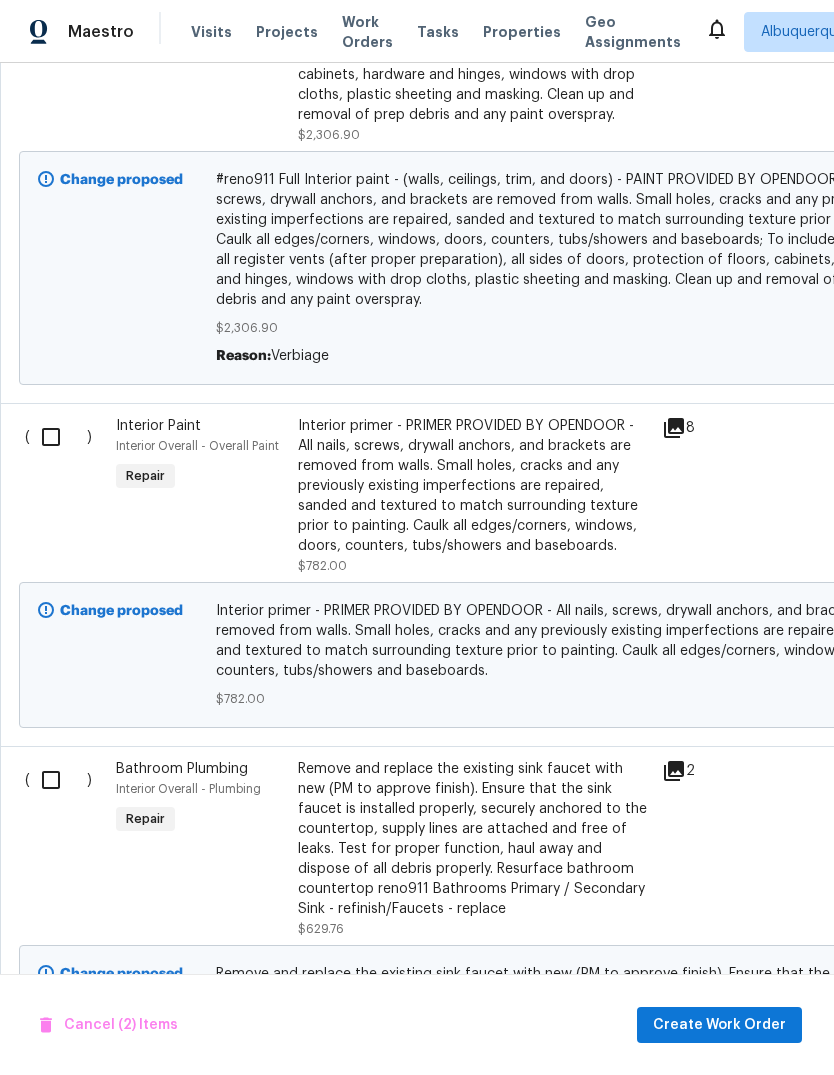 scroll, scrollTop: 7318, scrollLeft: -1, axis: both 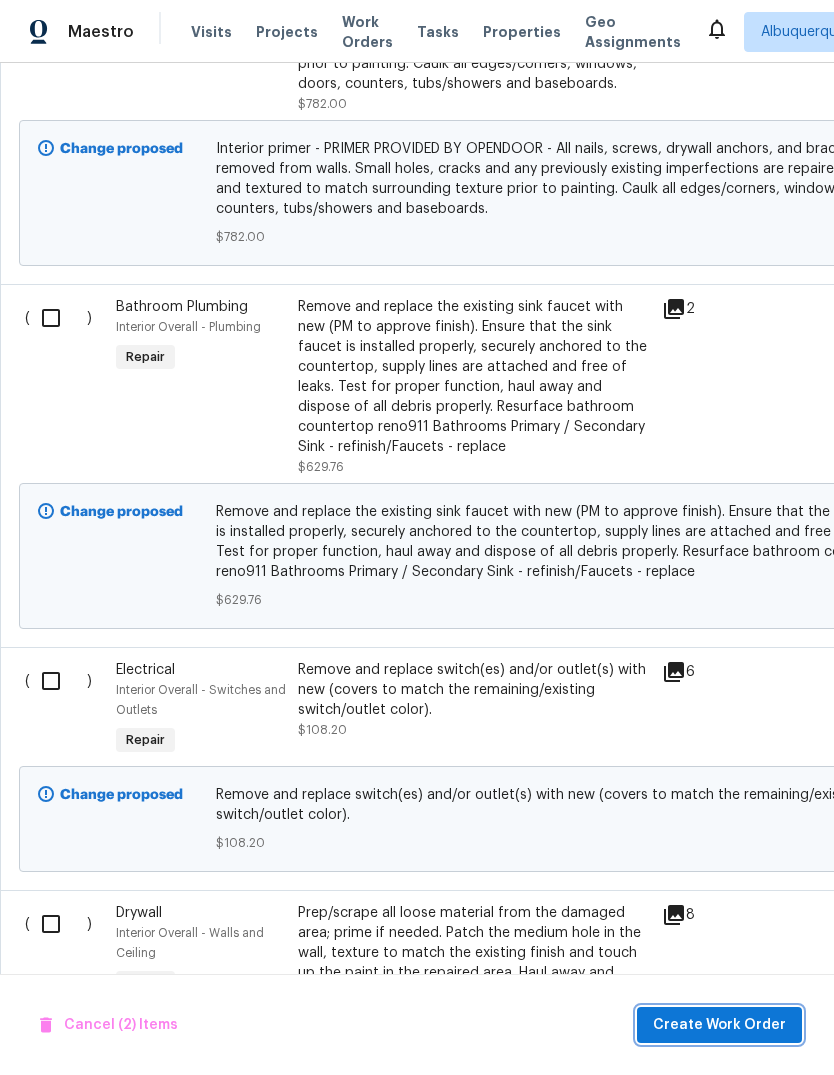 click on "Create Work Order" at bounding box center (719, 1025) 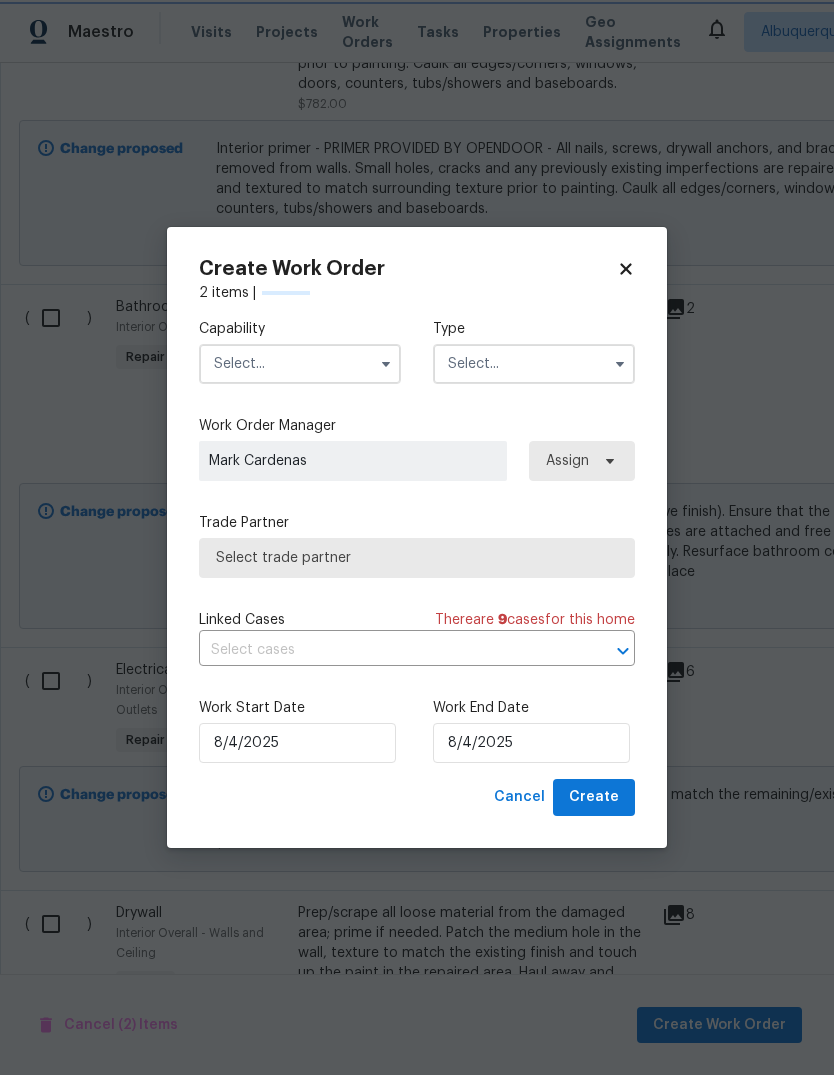 scroll, scrollTop: 7606, scrollLeft: 0, axis: vertical 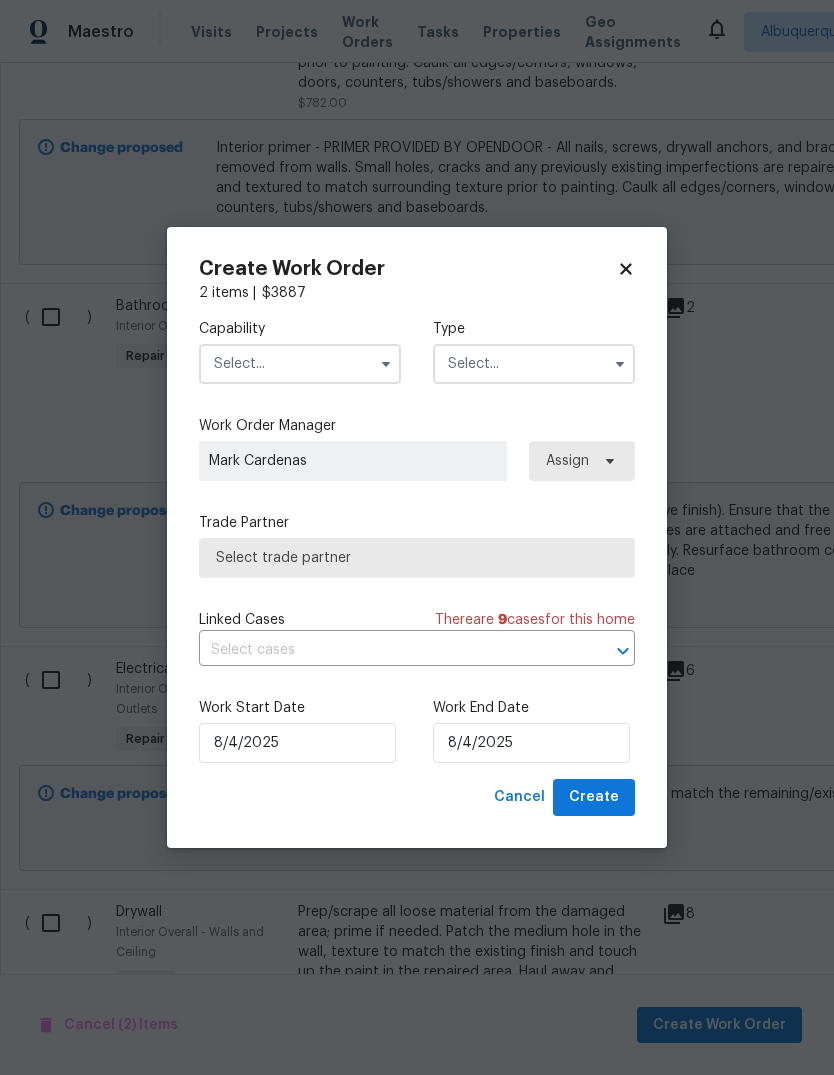 click at bounding box center [300, 364] 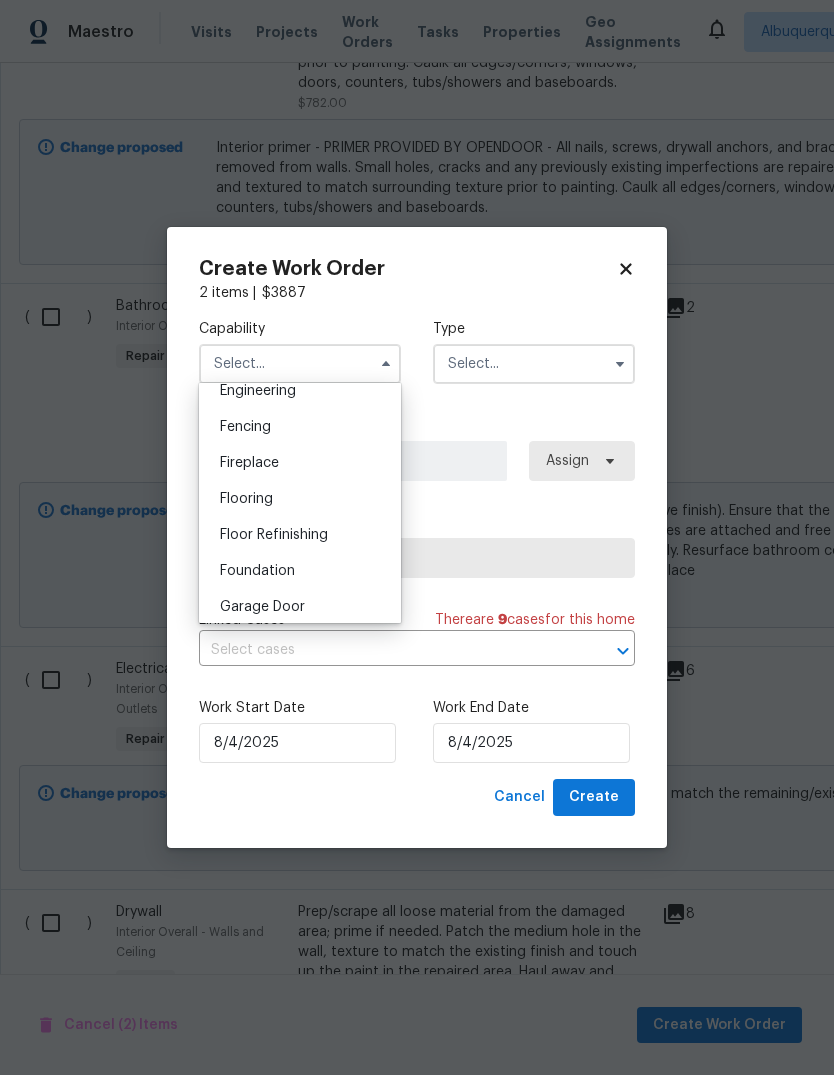scroll, scrollTop: 685, scrollLeft: 0, axis: vertical 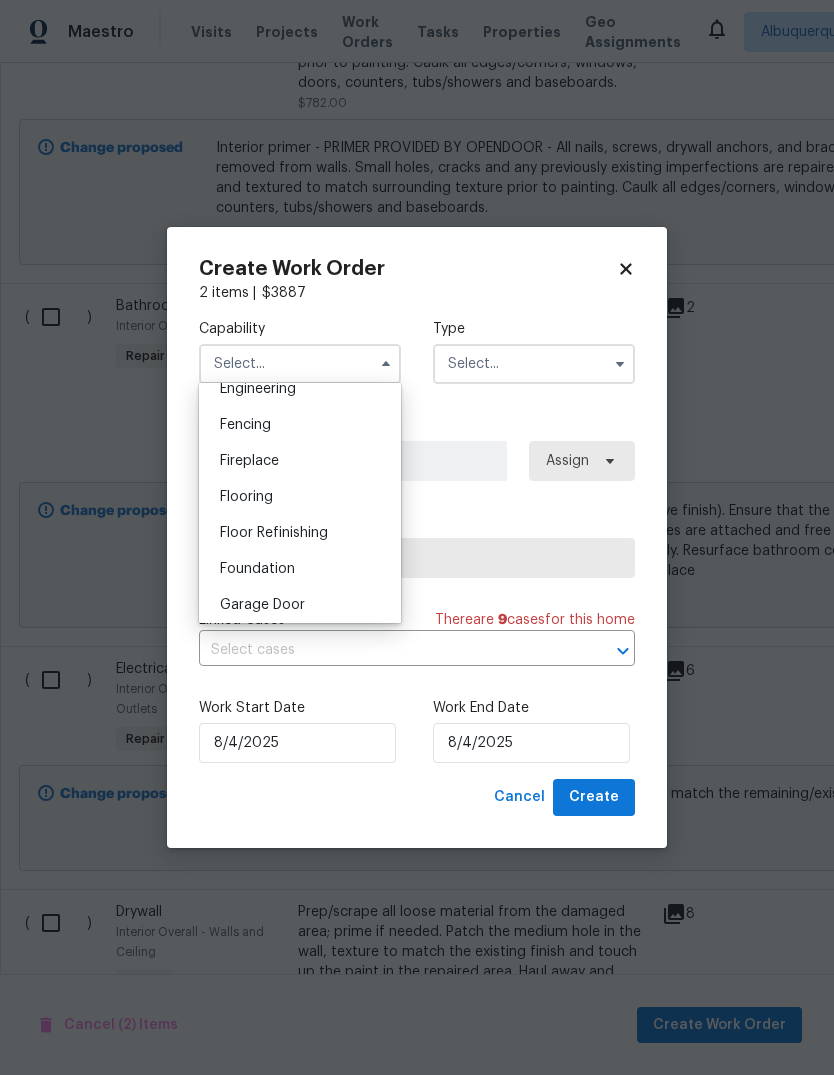 click on "Flooring" at bounding box center (246, 497) 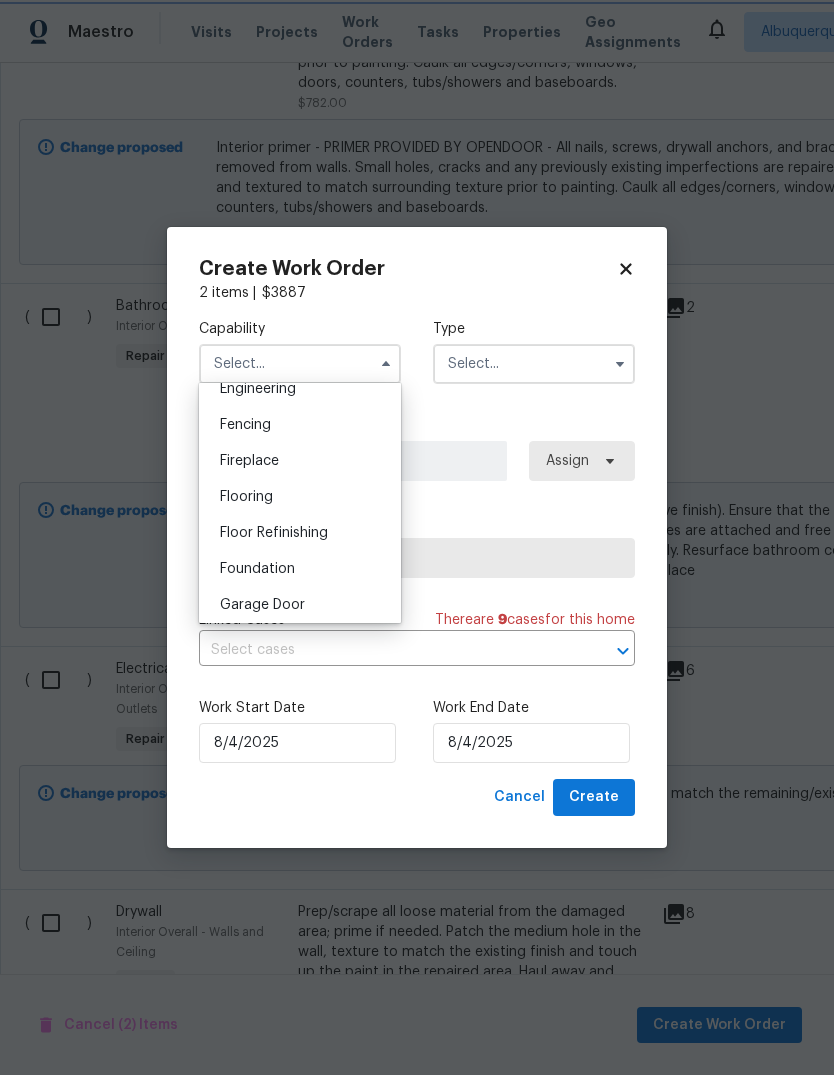 type on "Flooring" 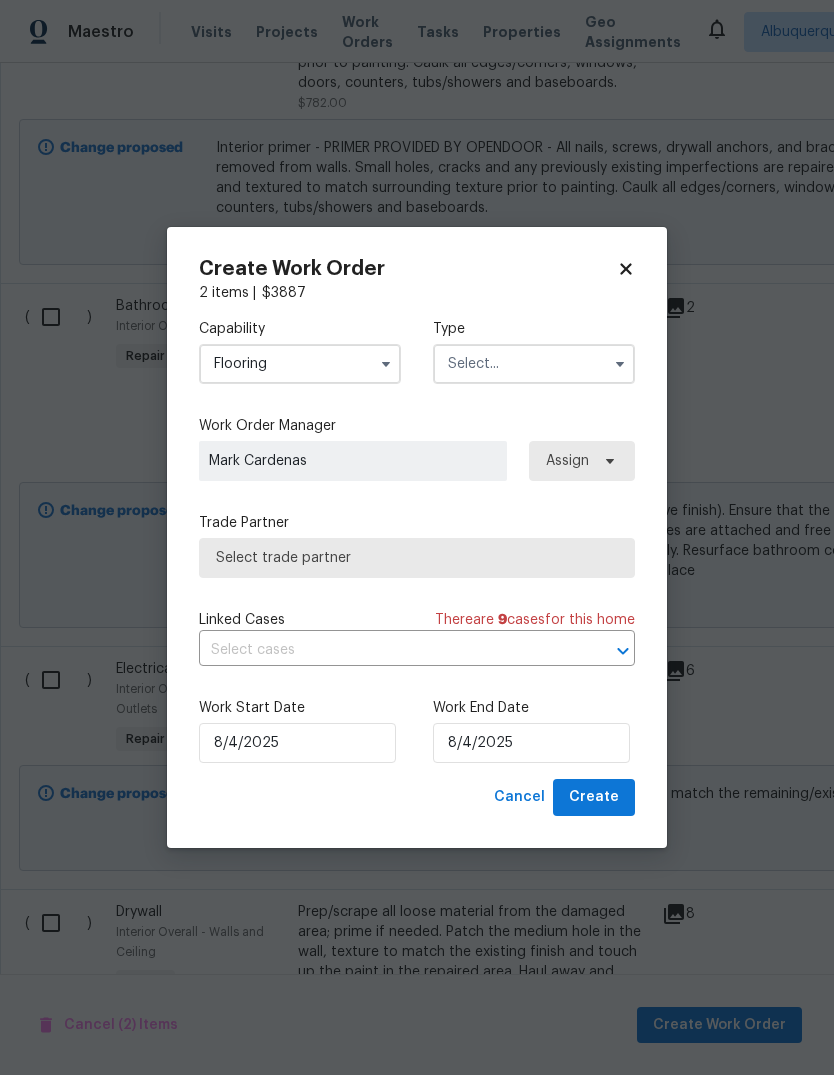 click at bounding box center (534, 364) 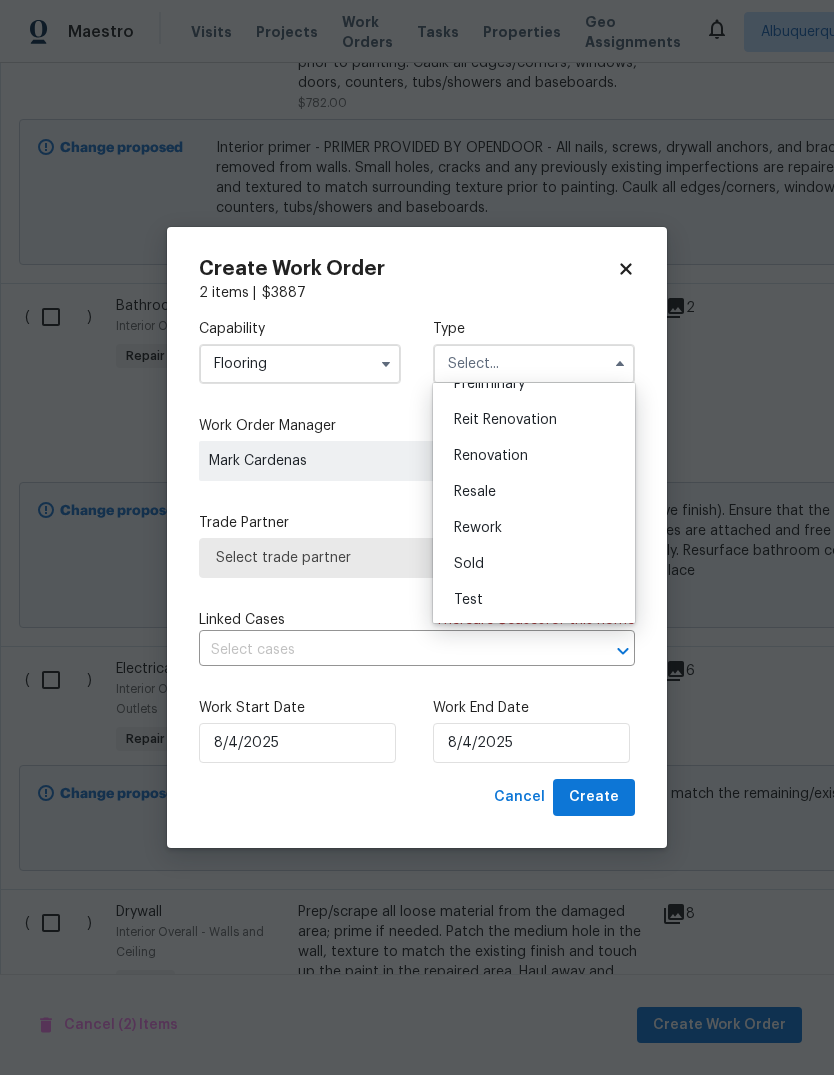 scroll, scrollTop: 454, scrollLeft: 0, axis: vertical 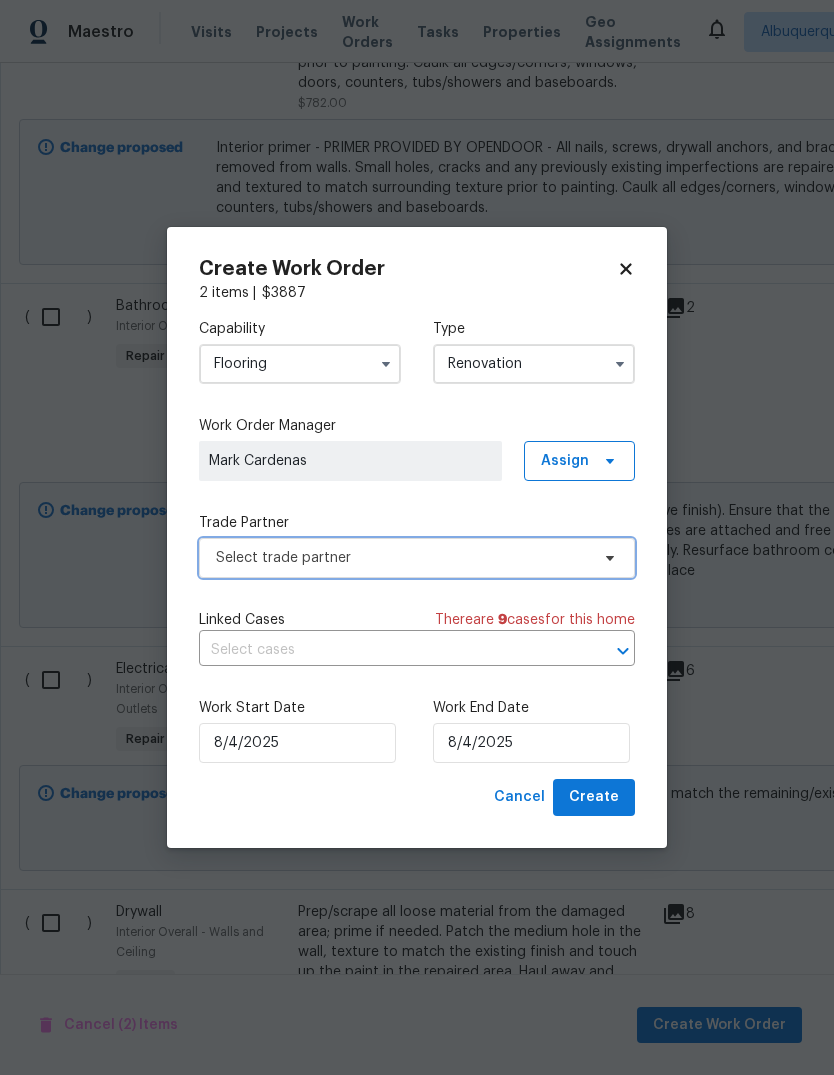 click on "Select trade partner" at bounding box center (402, 558) 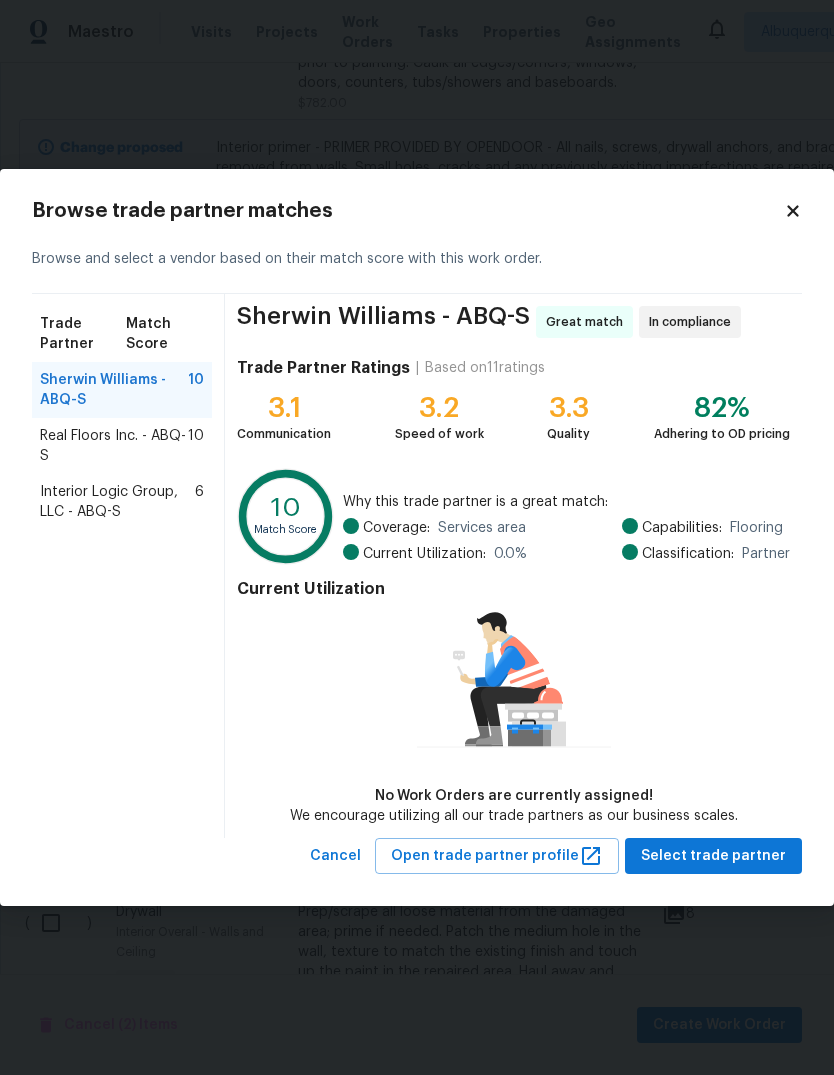click on "Real Floors Inc. - ABQ-S" at bounding box center [114, 446] 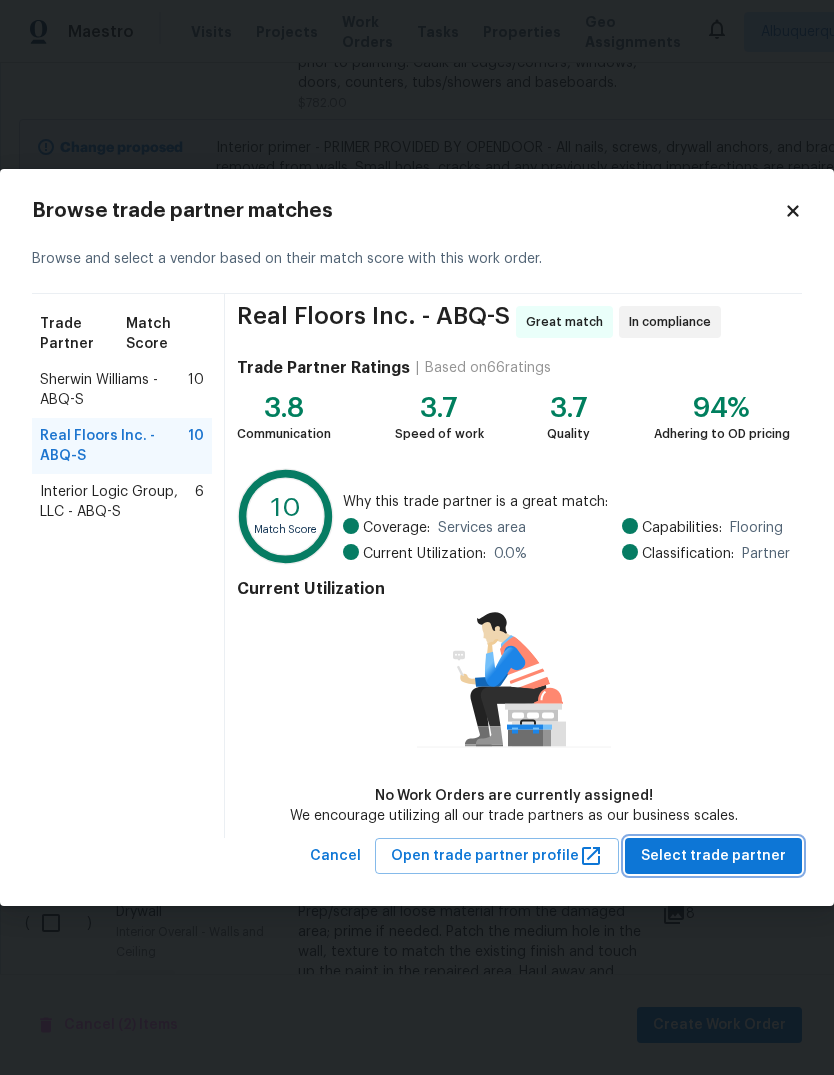 click on "Select trade partner" at bounding box center [713, 856] 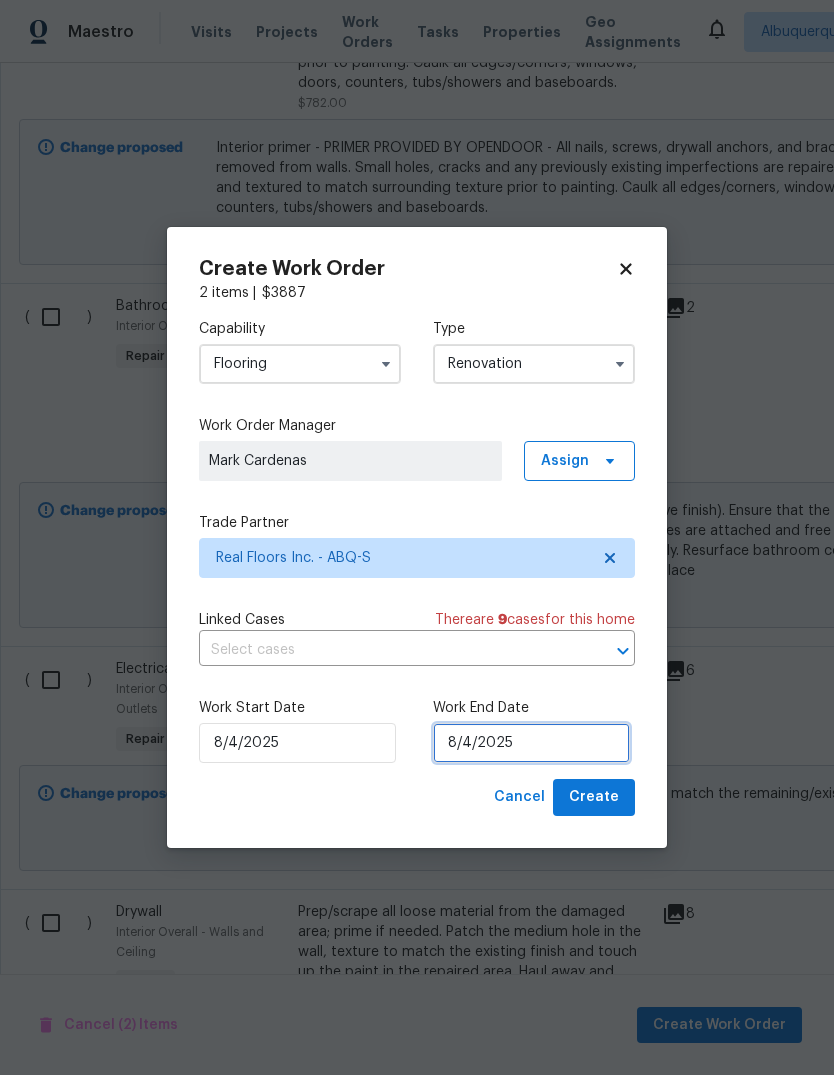 click on "8/4/2025" at bounding box center [531, 743] 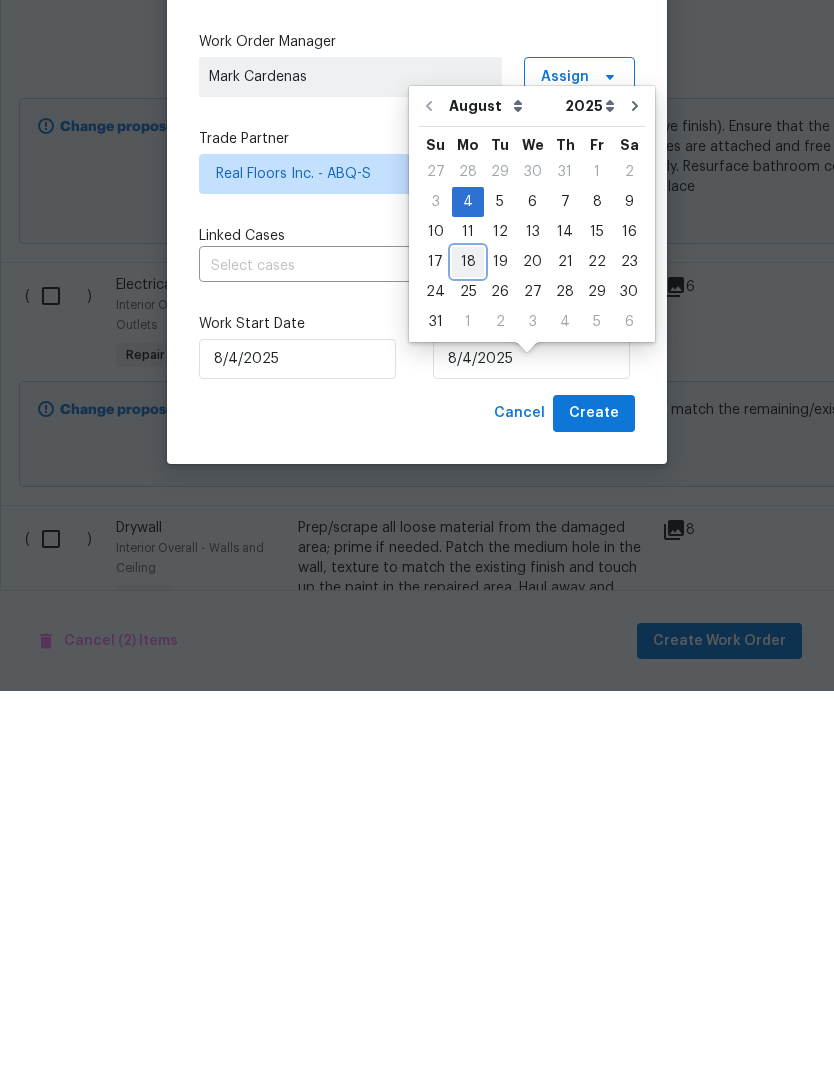 click on "18" at bounding box center [468, 646] 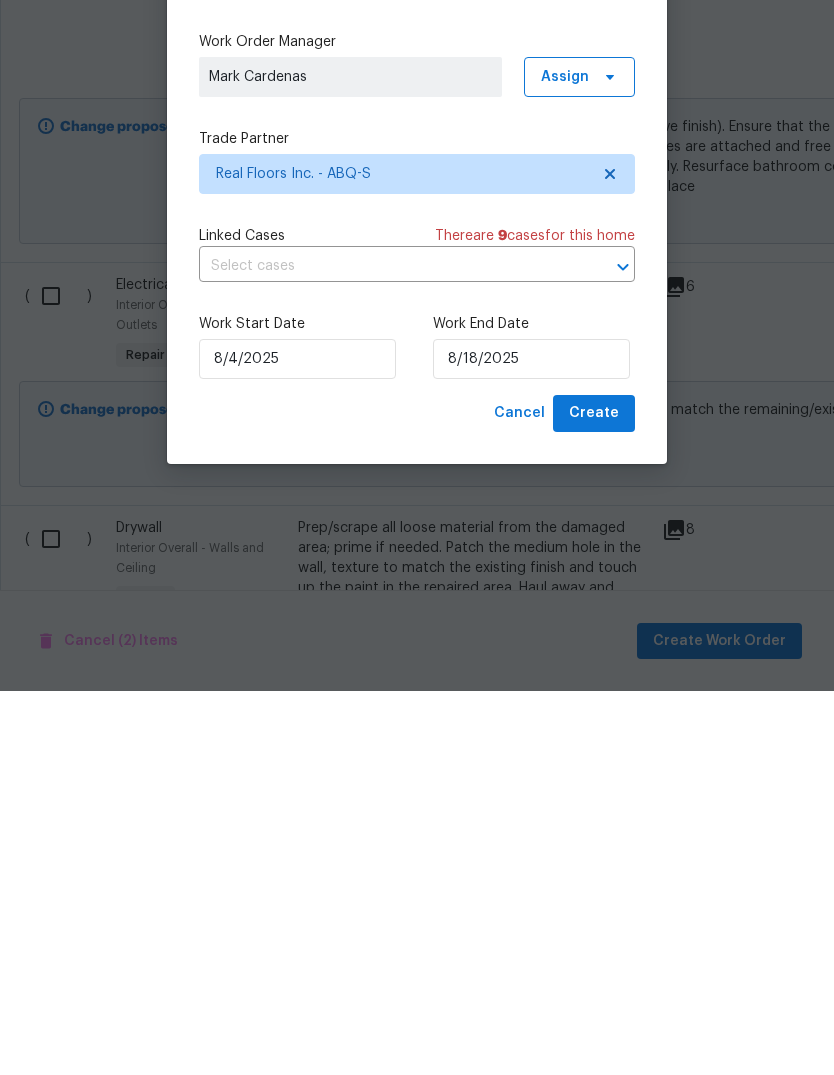 scroll, scrollTop: 75, scrollLeft: 0, axis: vertical 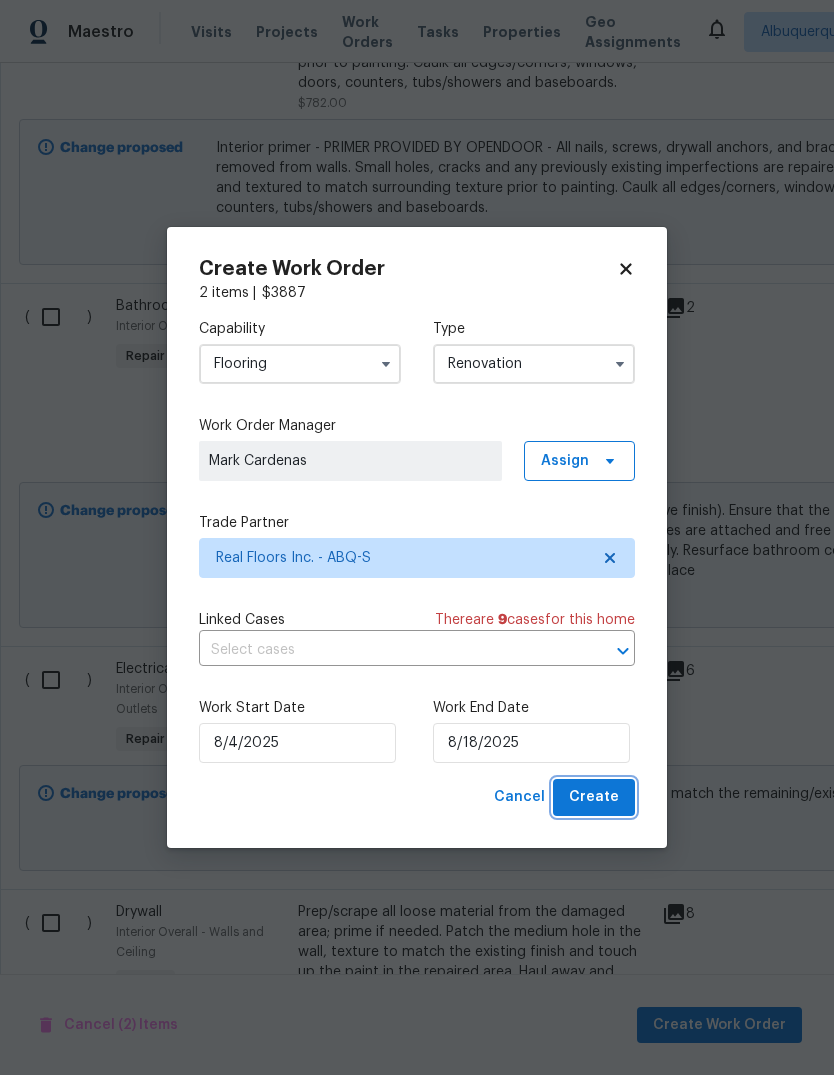 click on "Create" at bounding box center [594, 797] 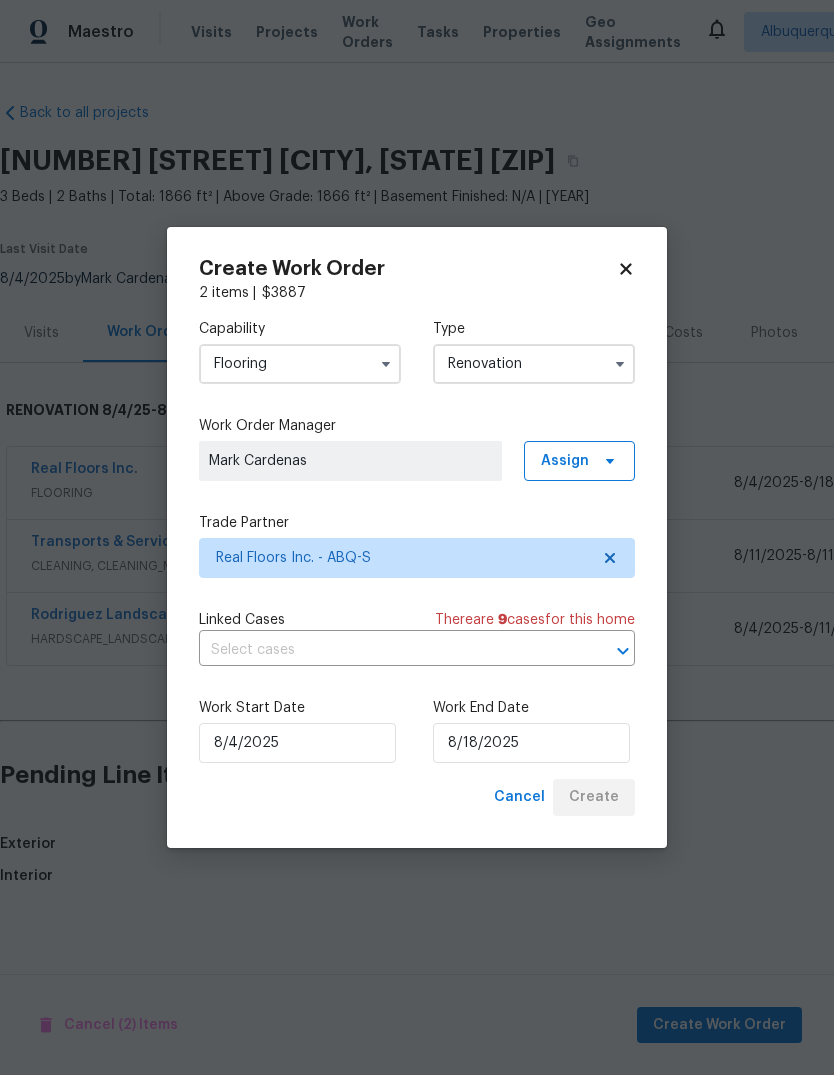 scroll, scrollTop: 0, scrollLeft: 0, axis: both 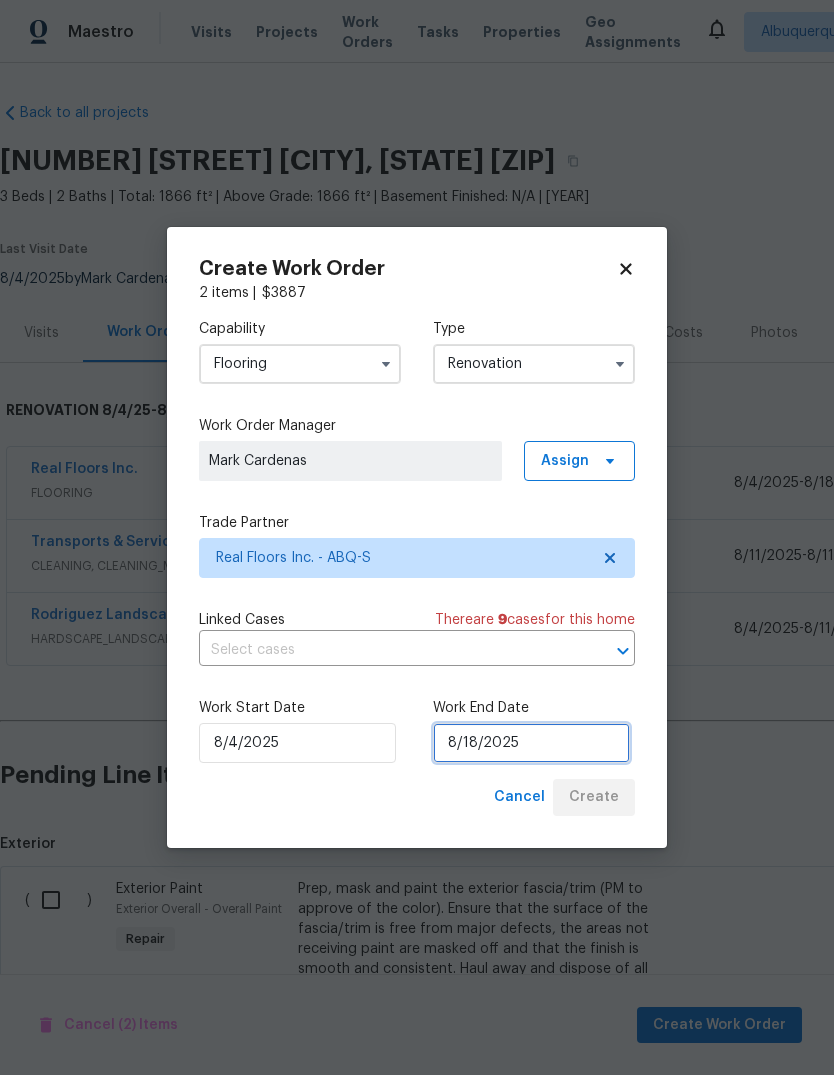 click on "8/18/2025" at bounding box center [531, 743] 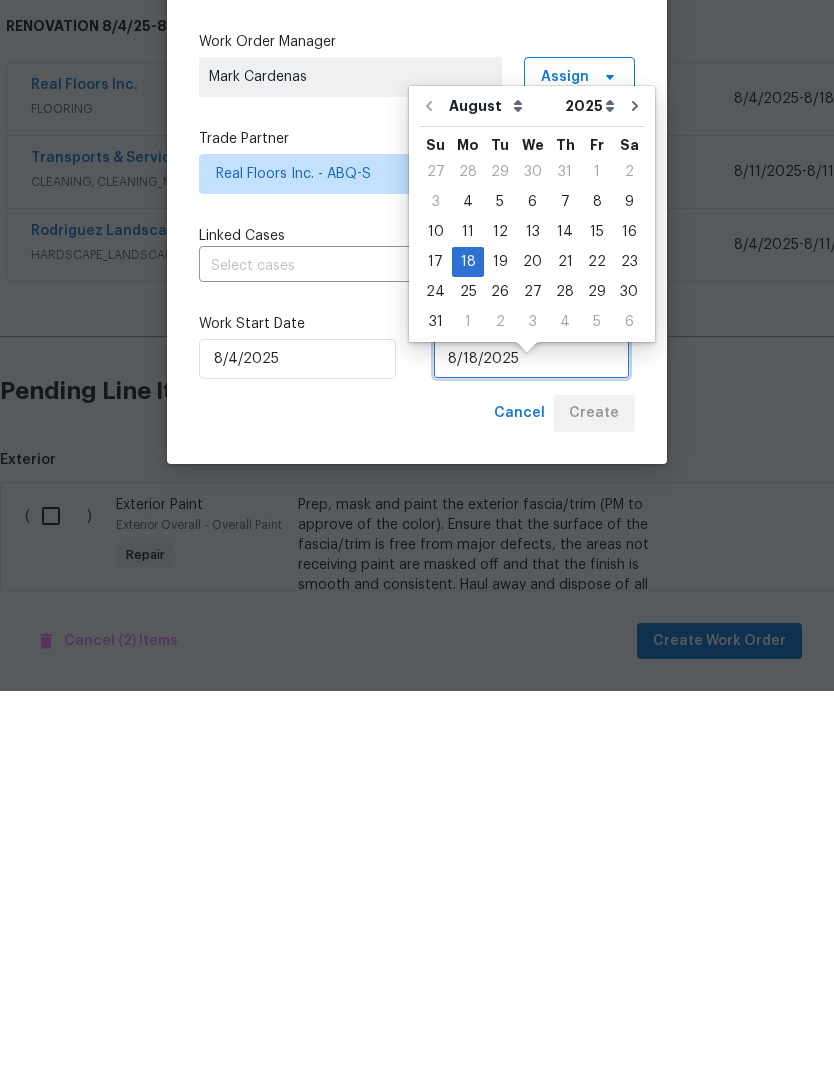 scroll, scrollTop: 75, scrollLeft: 0, axis: vertical 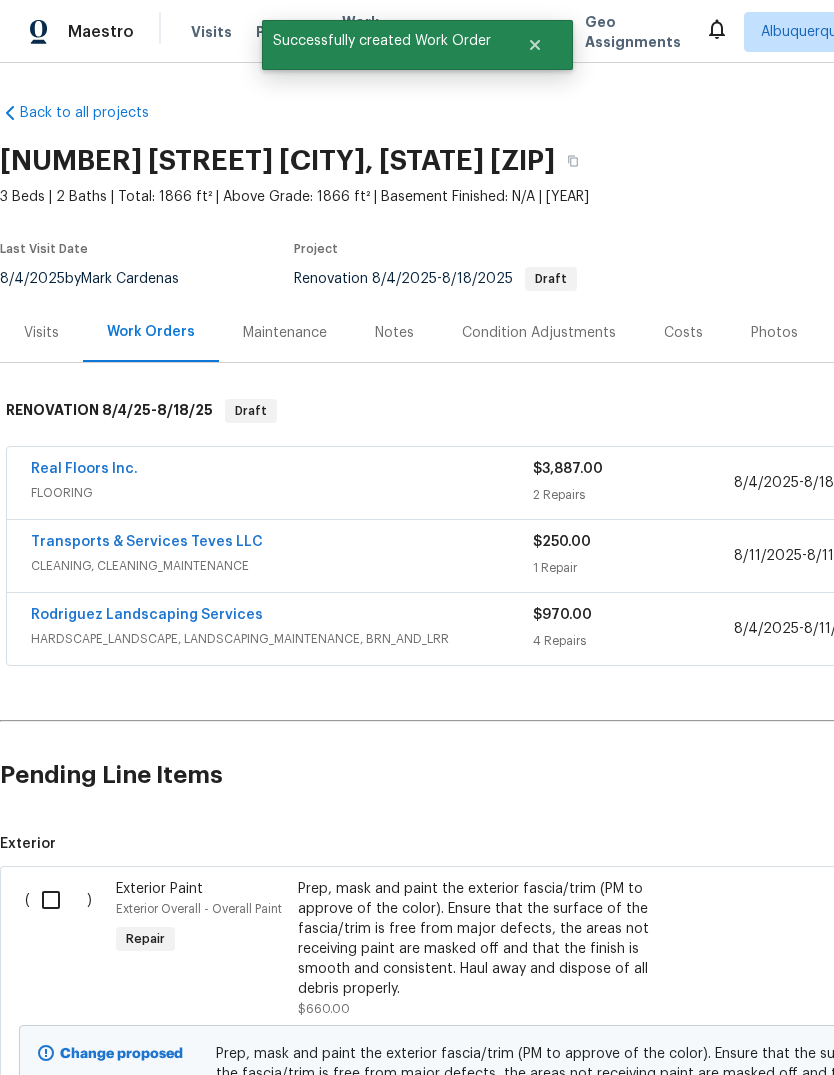 click on "Real Floors Inc." at bounding box center [84, 469] 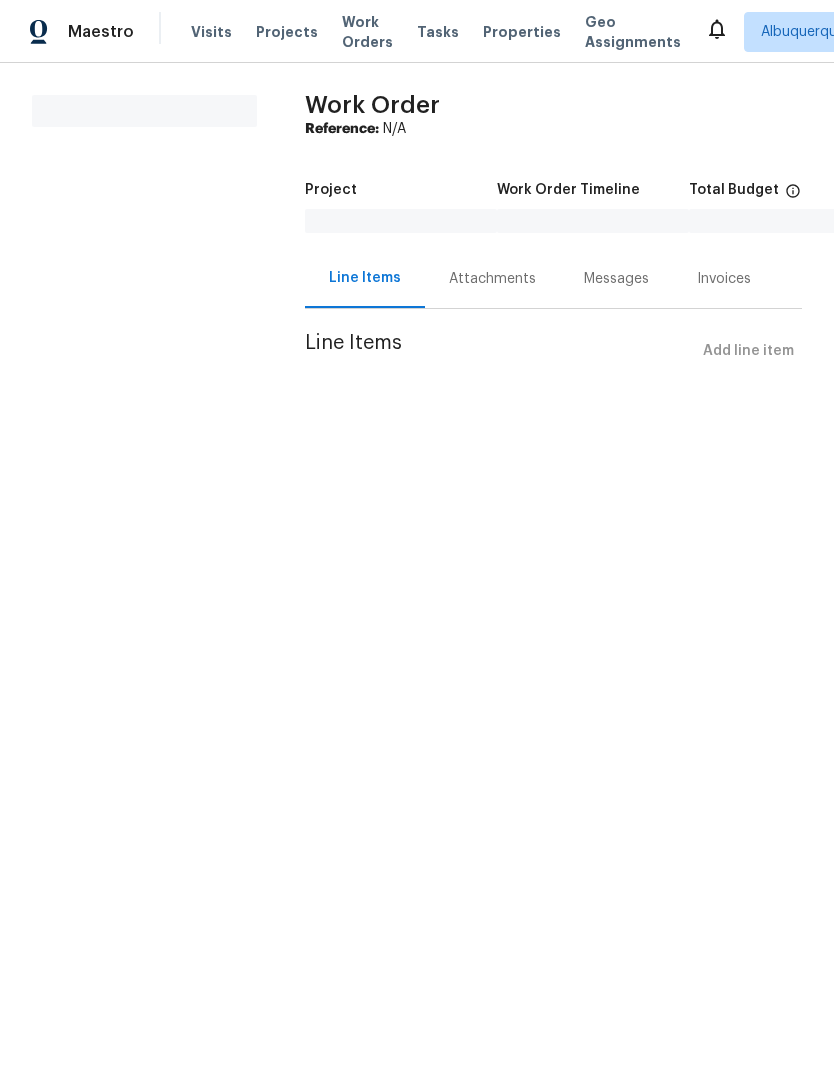 scroll, scrollTop: 0, scrollLeft: 0, axis: both 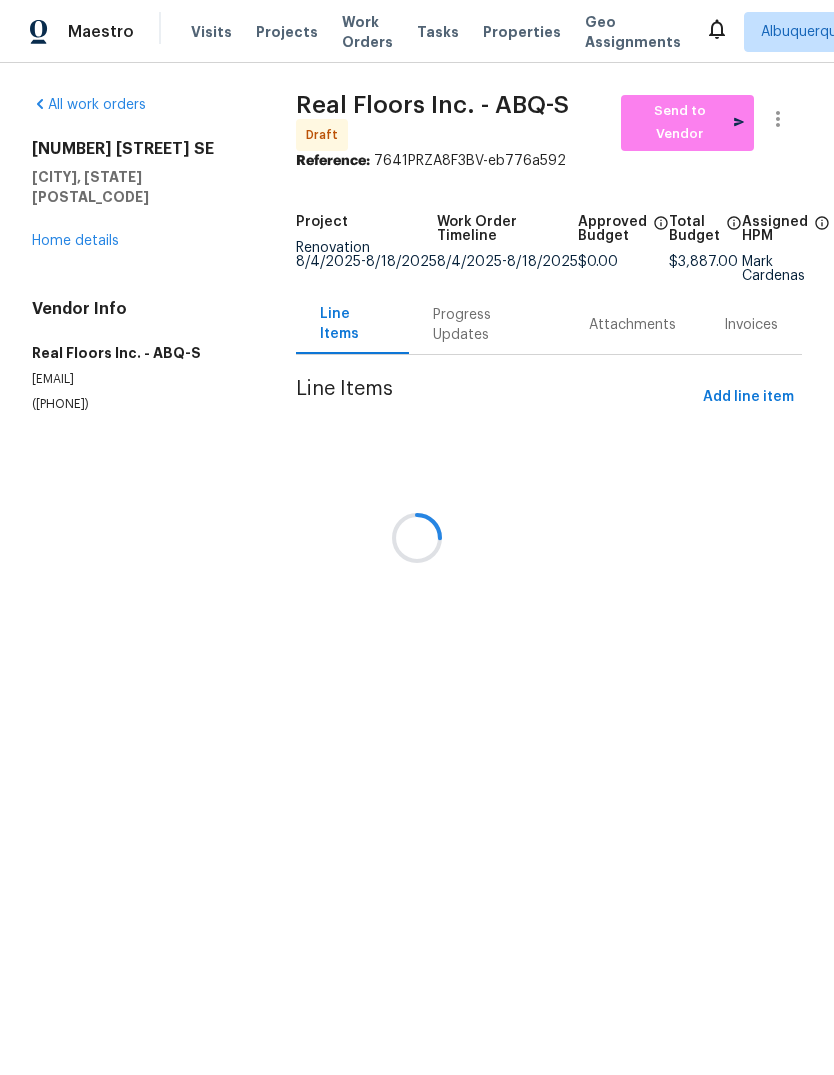 click at bounding box center (417, 537) 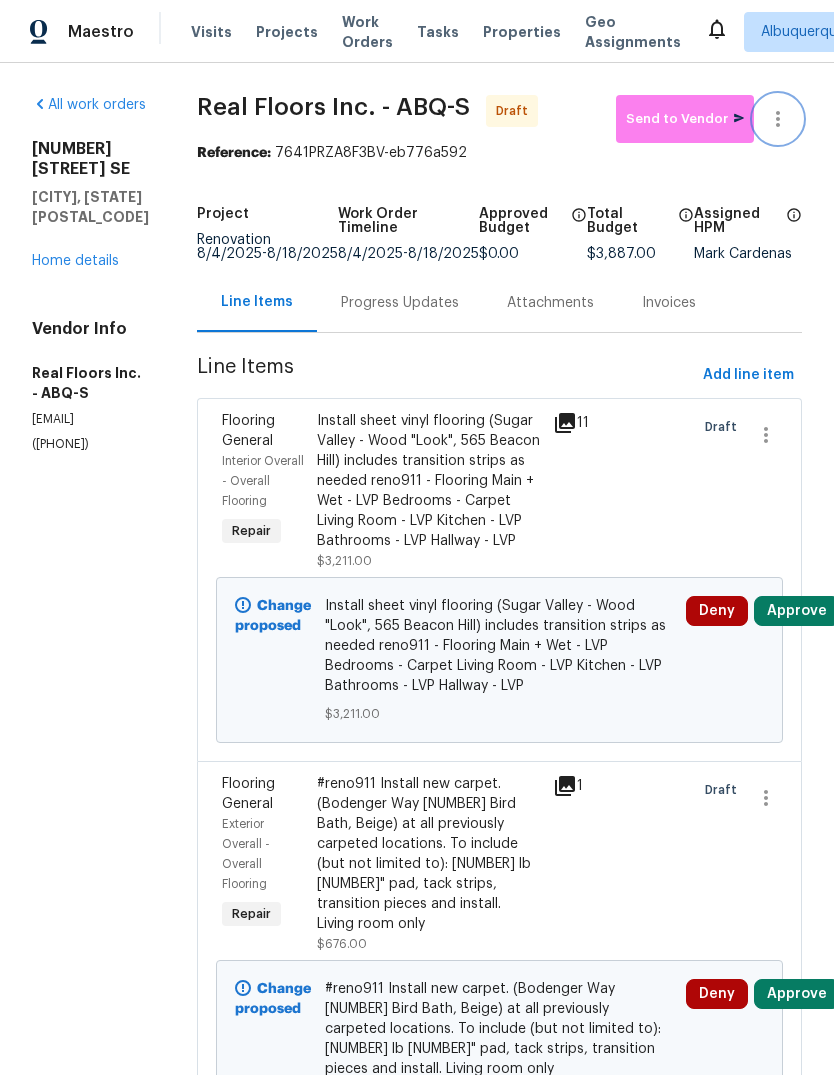 click 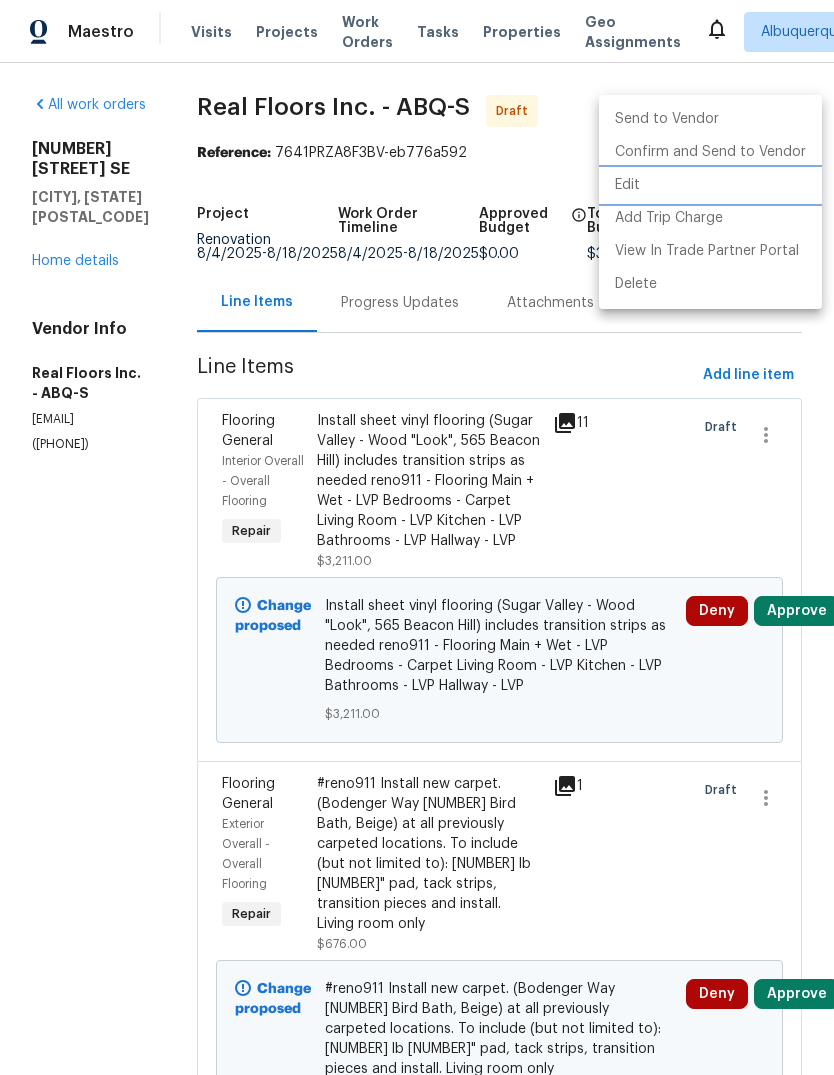 click on "Edit" at bounding box center [710, 185] 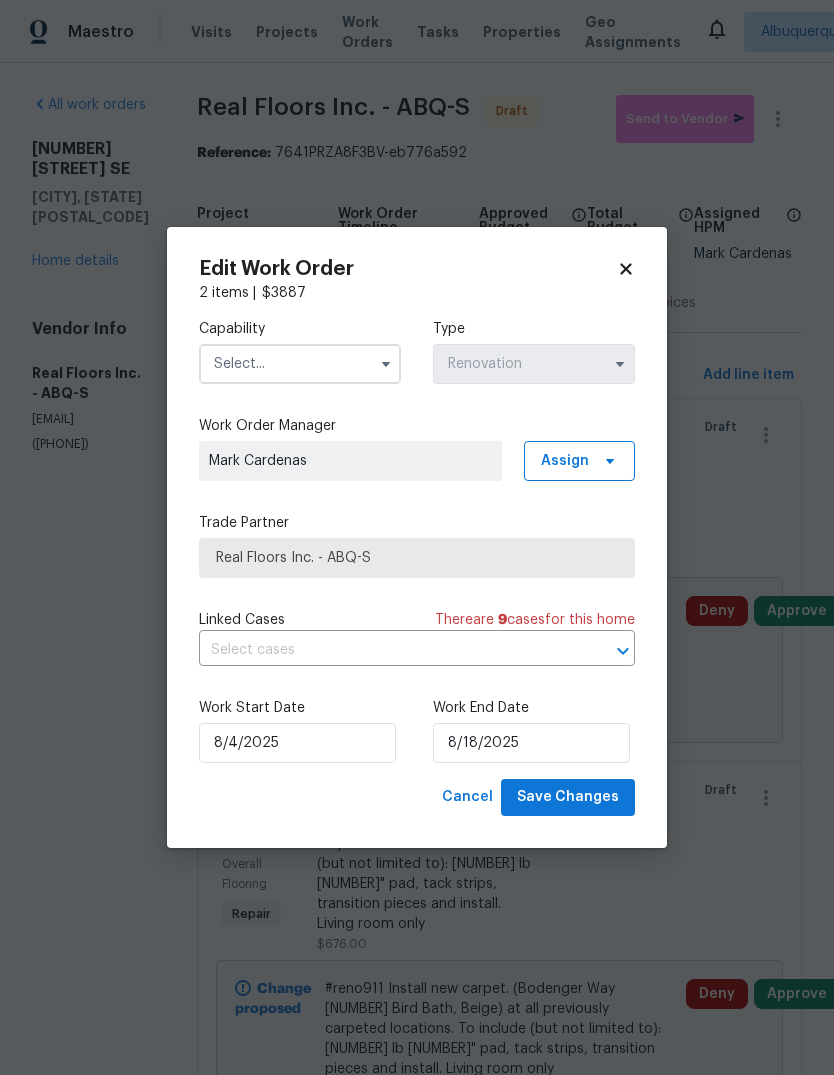 click at bounding box center [300, 364] 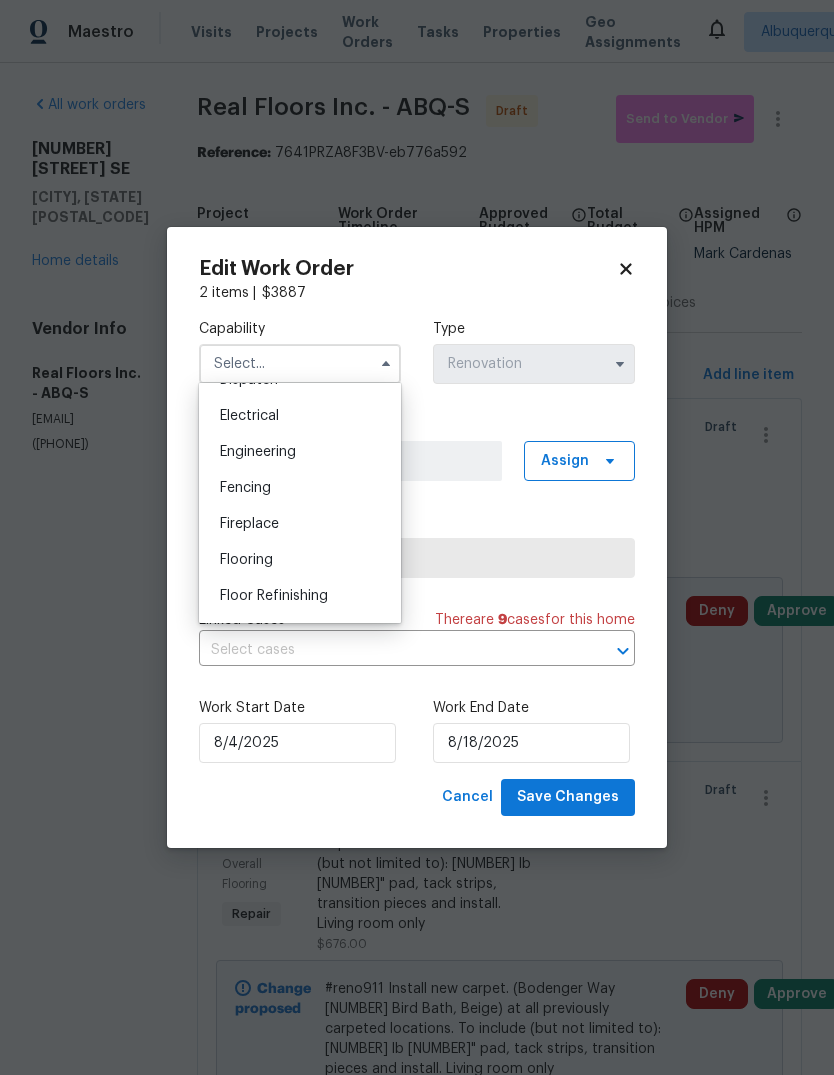 scroll, scrollTop: 632, scrollLeft: 0, axis: vertical 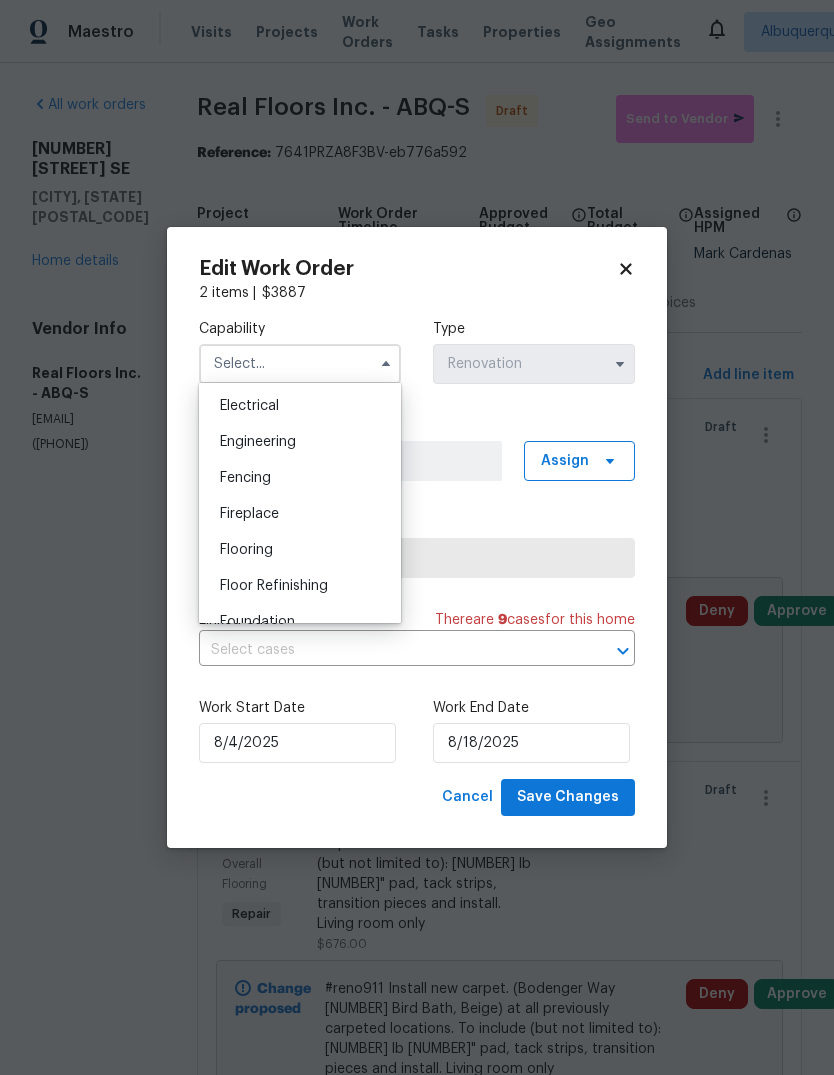 click on "Flooring" at bounding box center (246, 550) 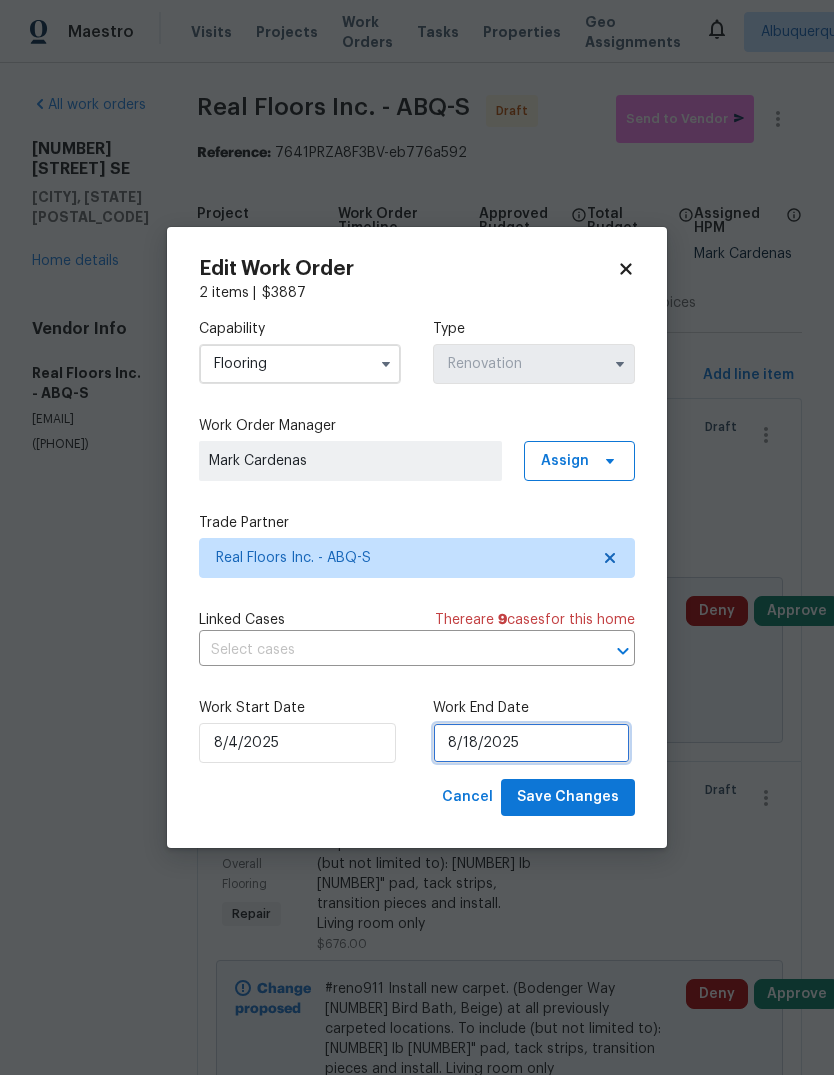 click on "8/18/2025" at bounding box center [531, 743] 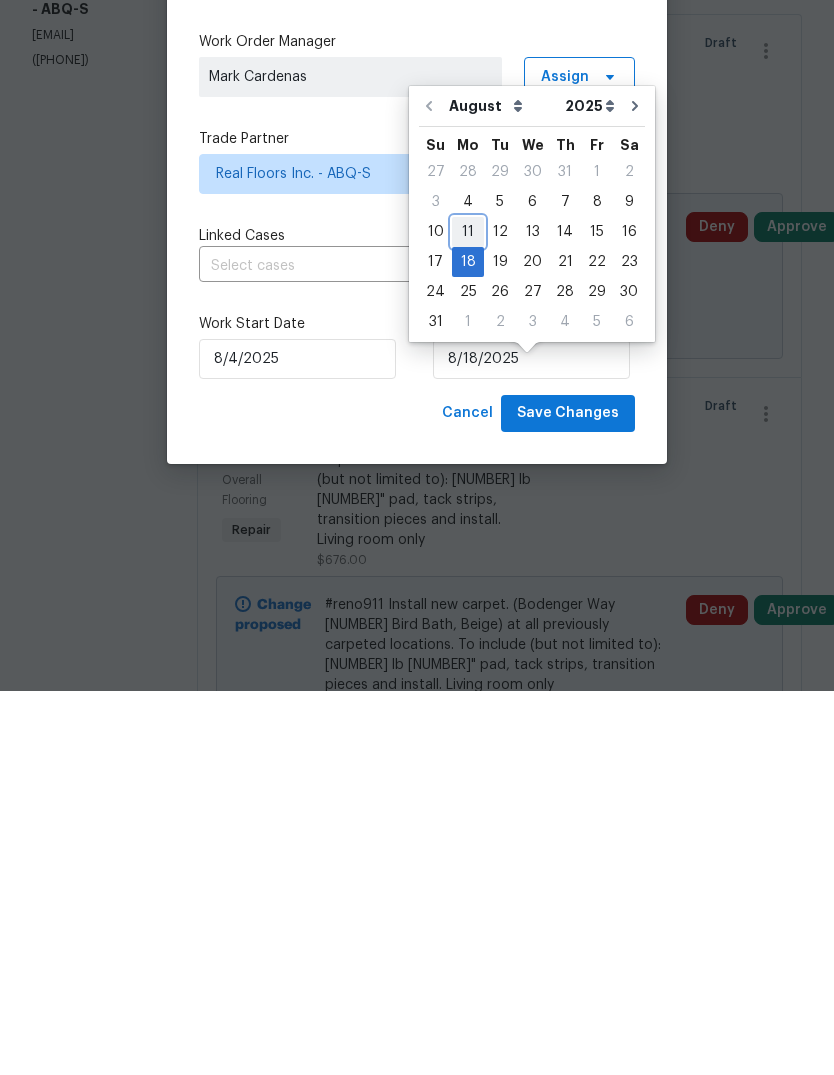 click on "11" at bounding box center [468, 616] 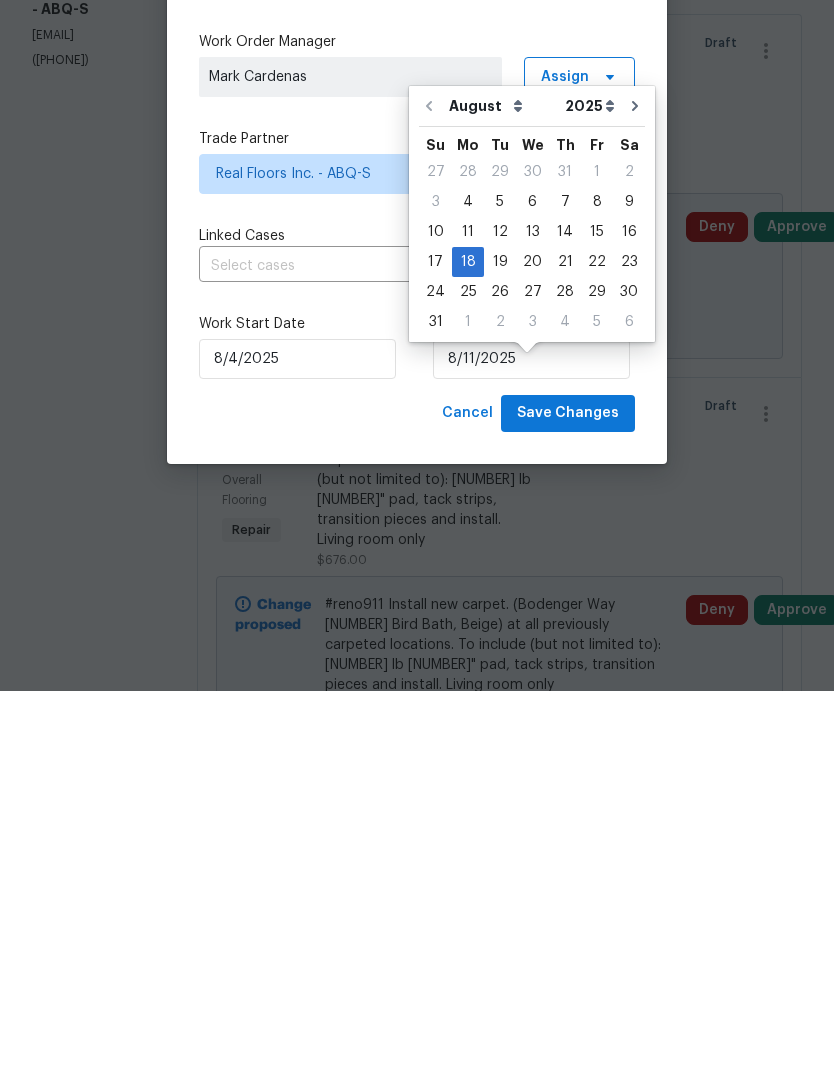 scroll, scrollTop: 75, scrollLeft: 0, axis: vertical 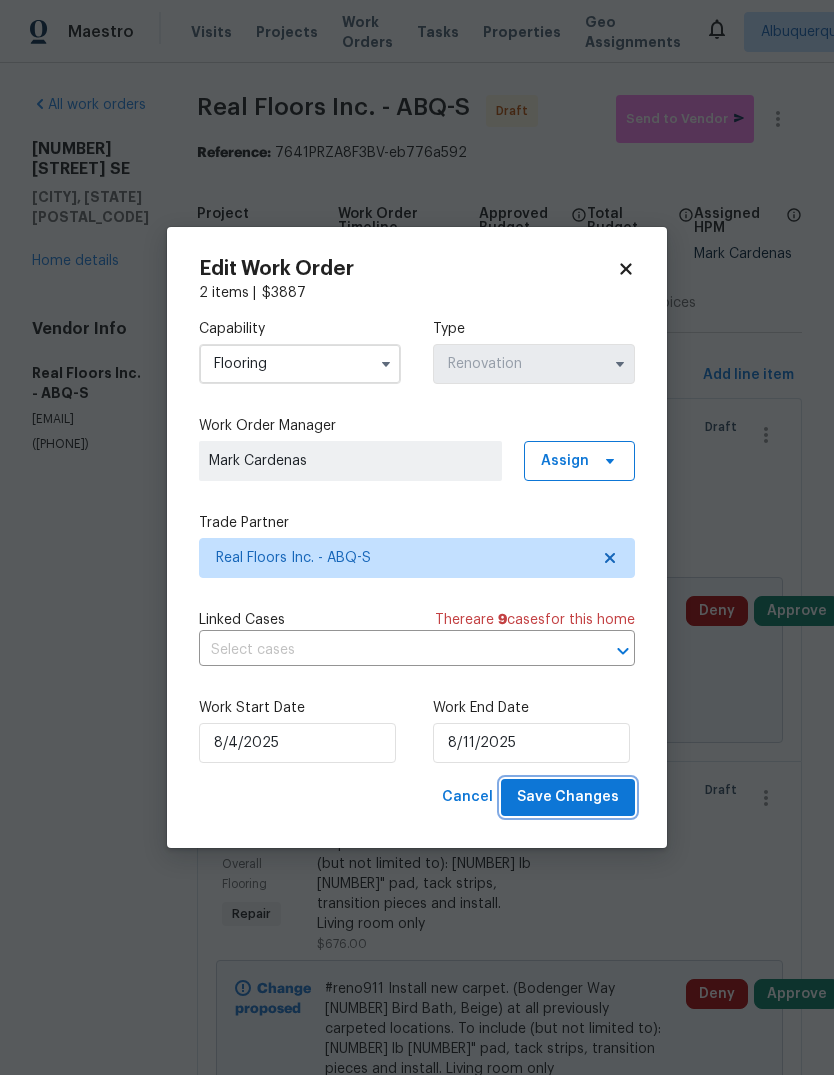 click on "Save Changes" at bounding box center [568, 797] 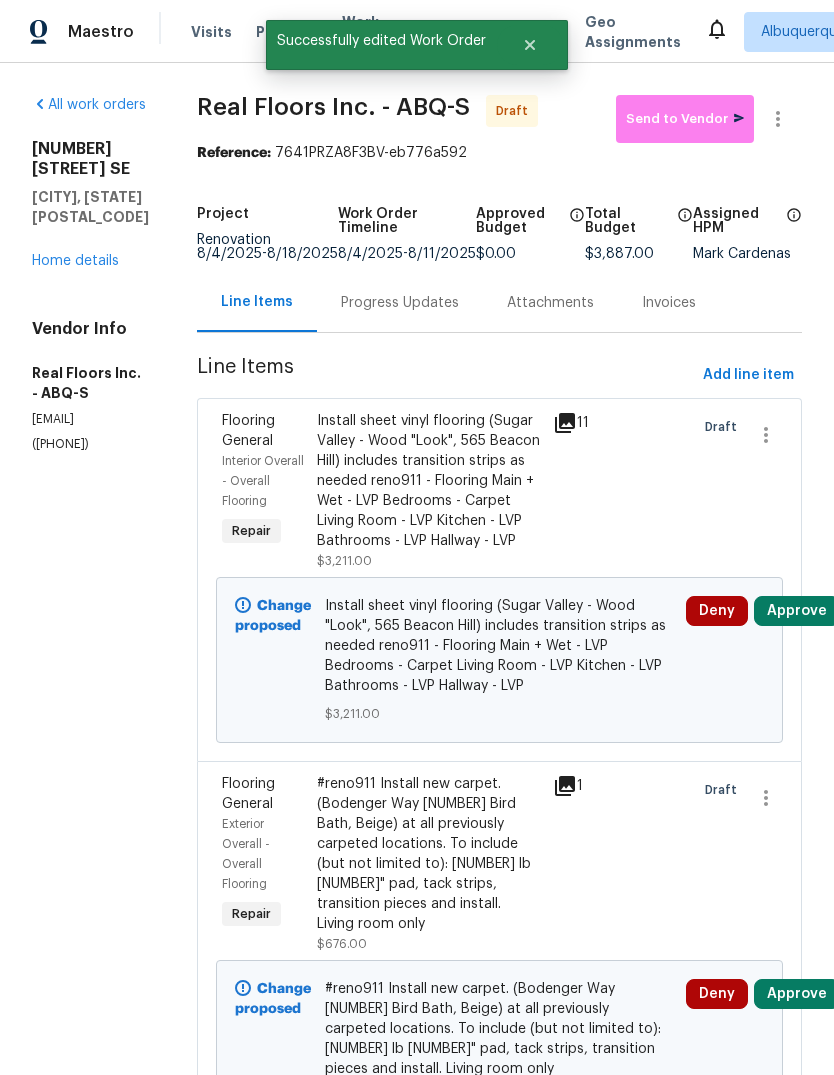 click on "Approve" at bounding box center (797, 611) 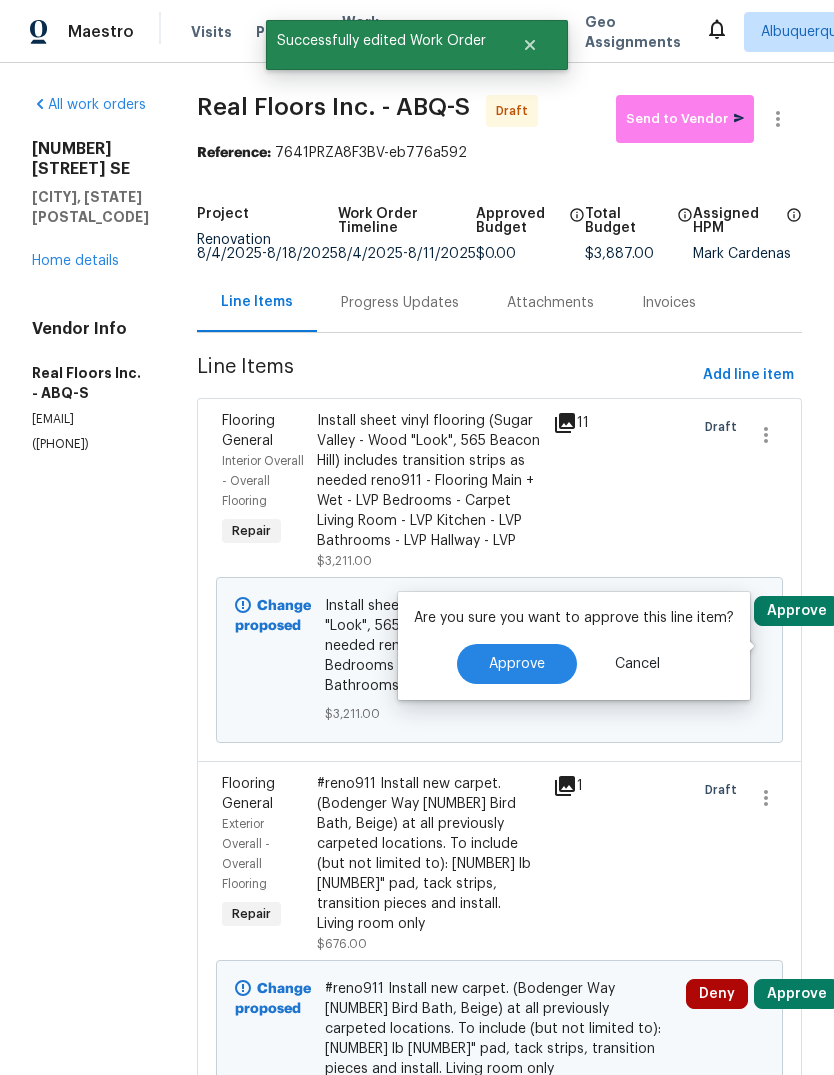 click on "Approve" at bounding box center (517, 664) 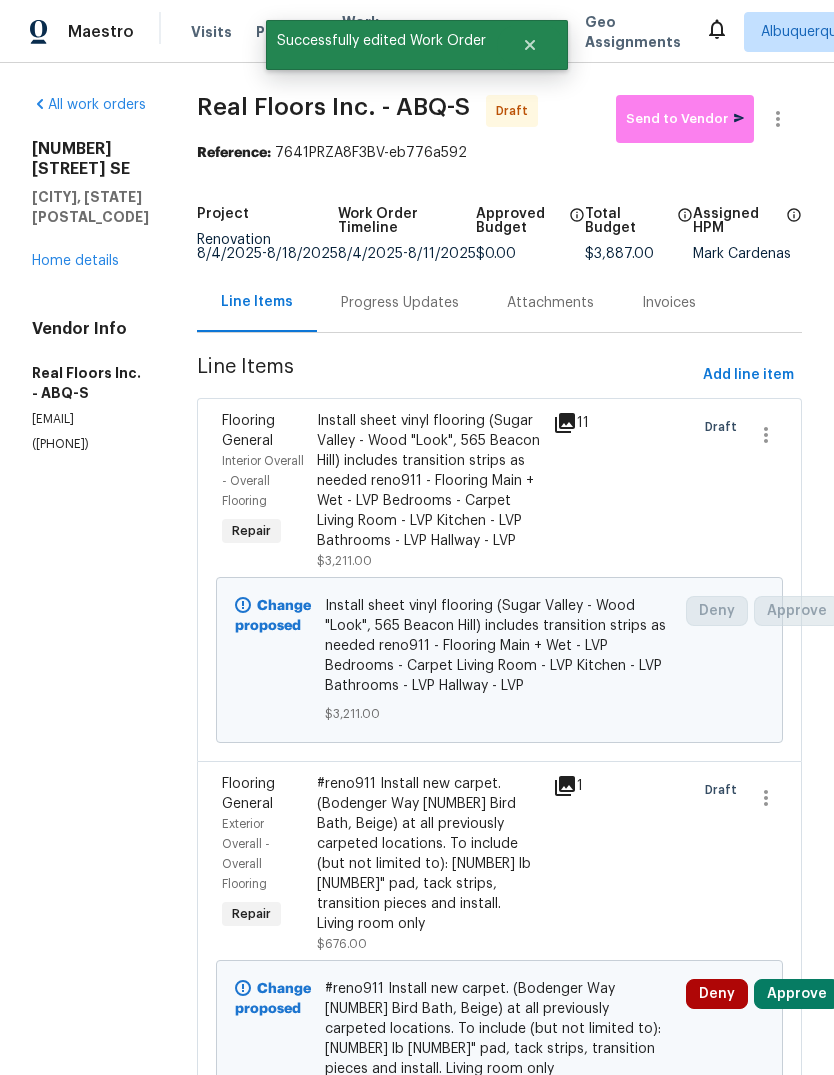 click on "Approve" at bounding box center (797, 994) 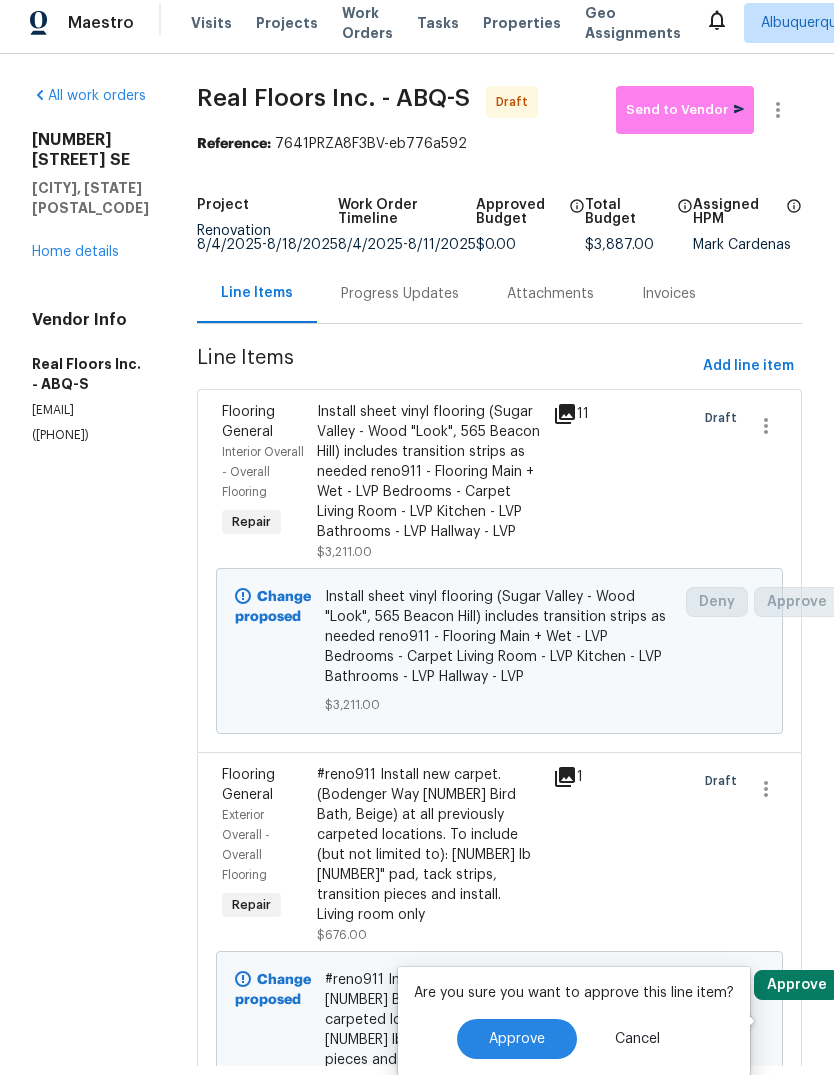 click on "Approve" at bounding box center [517, 1039] 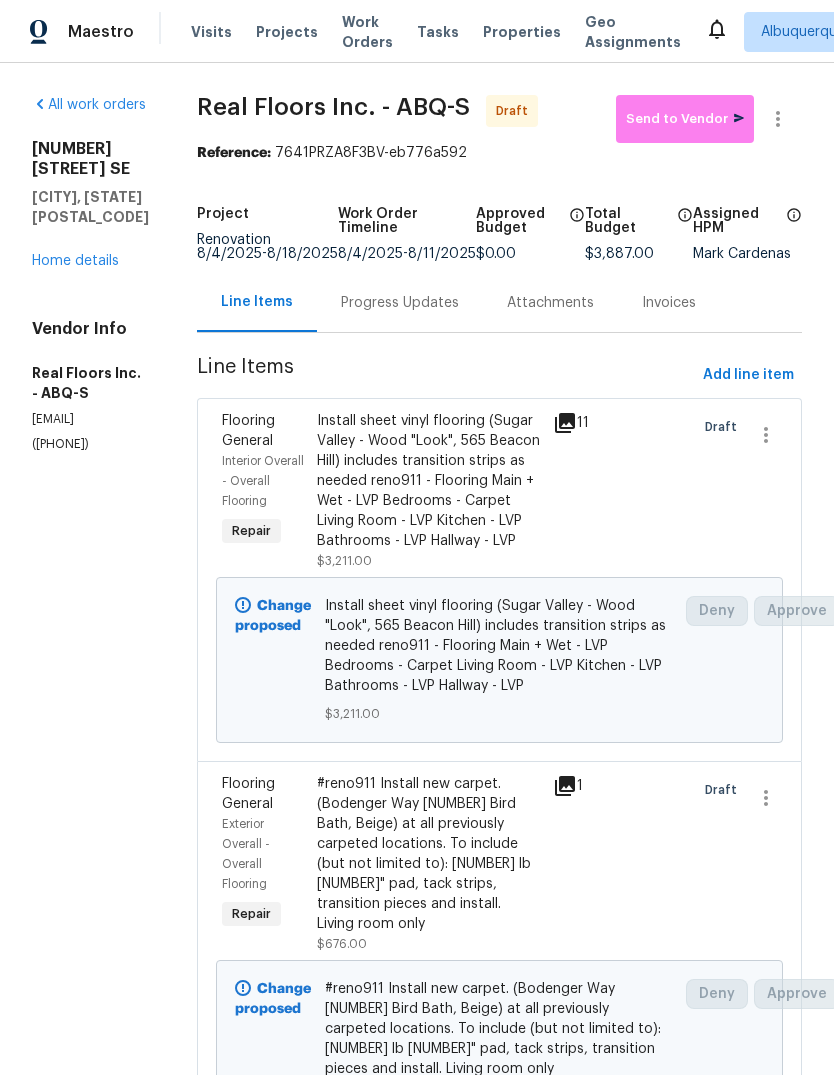 scroll, scrollTop: 0, scrollLeft: 0, axis: both 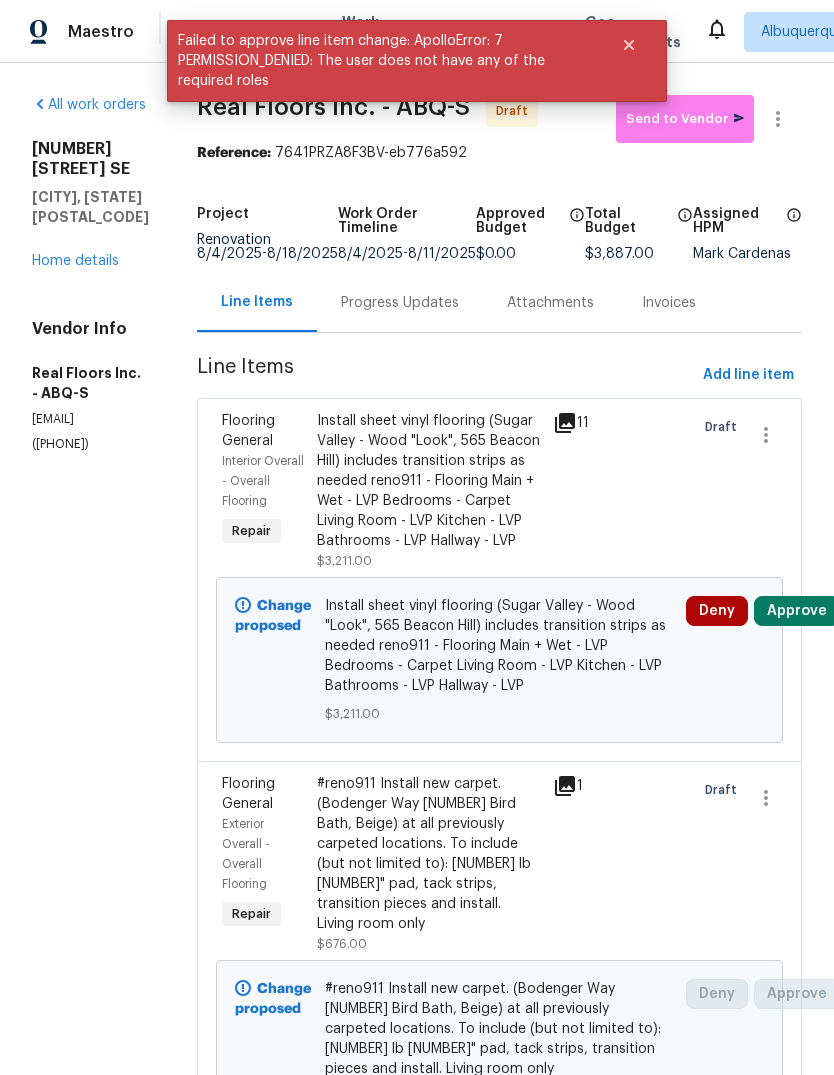 click on "Home details" at bounding box center [75, 261] 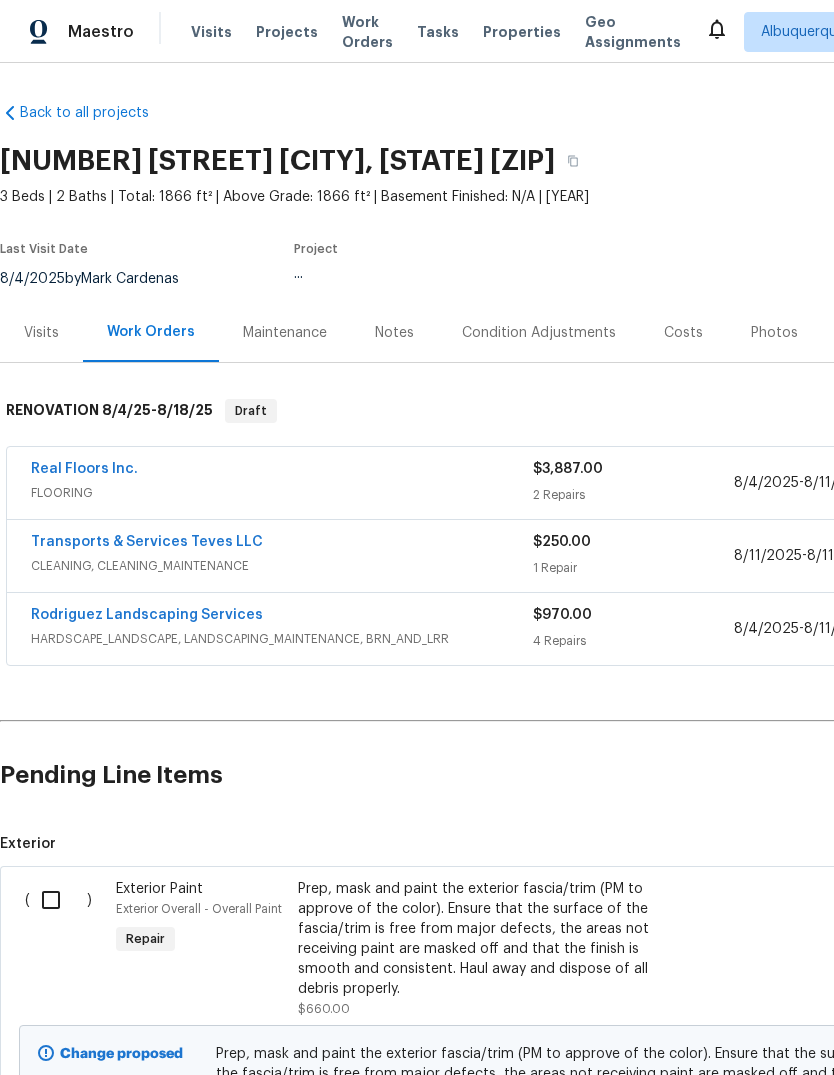 click at bounding box center [58, 900] 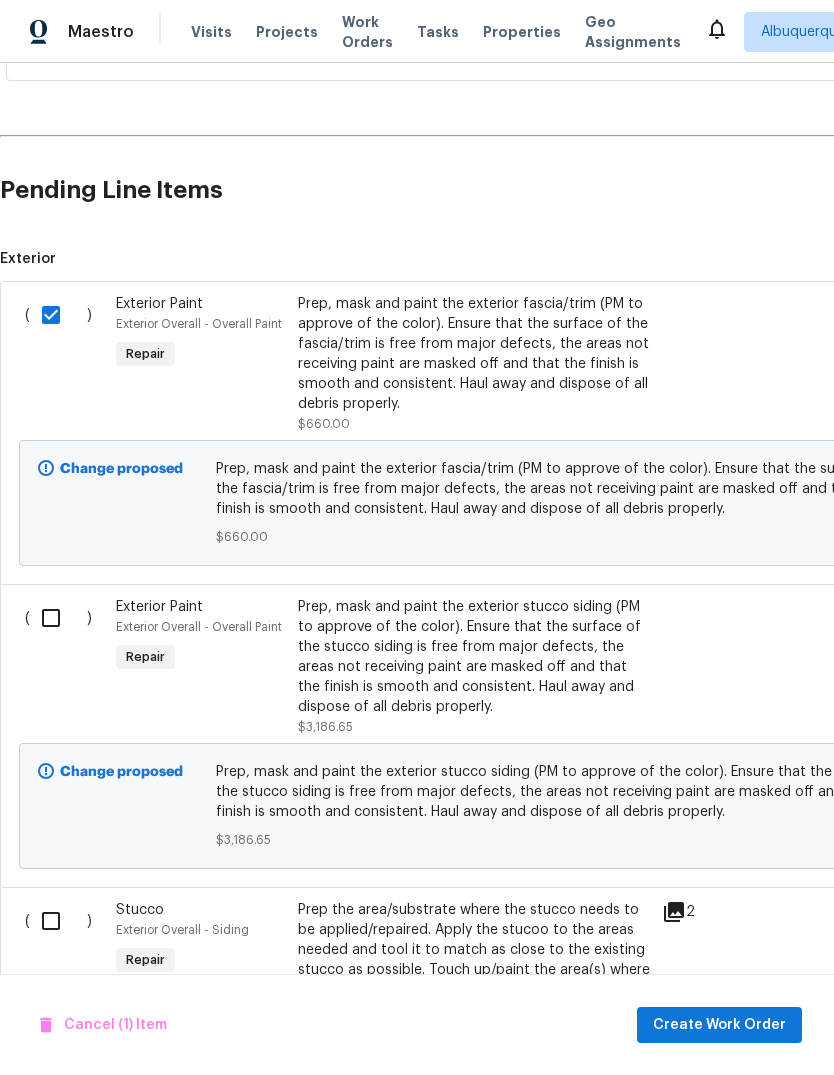scroll, scrollTop: 587, scrollLeft: 0, axis: vertical 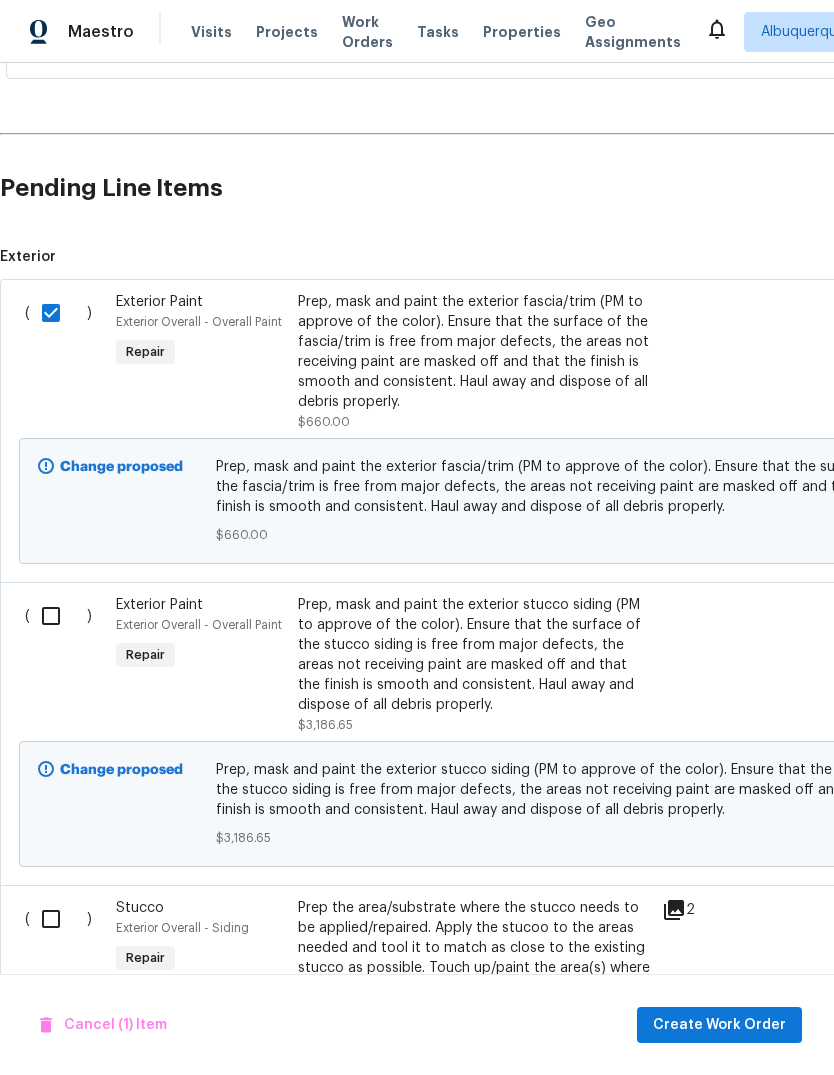 click at bounding box center (58, 616) 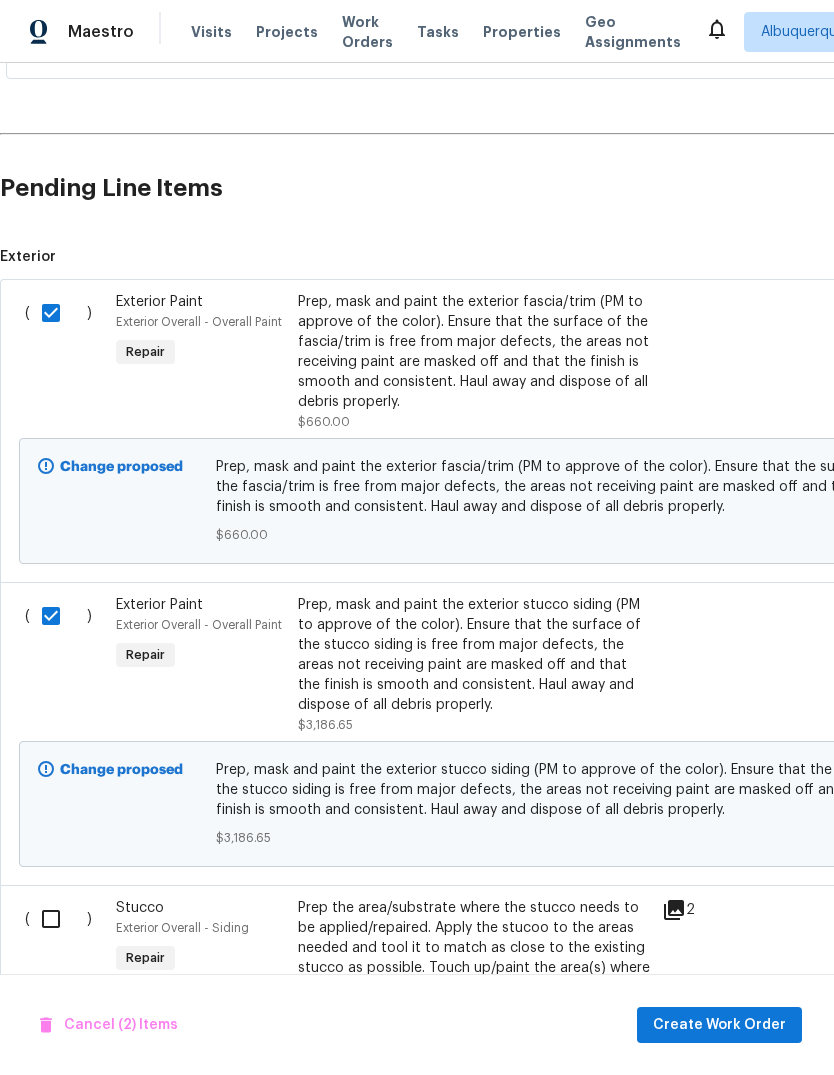 click at bounding box center [58, 919] 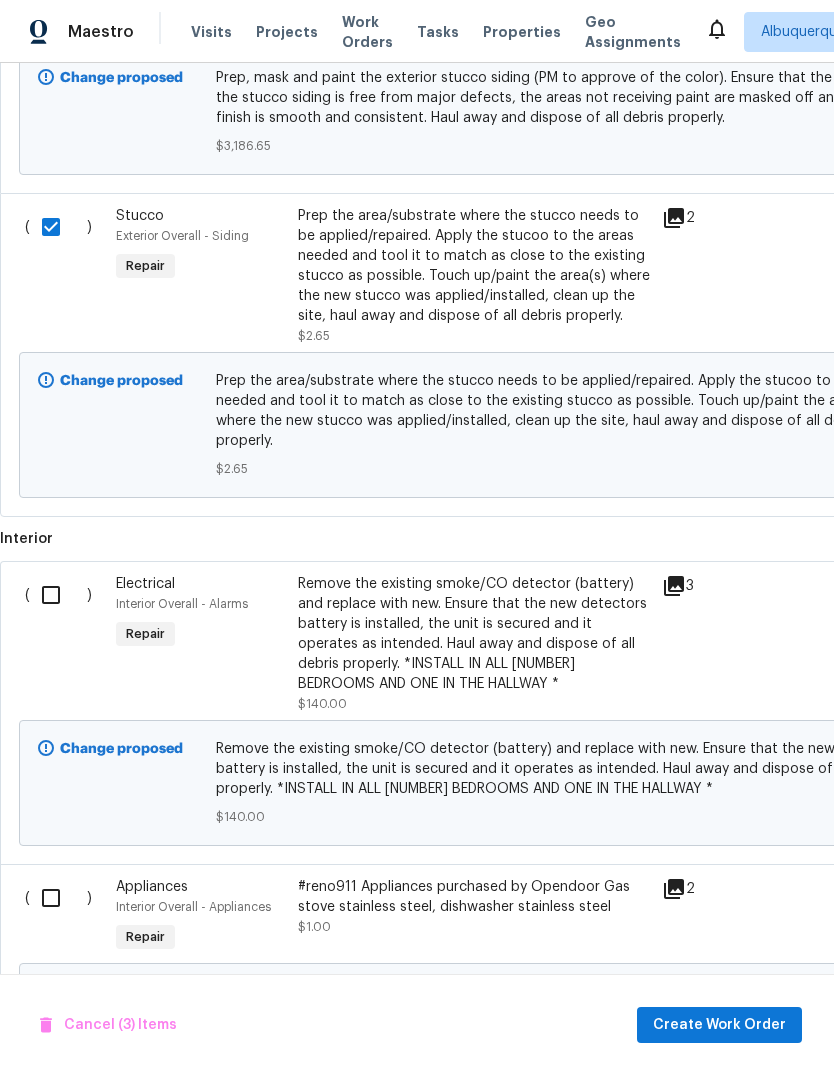 scroll, scrollTop: 1278, scrollLeft: 0, axis: vertical 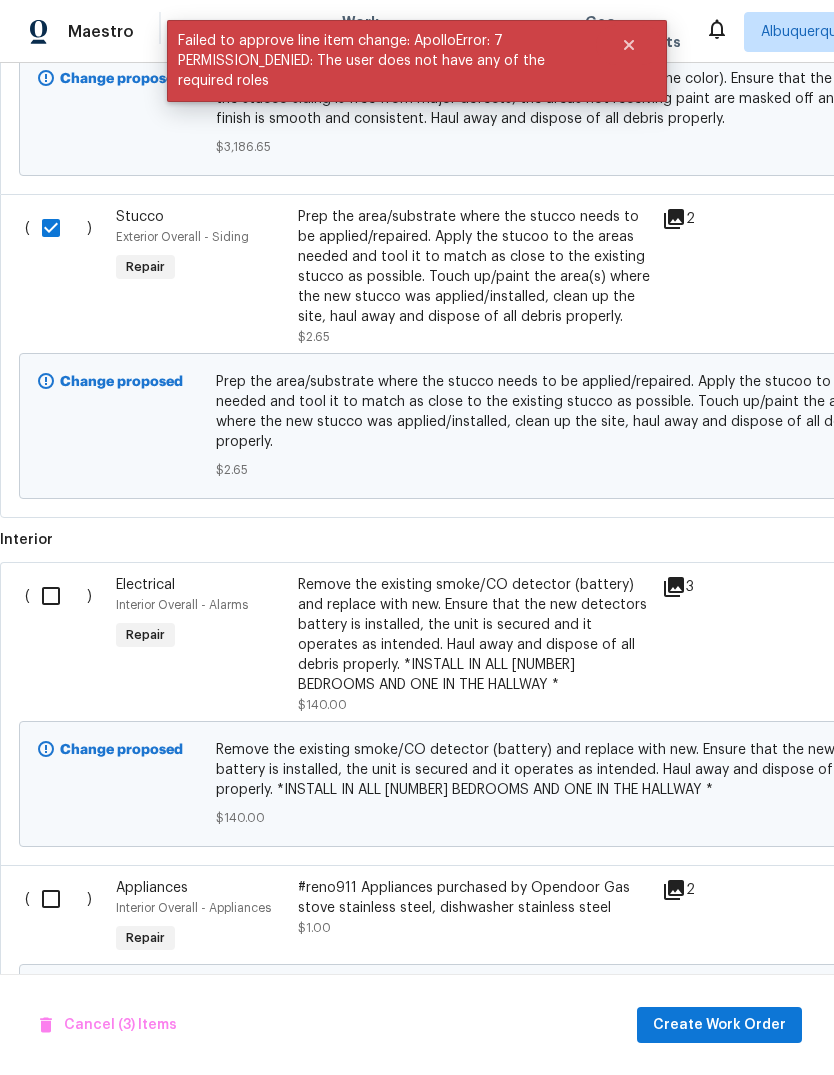 click at bounding box center (58, 596) 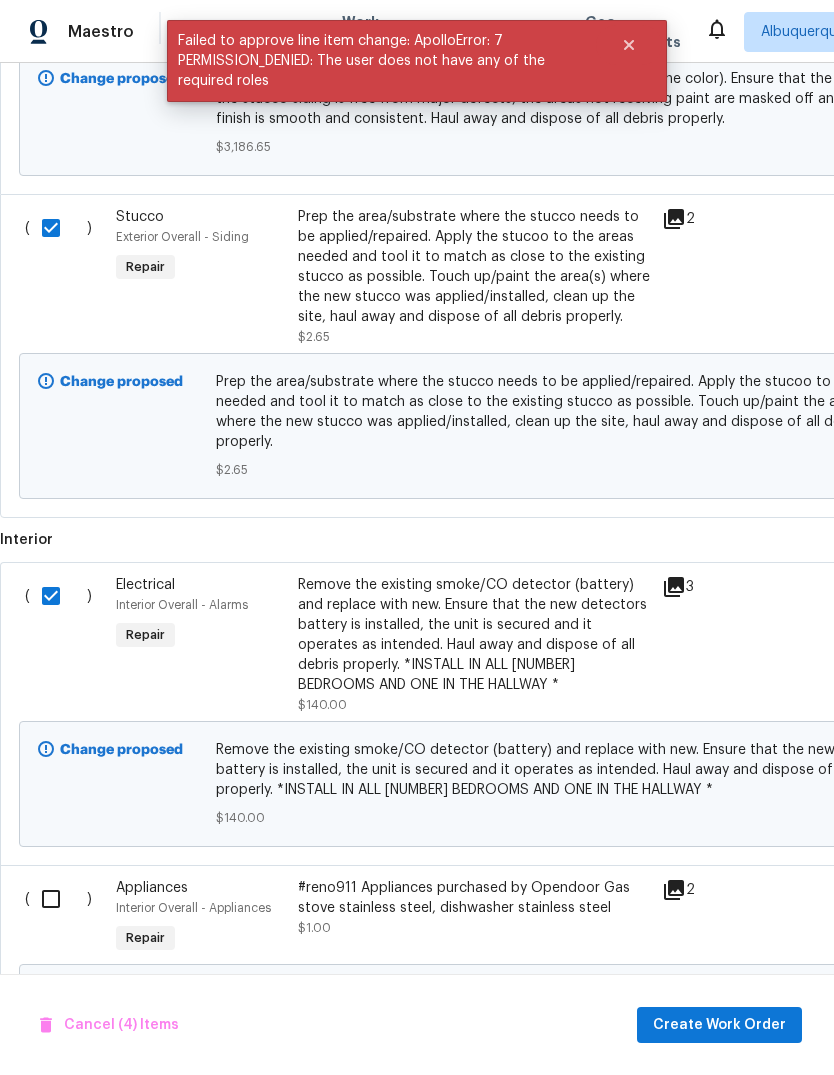 click at bounding box center [58, 899] 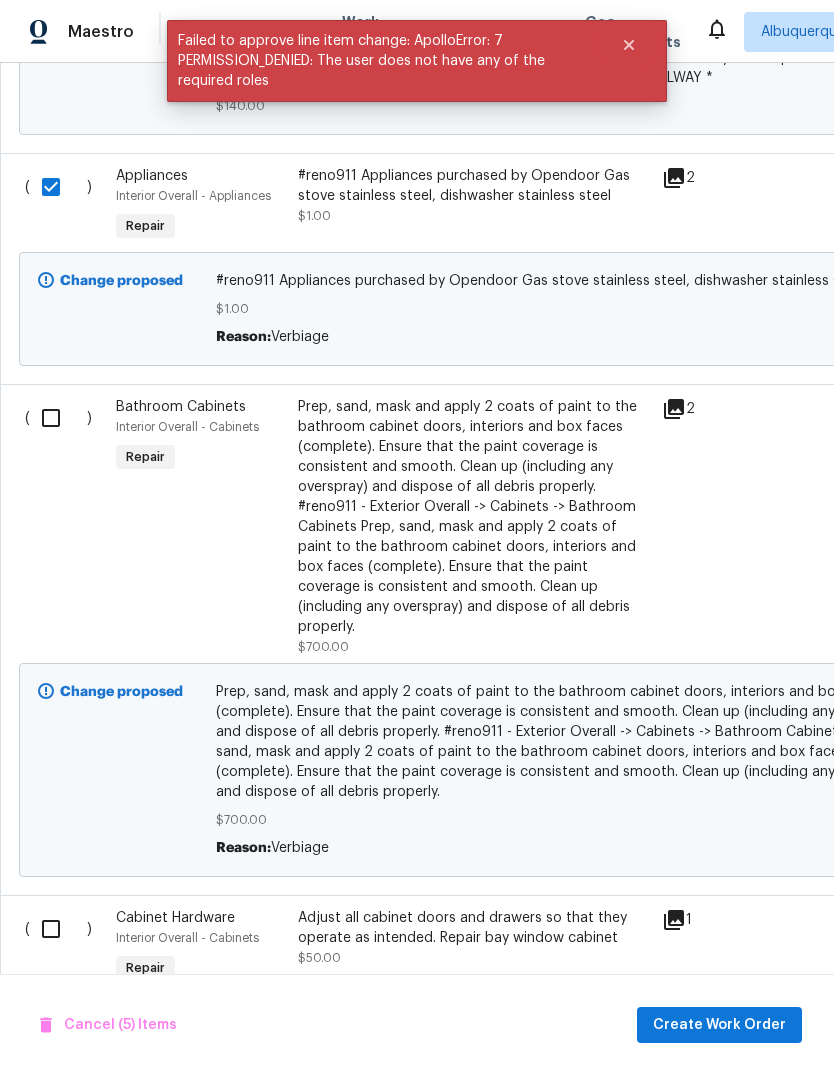 scroll, scrollTop: 1989, scrollLeft: 0, axis: vertical 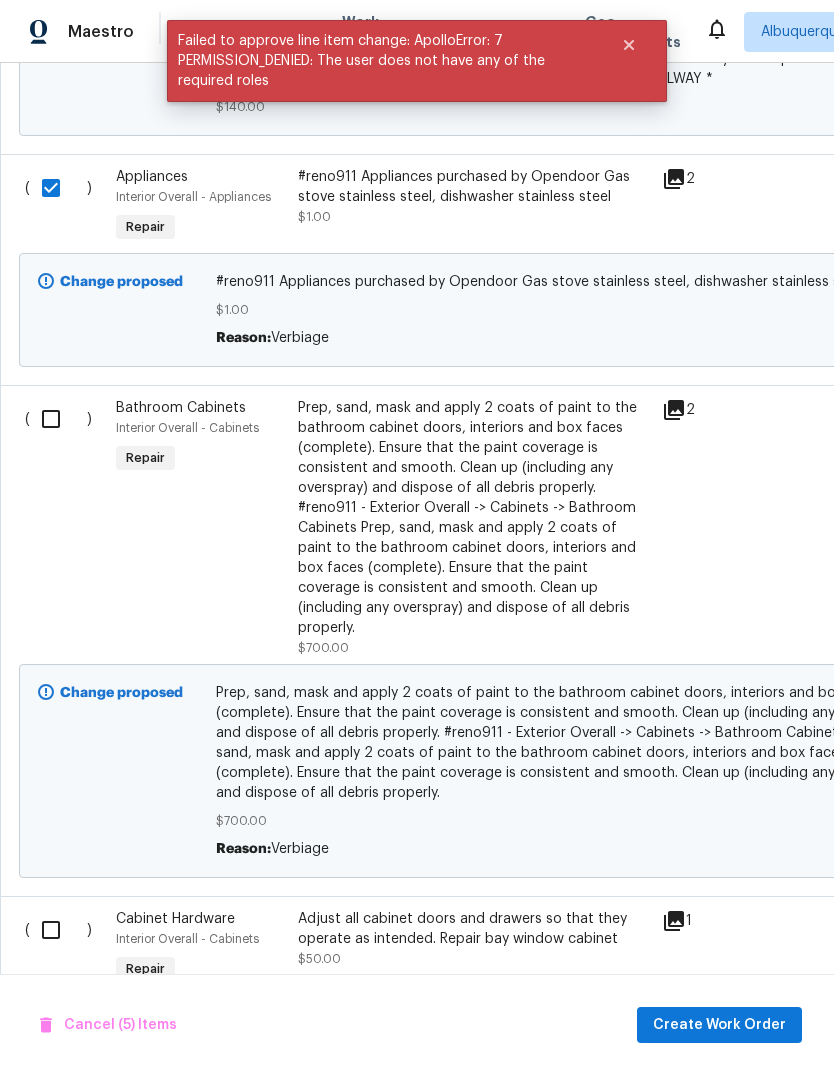 click at bounding box center (58, 419) 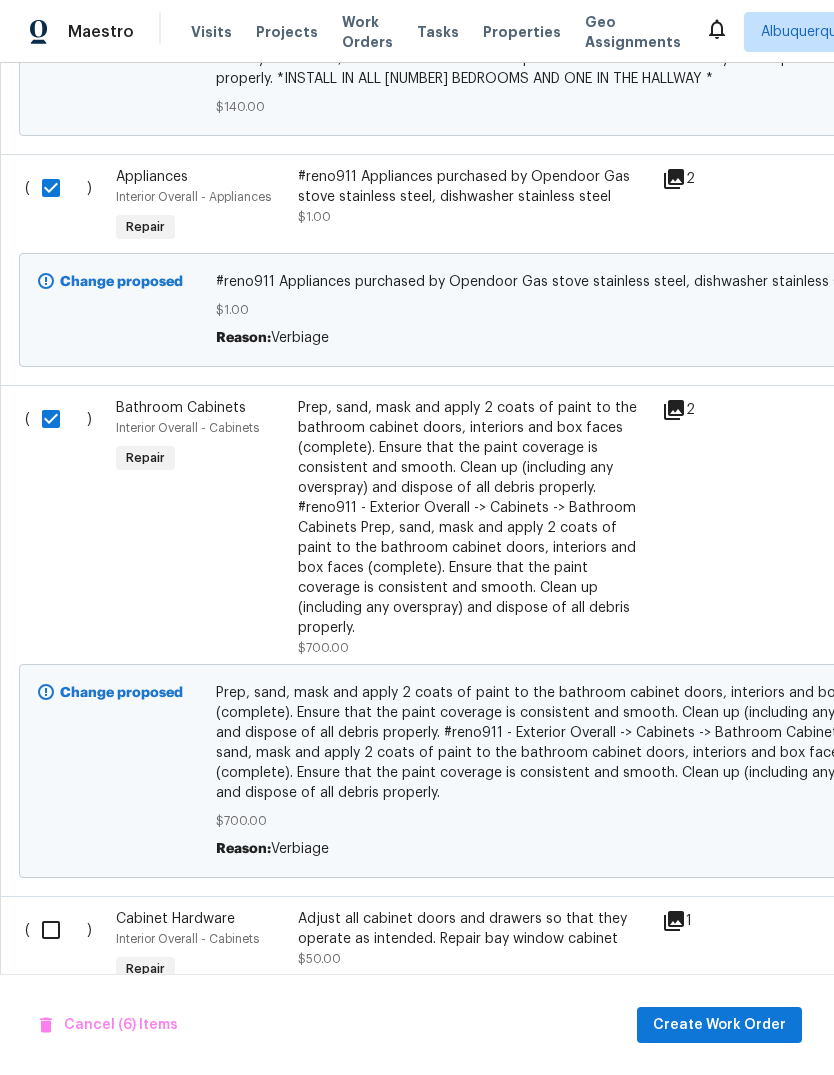 click at bounding box center (58, 930) 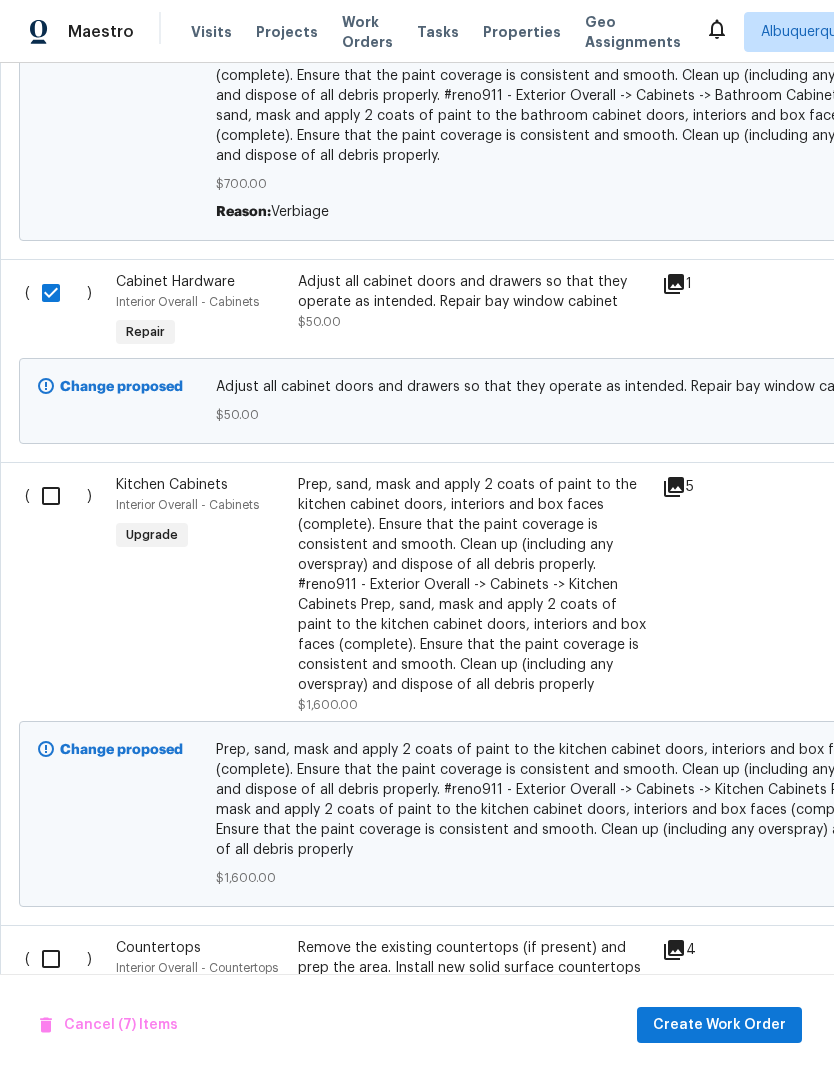 scroll, scrollTop: 2628, scrollLeft: 0, axis: vertical 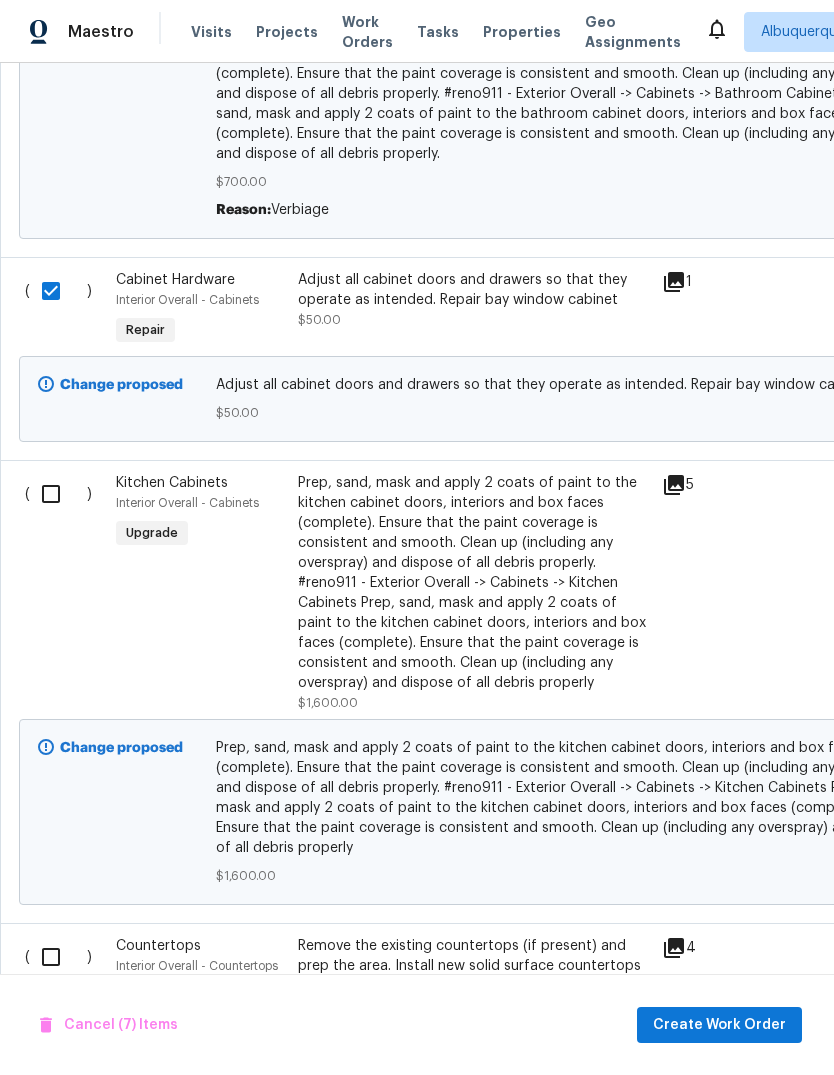 click at bounding box center (58, 494) 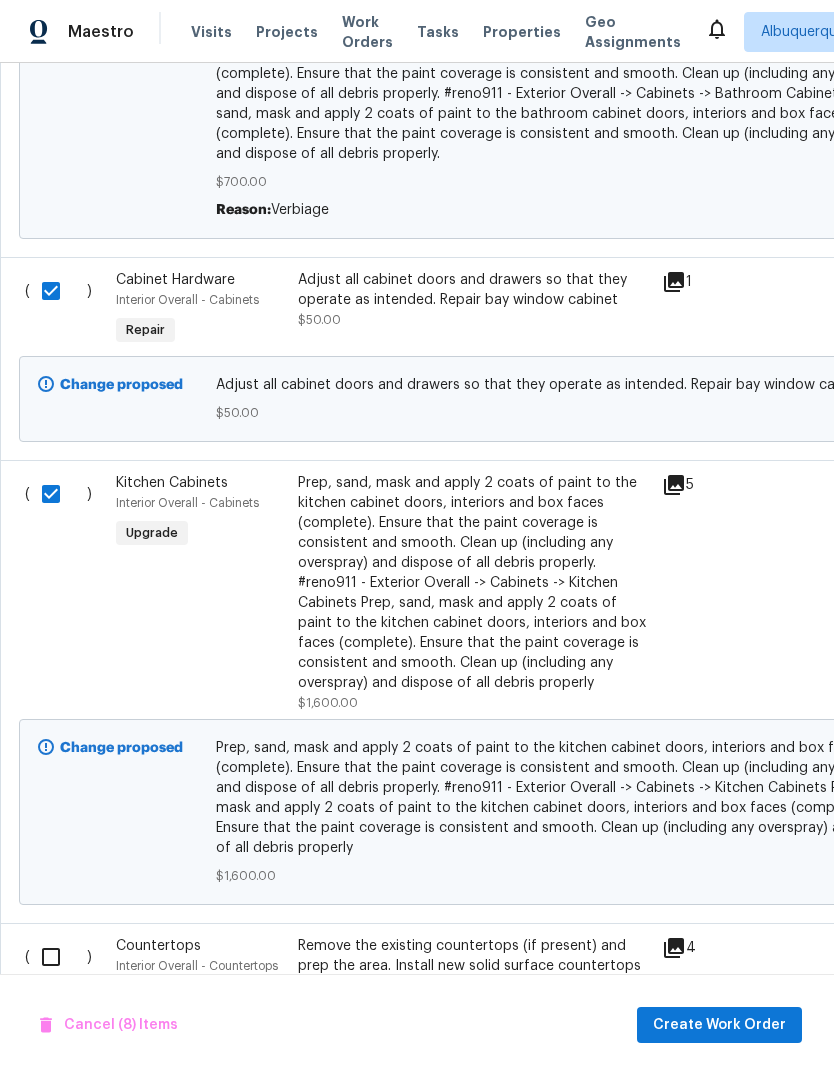 click at bounding box center [58, 957] 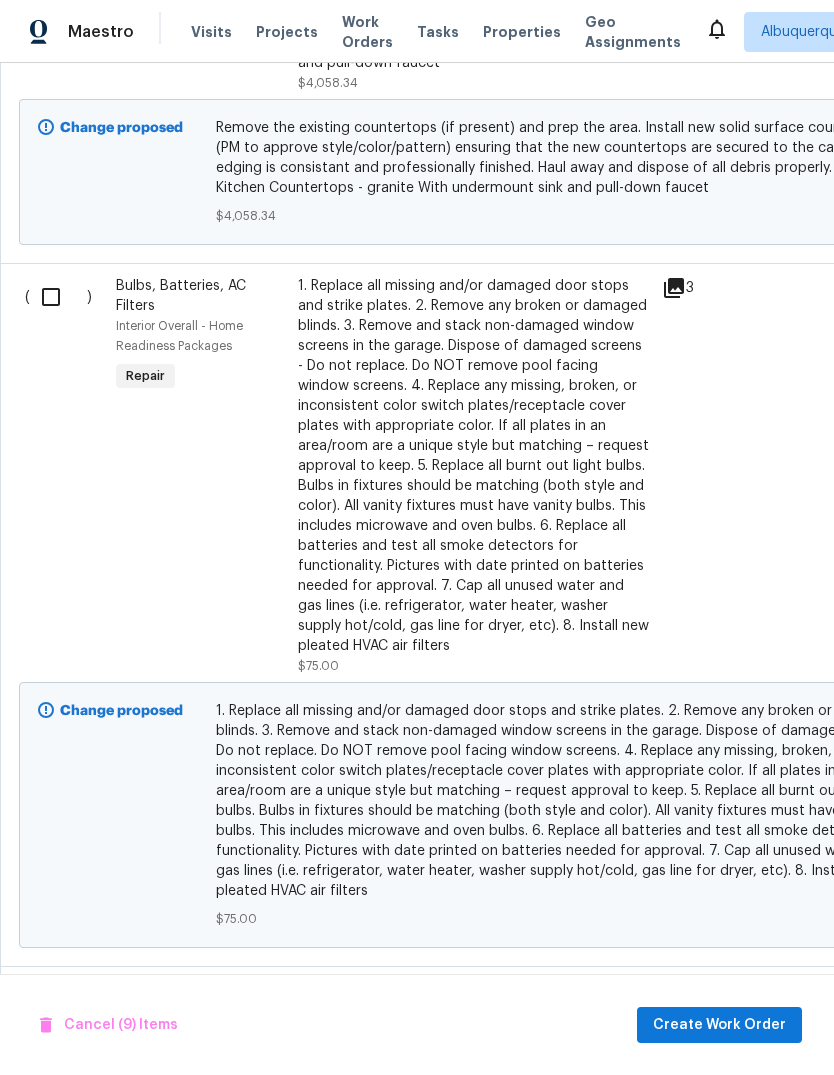 scroll, scrollTop: 3651, scrollLeft: 0, axis: vertical 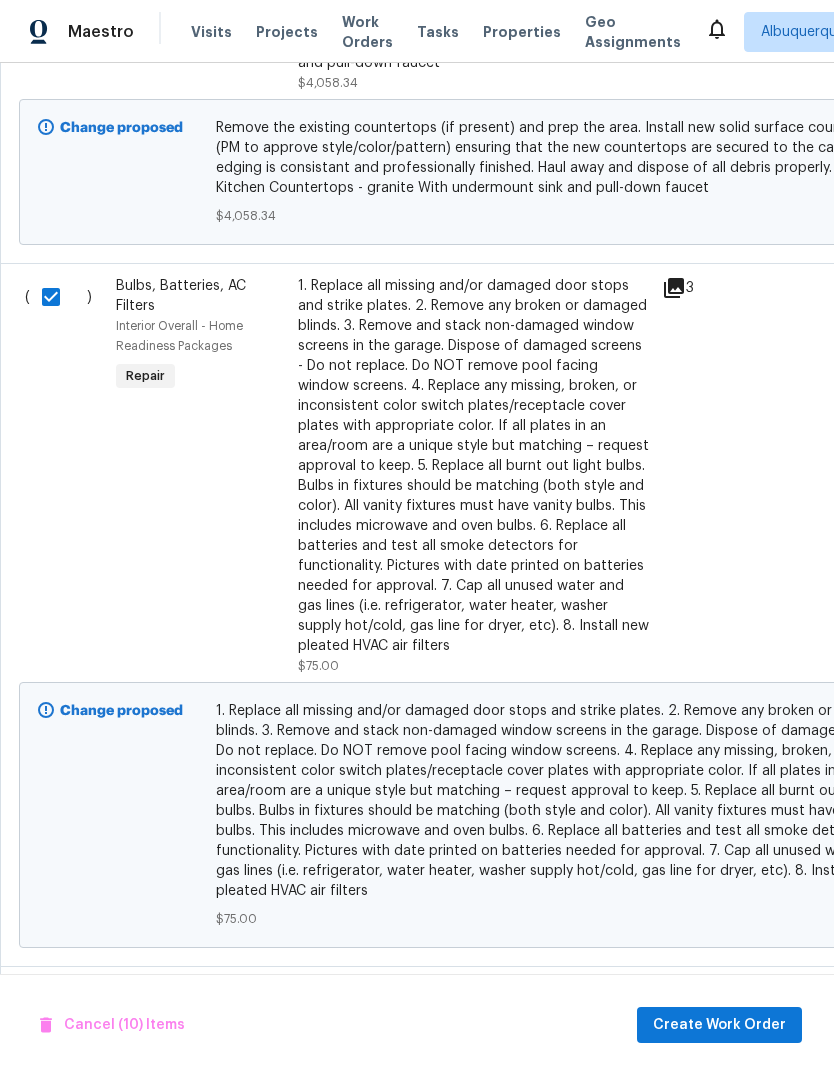 click at bounding box center (58, 1000) 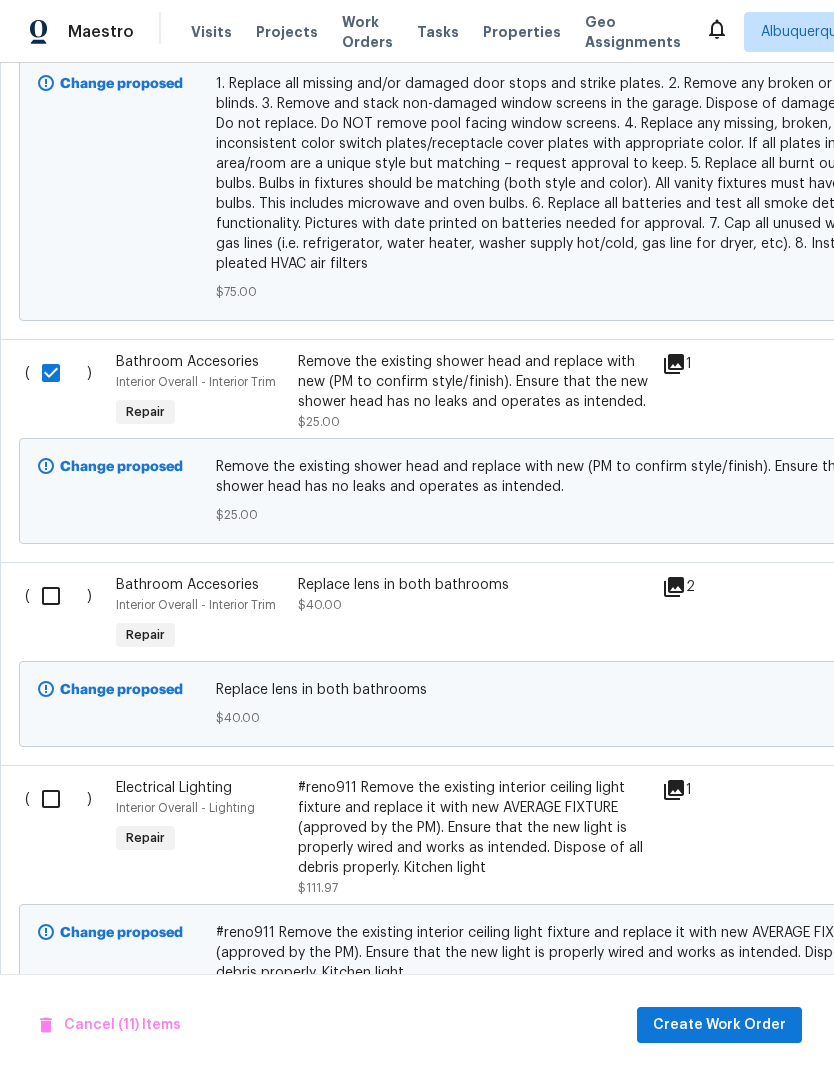 scroll, scrollTop: 4281, scrollLeft: 0, axis: vertical 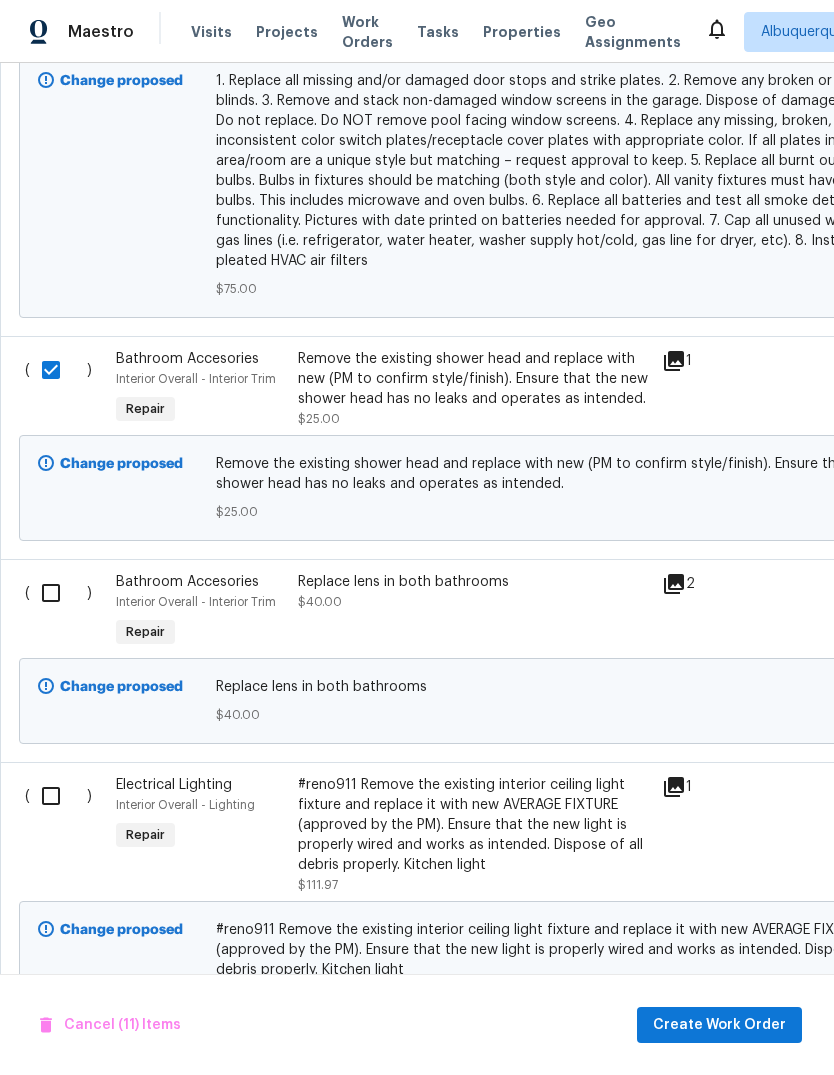 click at bounding box center [58, 593] 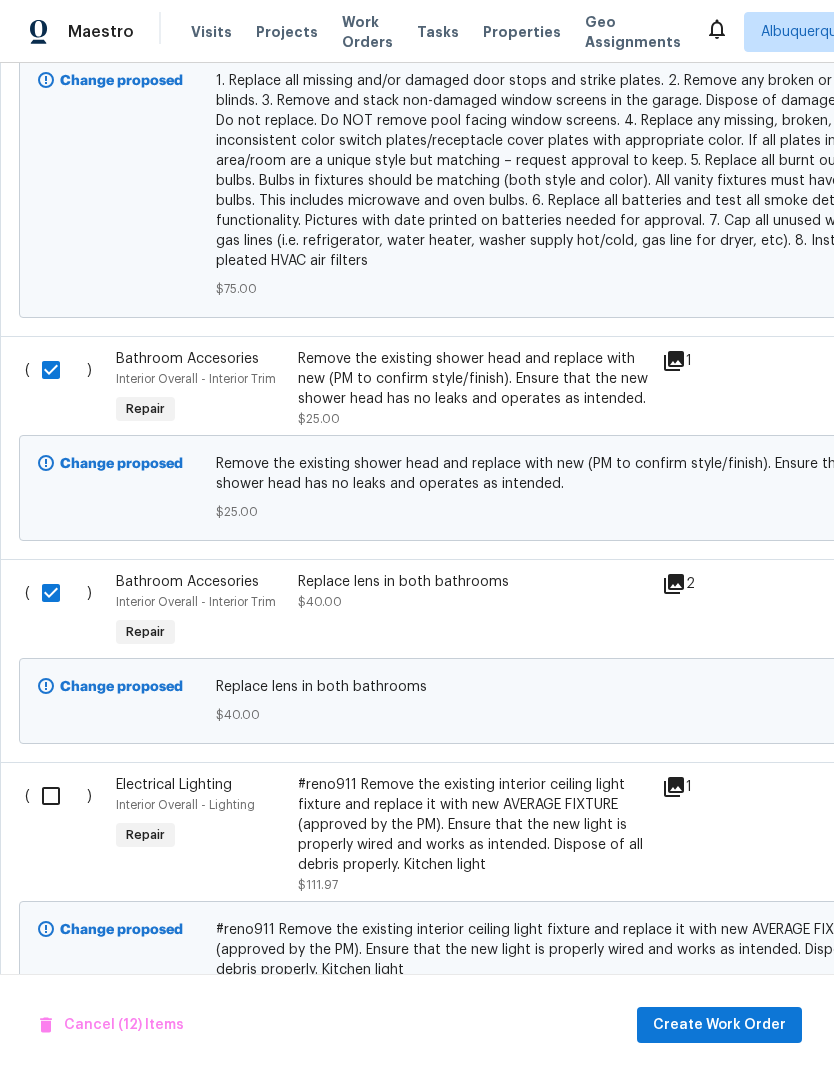 click at bounding box center (58, 796) 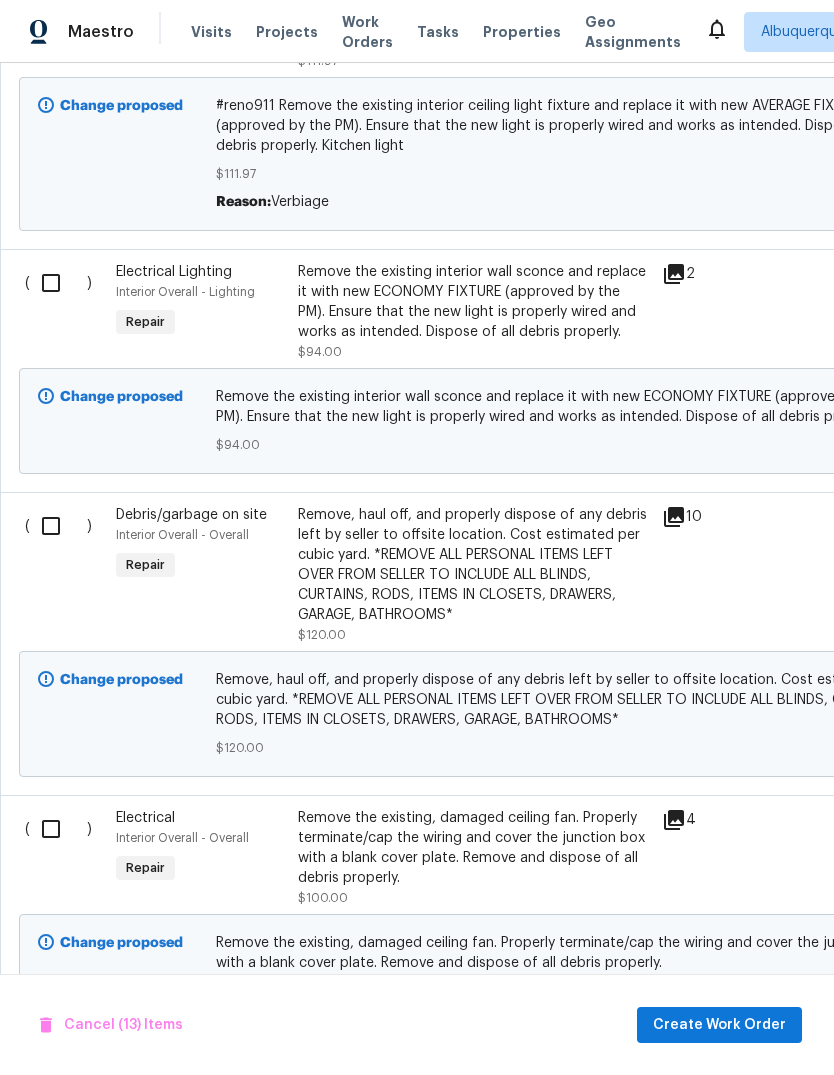scroll, scrollTop: 5112, scrollLeft: 0, axis: vertical 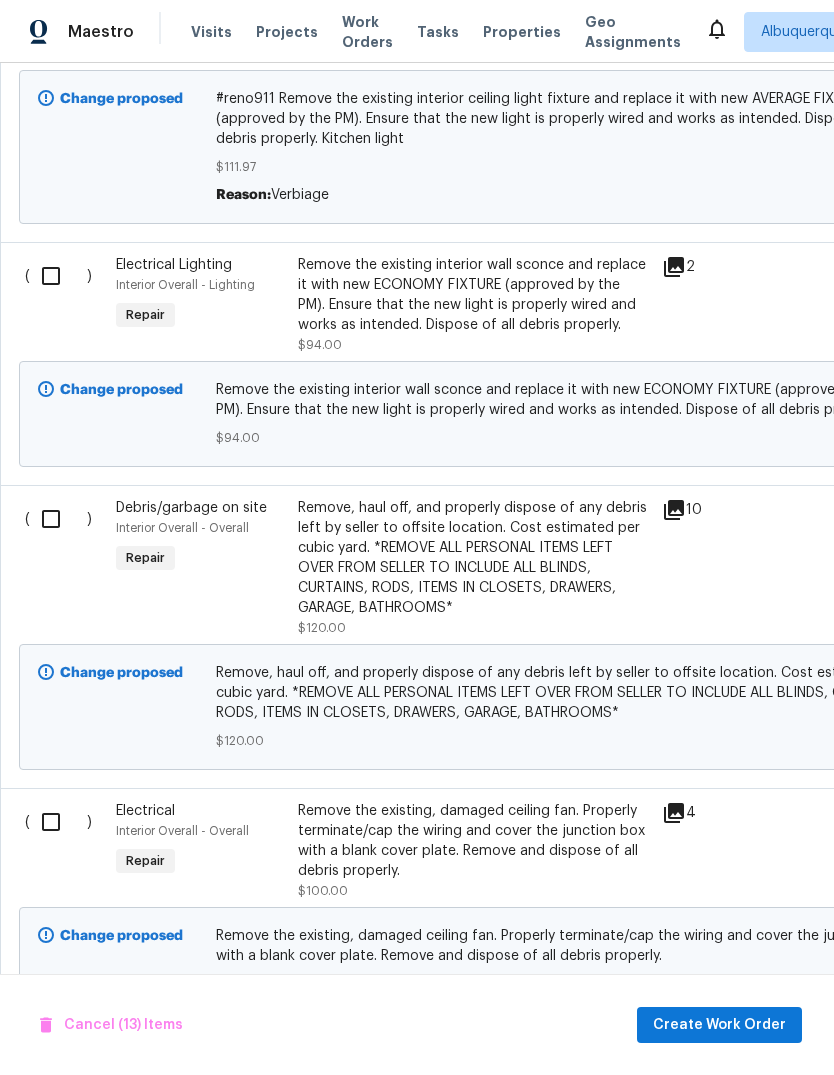 click at bounding box center (58, 276) 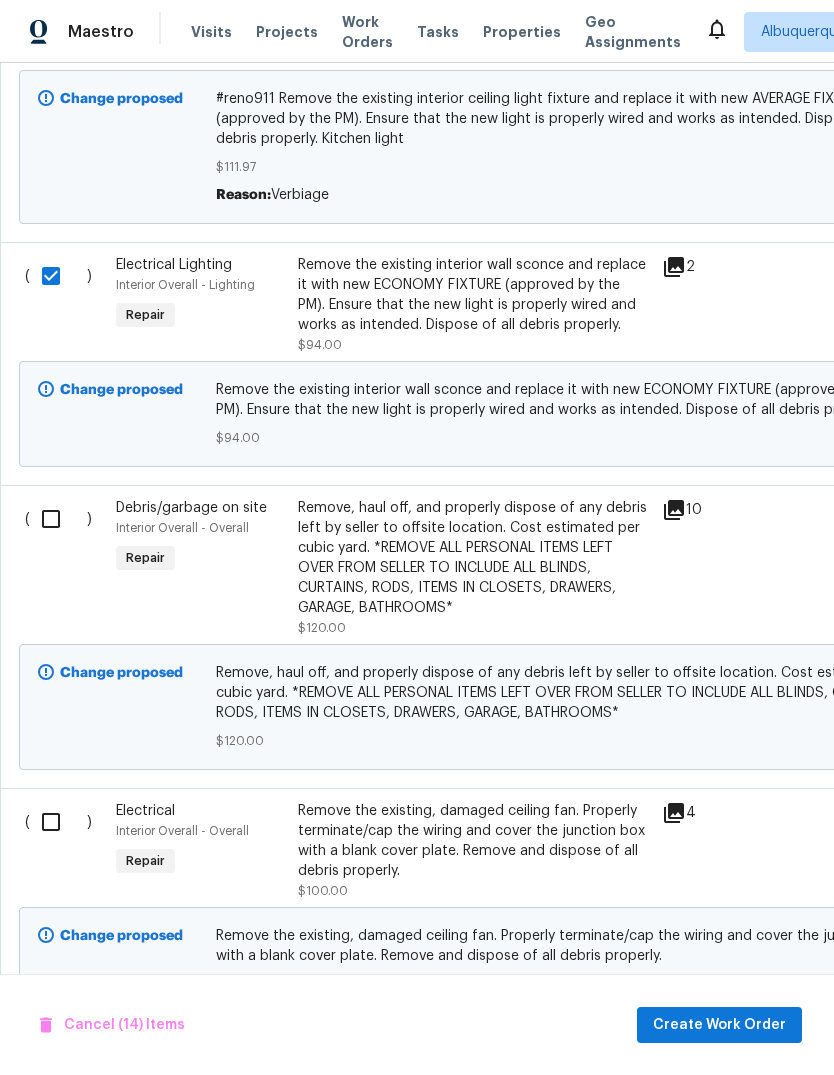 click at bounding box center [58, 519] 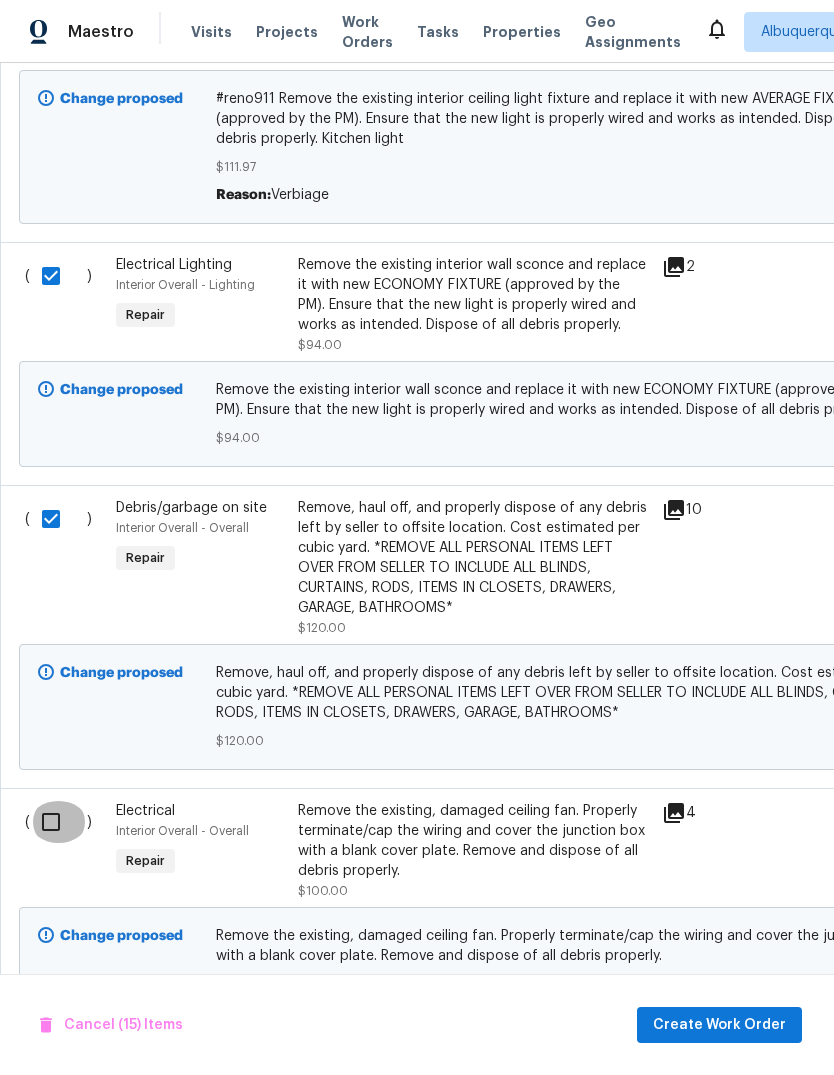 click at bounding box center (58, 822) 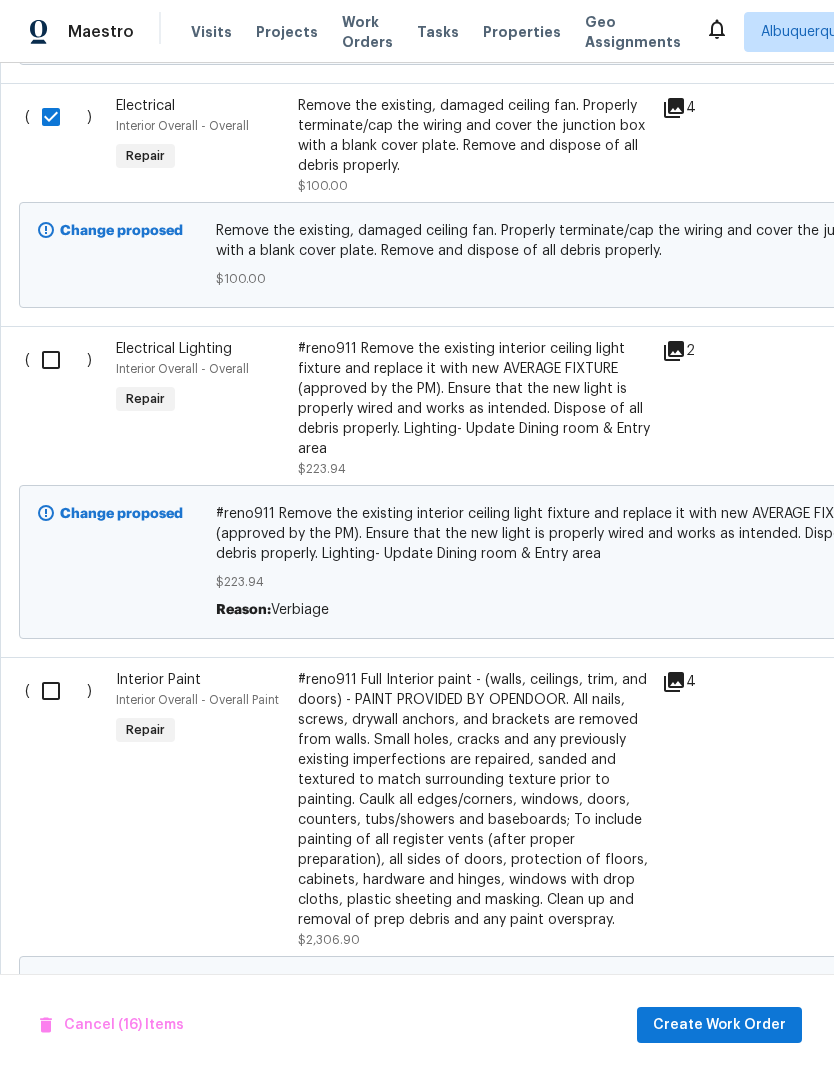 scroll, scrollTop: 5811, scrollLeft: 0, axis: vertical 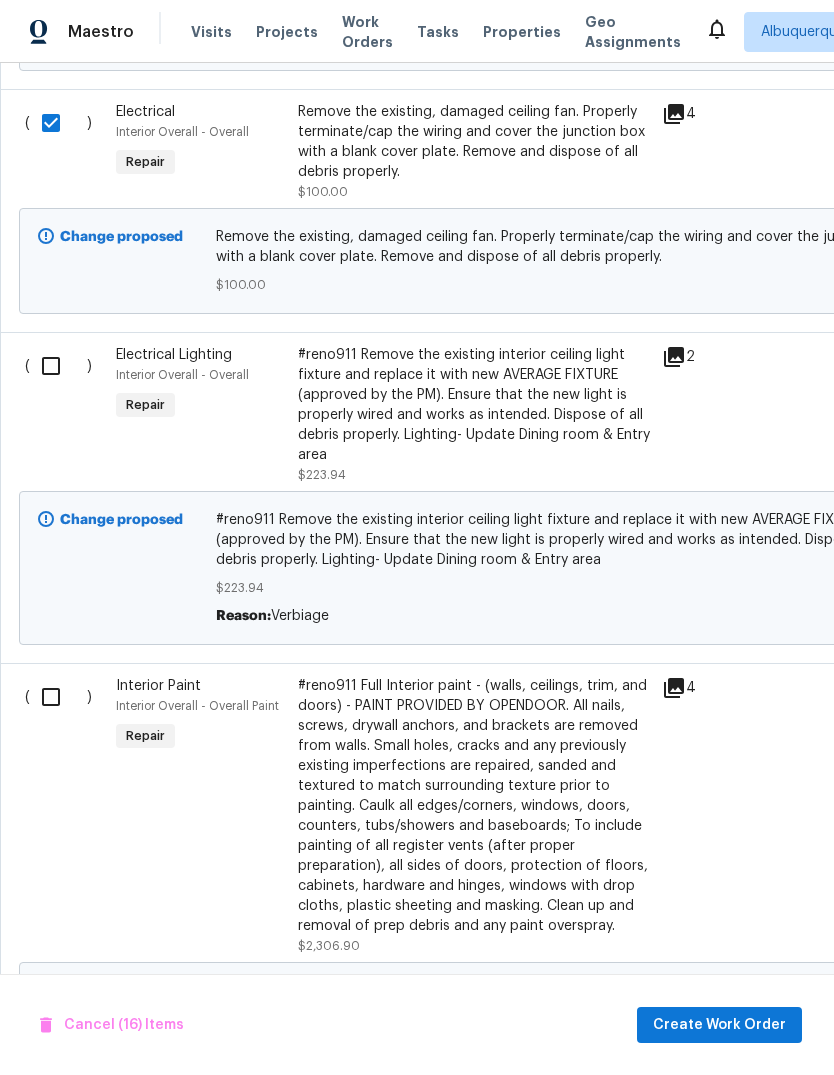 click at bounding box center (58, 366) 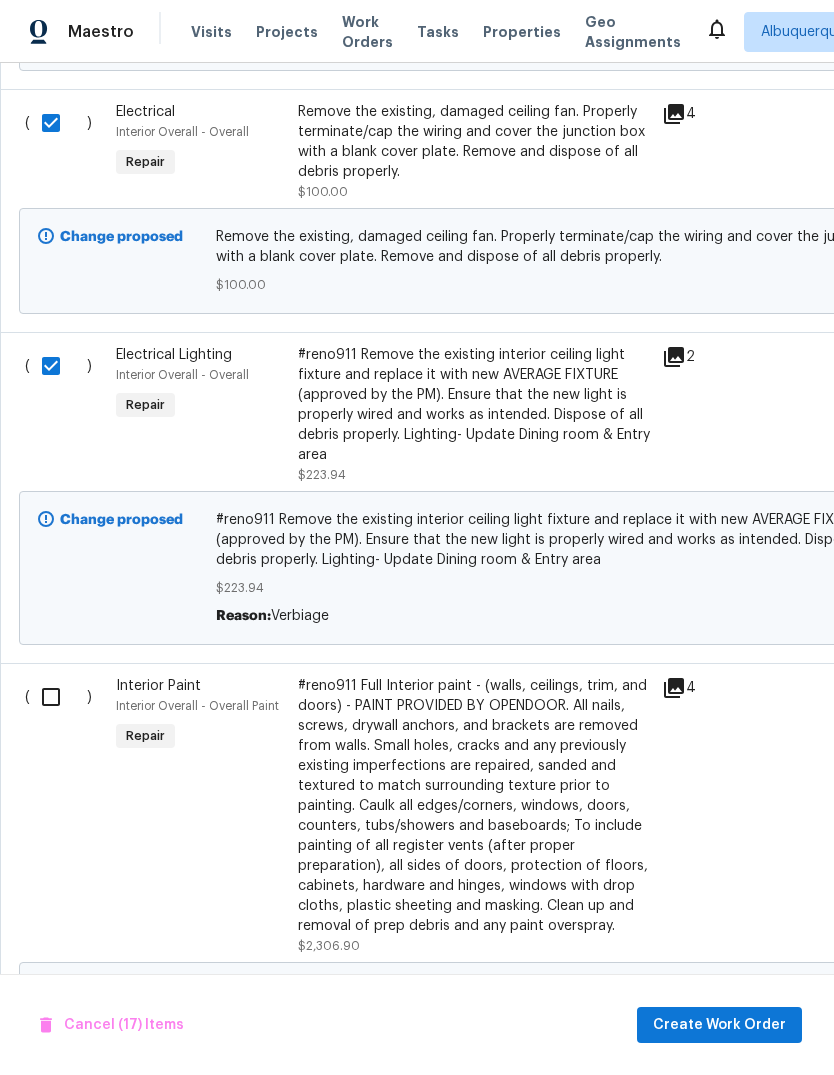 click at bounding box center (58, 697) 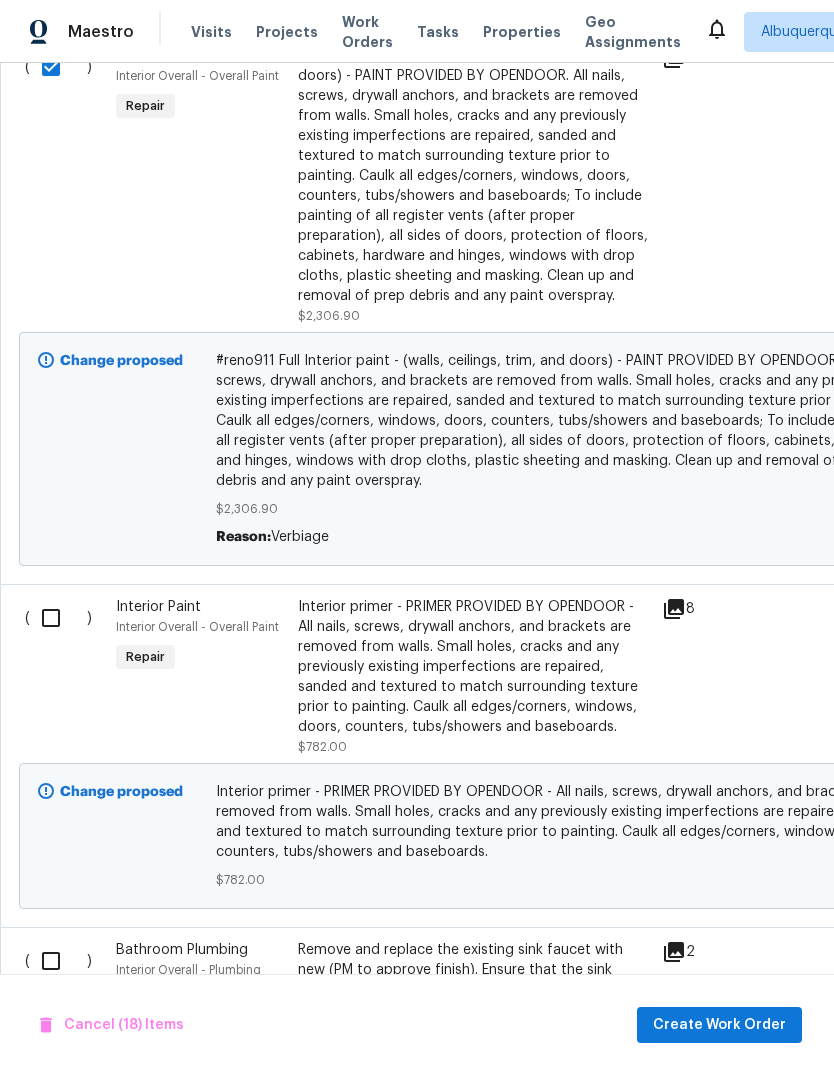 scroll, scrollTop: 6440, scrollLeft: 0, axis: vertical 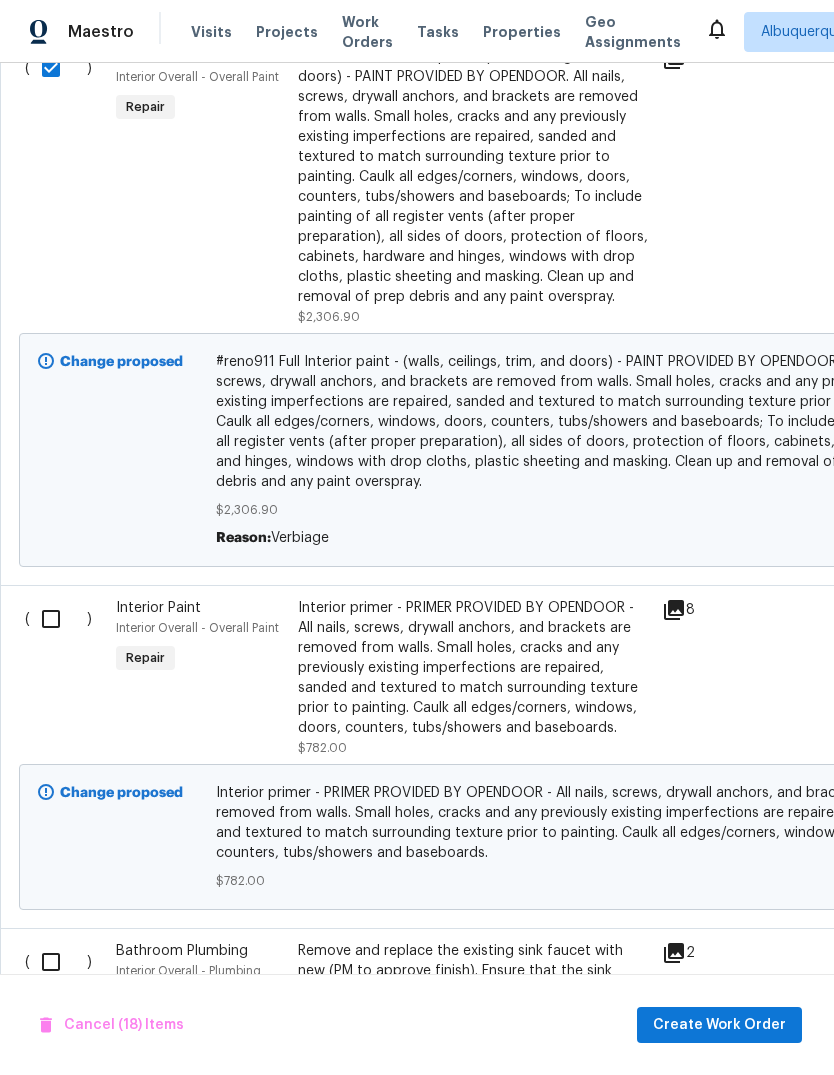click at bounding box center (58, 619) 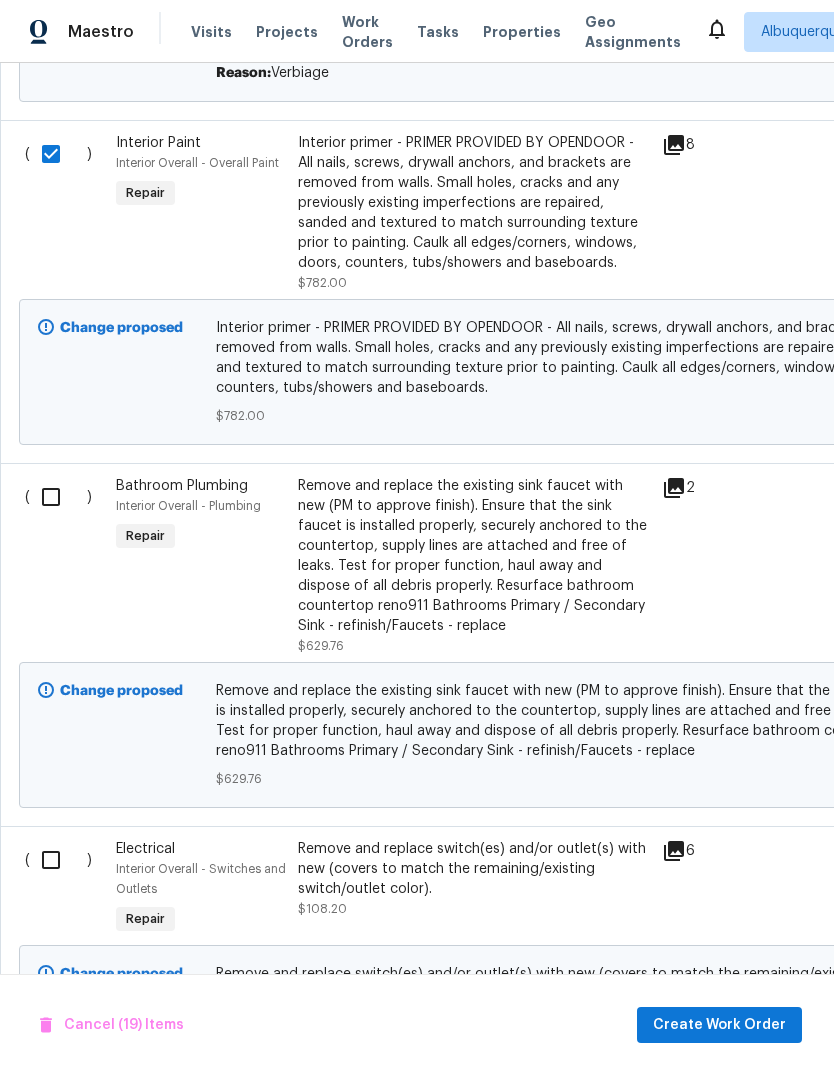 scroll, scrollTop: 6941, scrollLeft: 0, axis: vertical 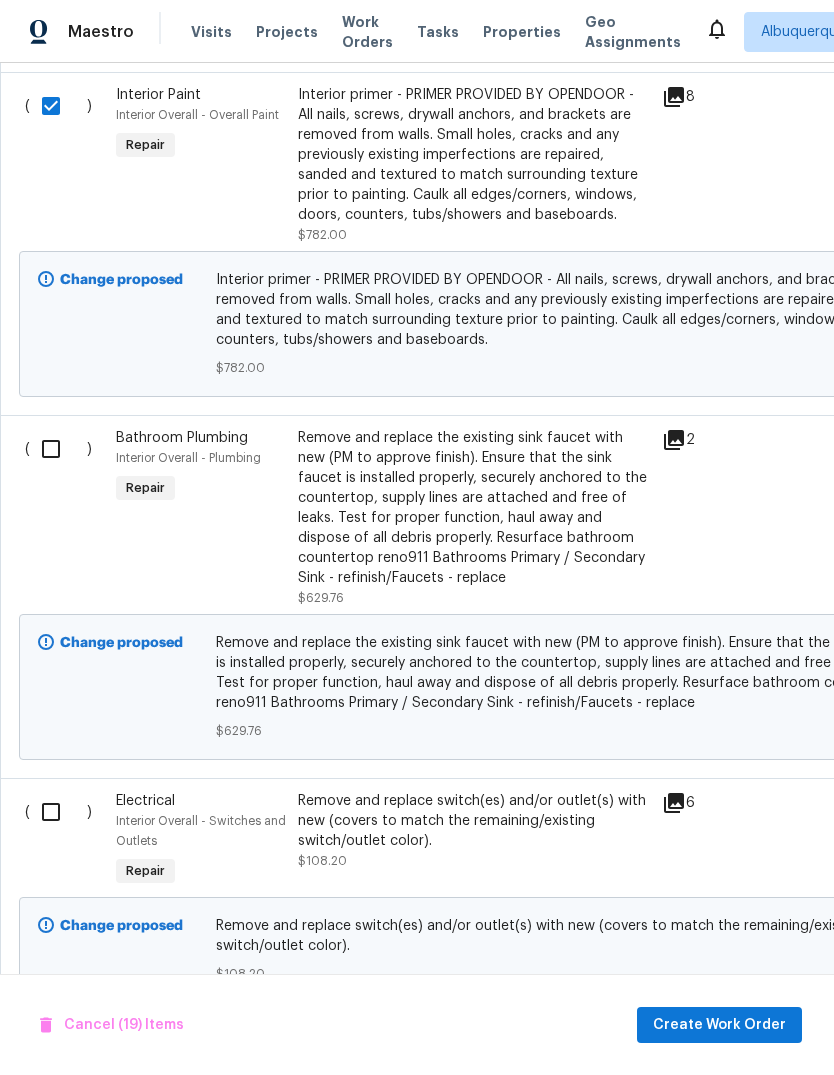 click at bounding box center [58, 449] 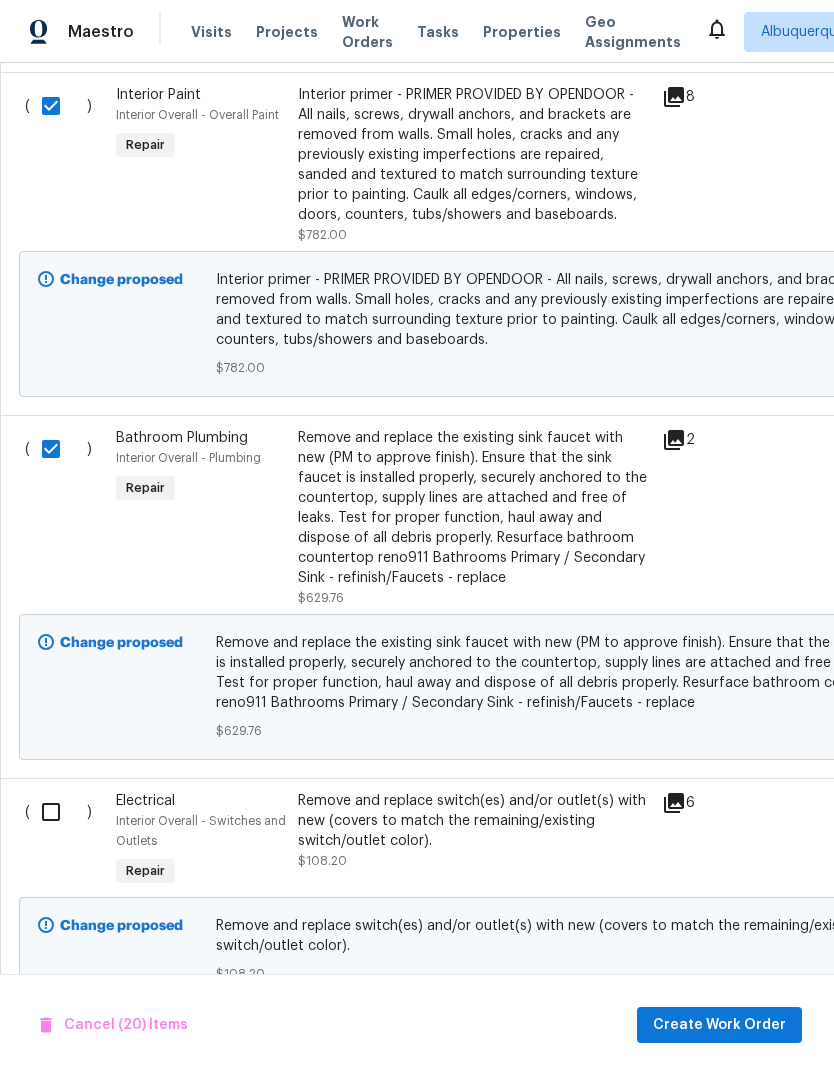 click at bounding box center (58, 812) 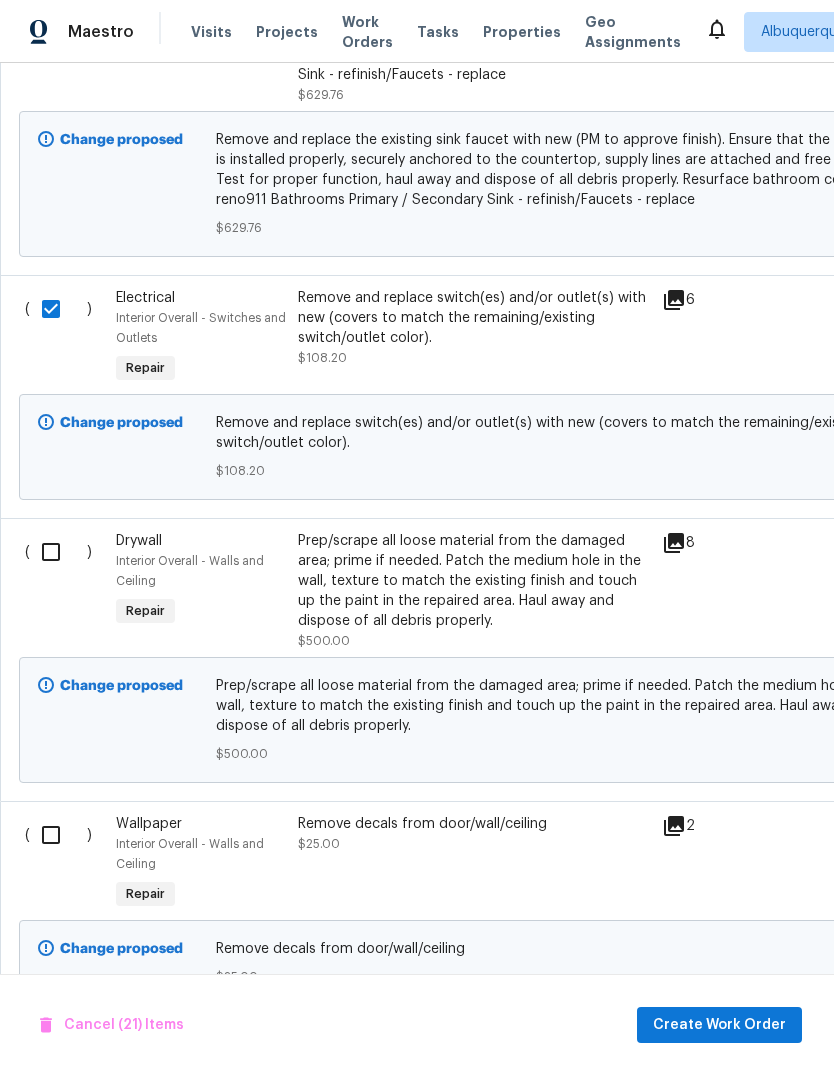click at bounding box center [58, 552] 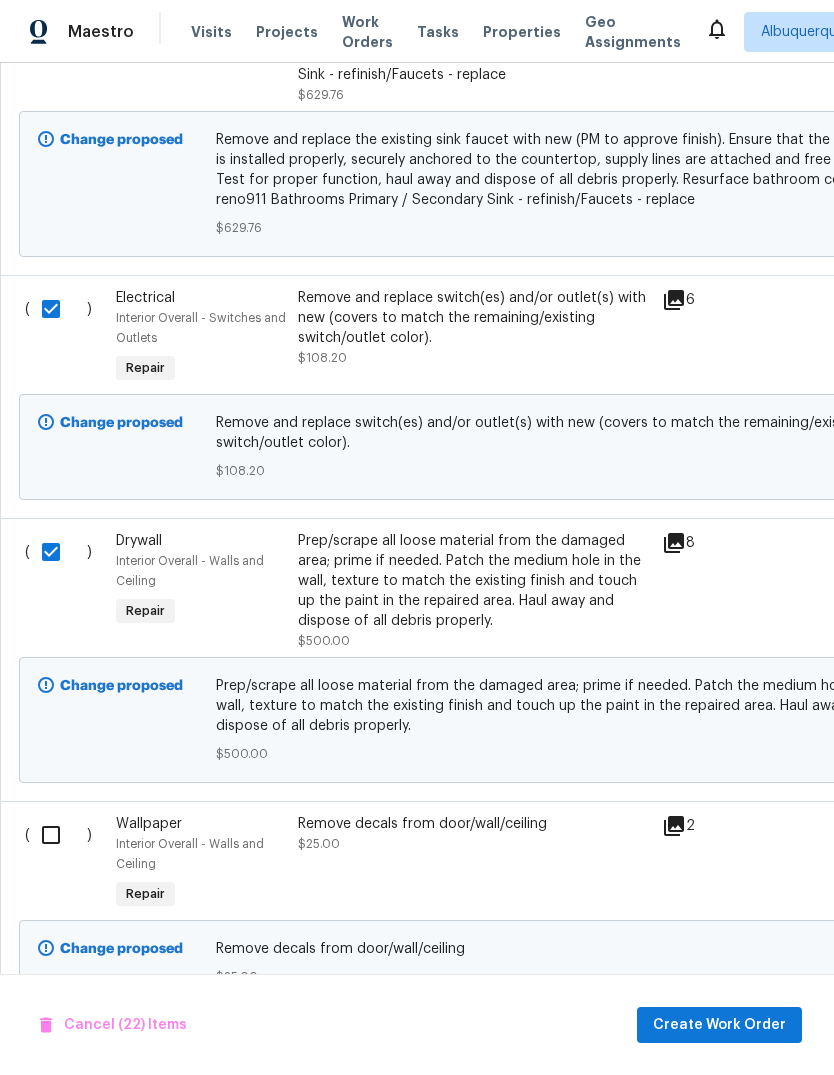 click at bounding box center [58, 835] 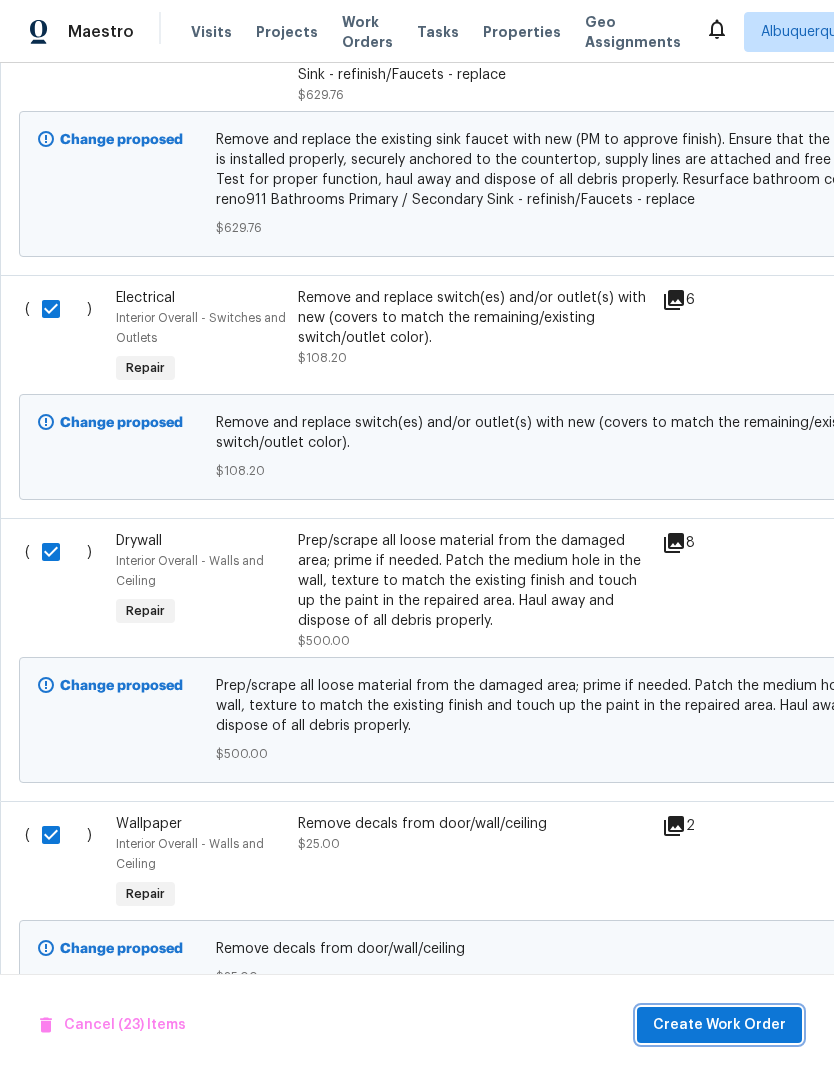 click on "Create Work Order" at bounding box center (719, 1025) 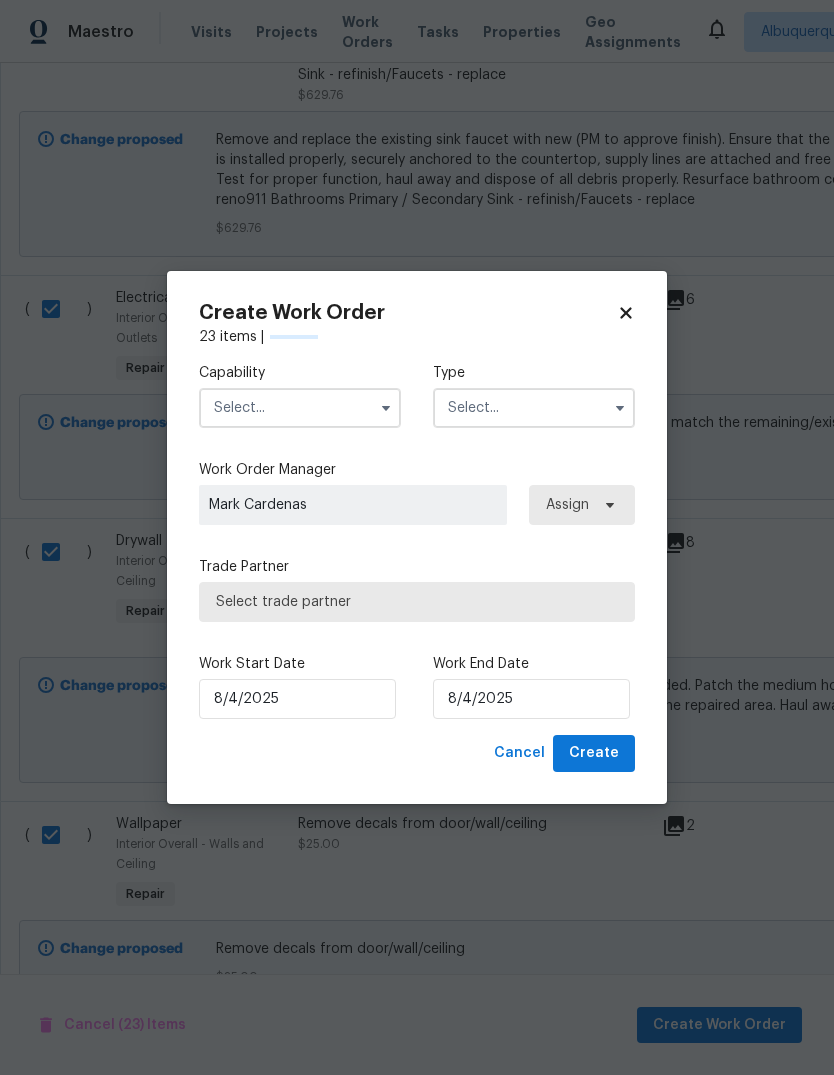 click at bounding box center [300, 408] 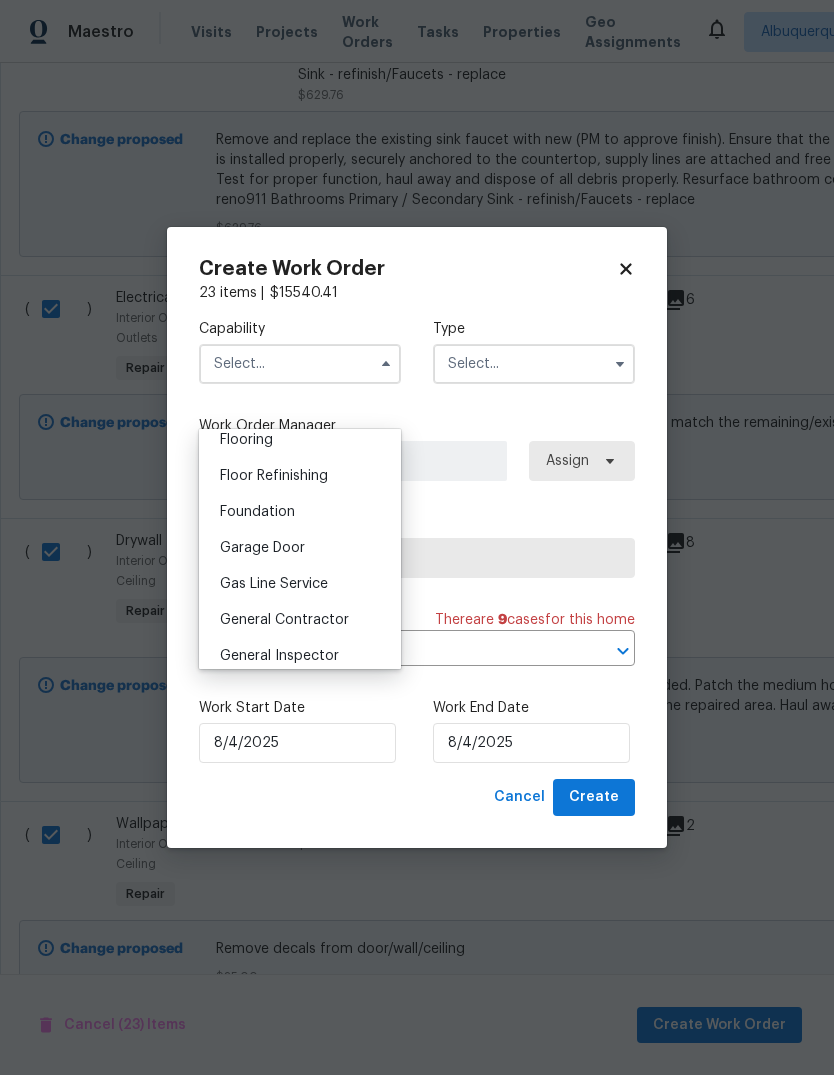 click on "General Contractor" at bounding box center [284, 620] 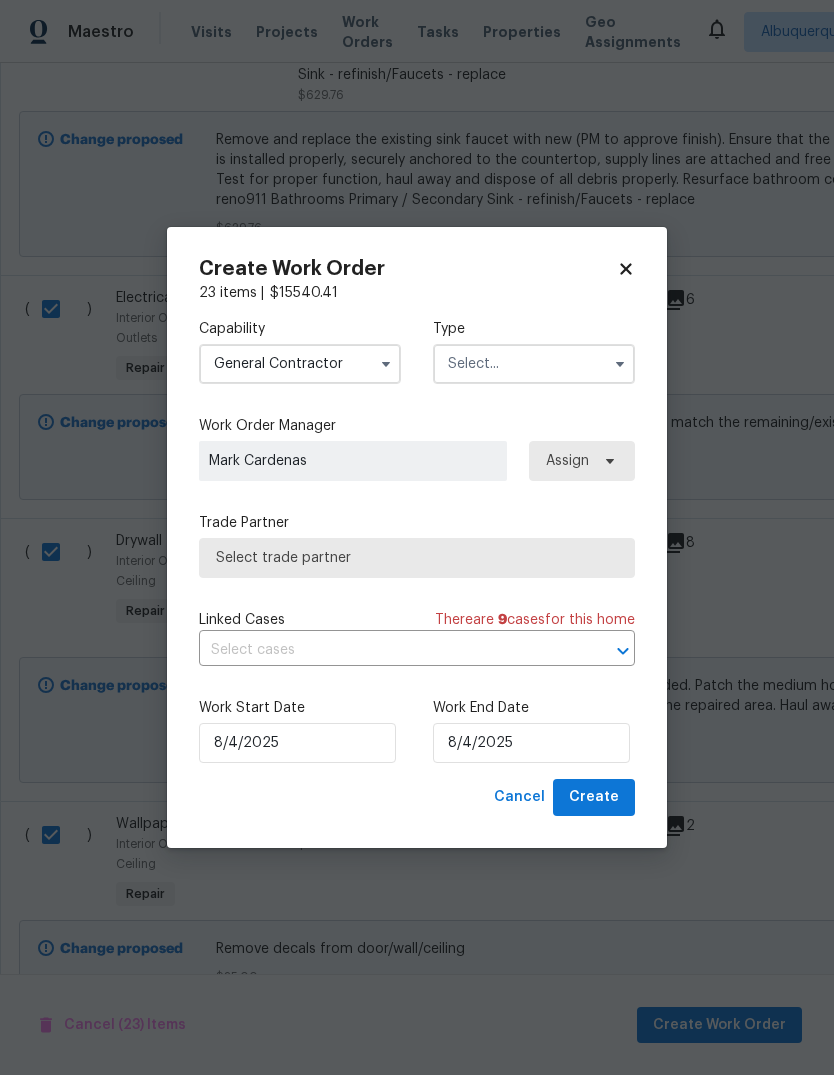 click at bounding box center [534, 364] 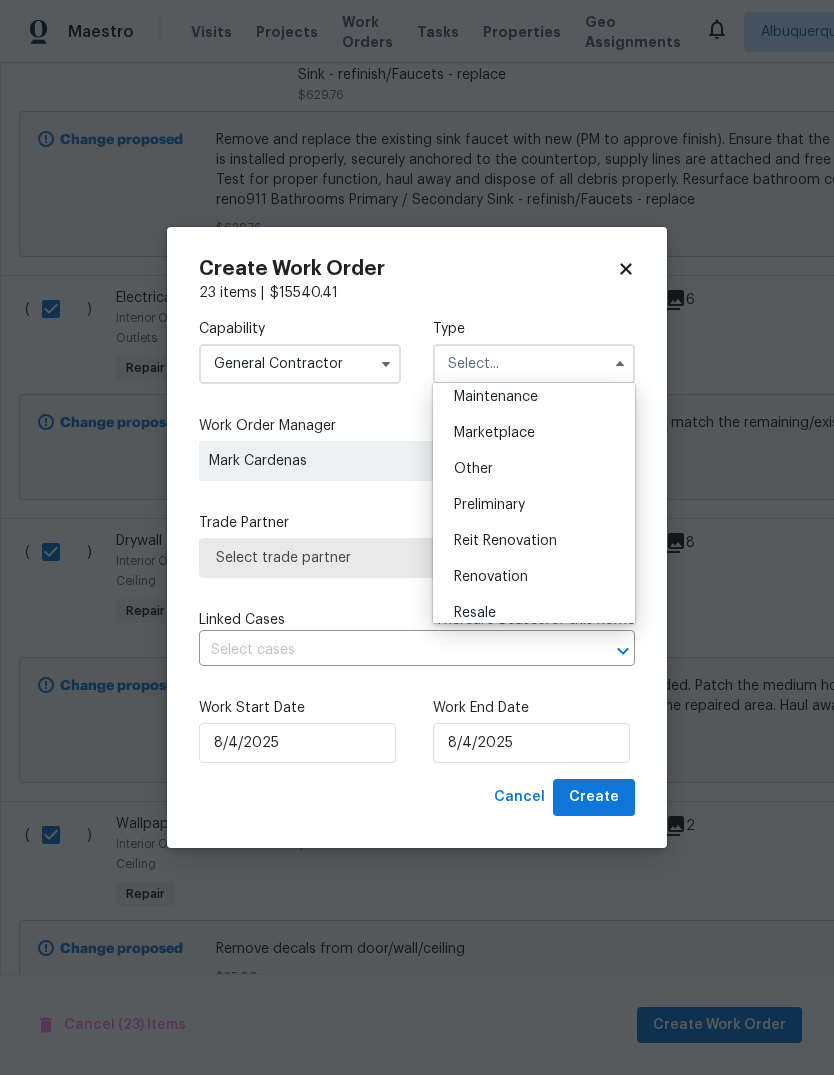 scroll, scrollTop: 442, scrollLeft: 0, axis: vertical 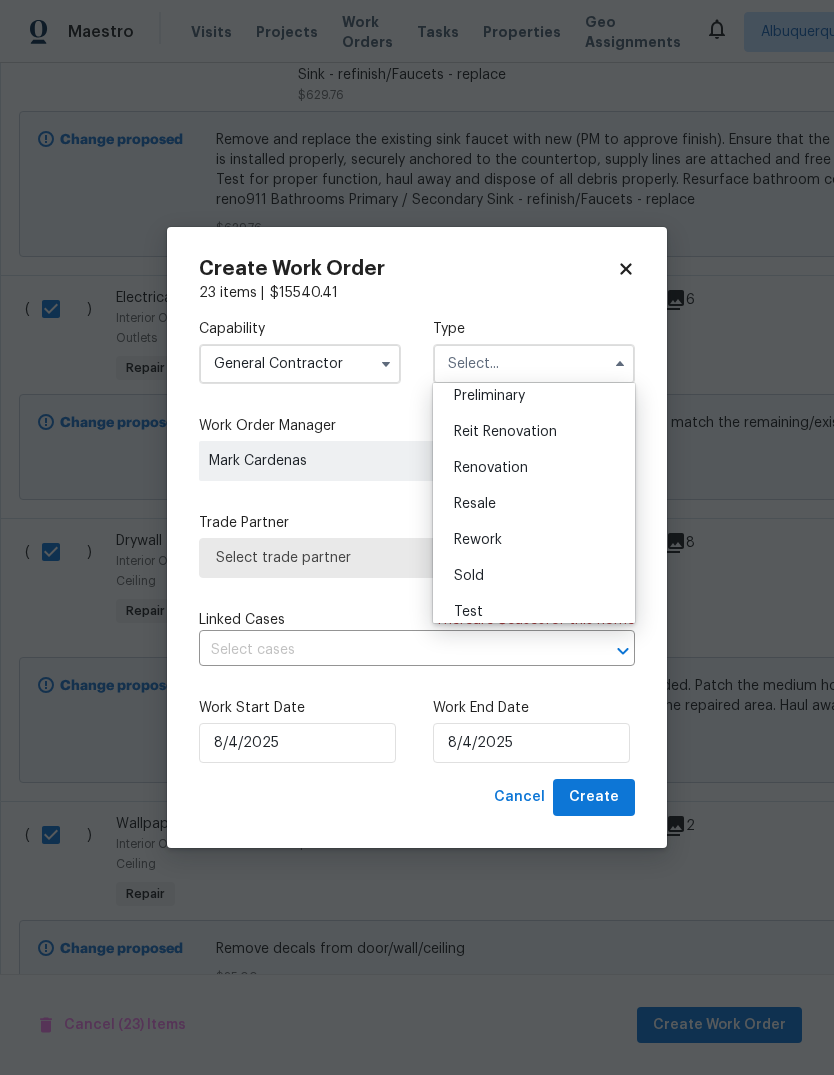 click on "Renovation" at bounding box center (491, 468) 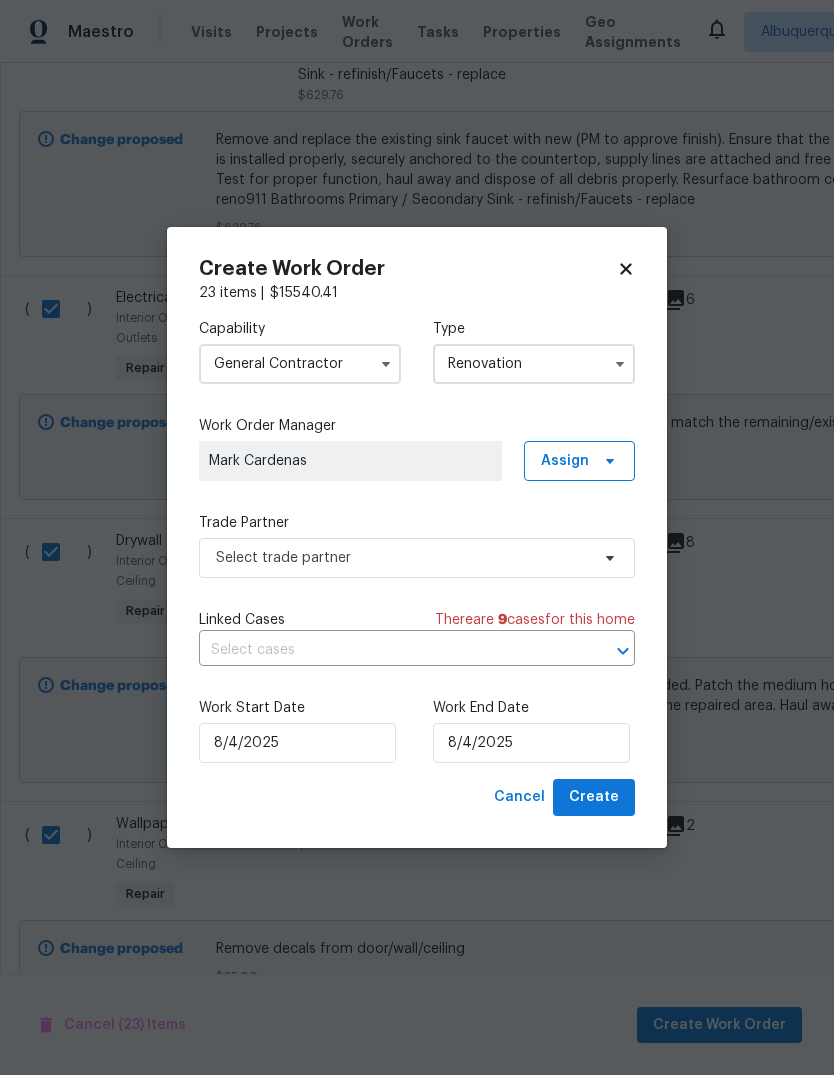 type on "Renovation" 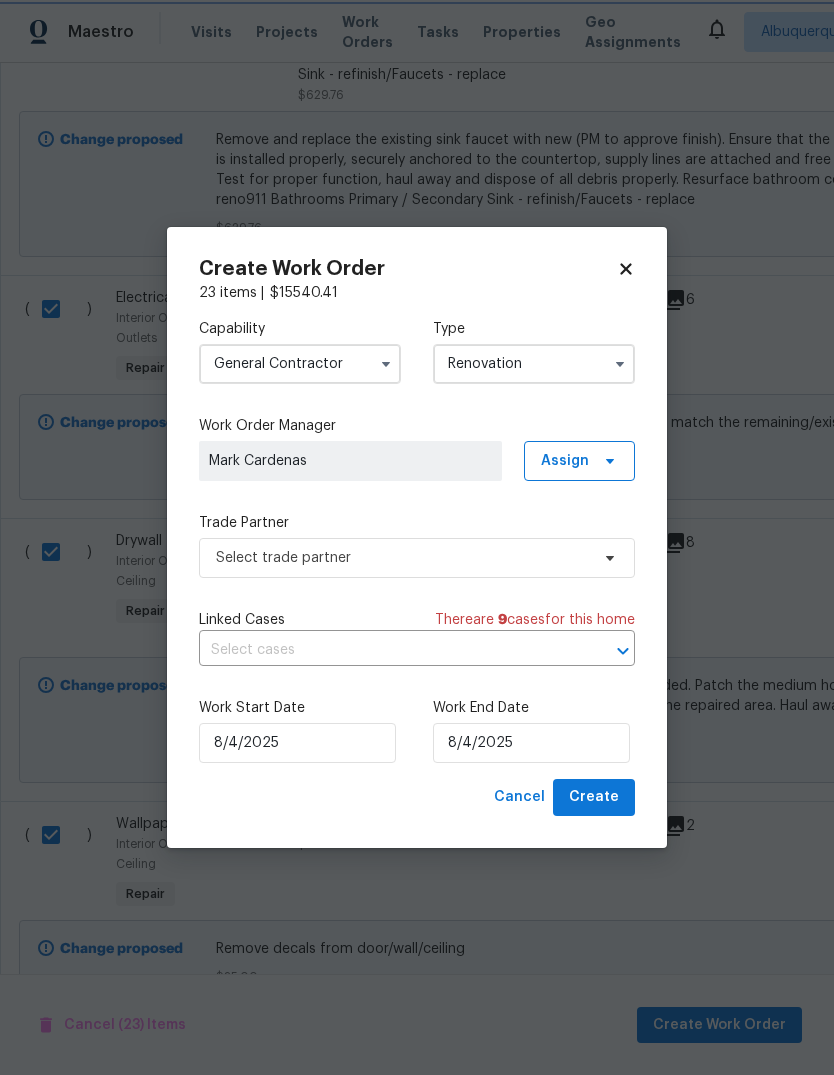scroll, scrollTop: 0, scrollLeft: 0, axis: both 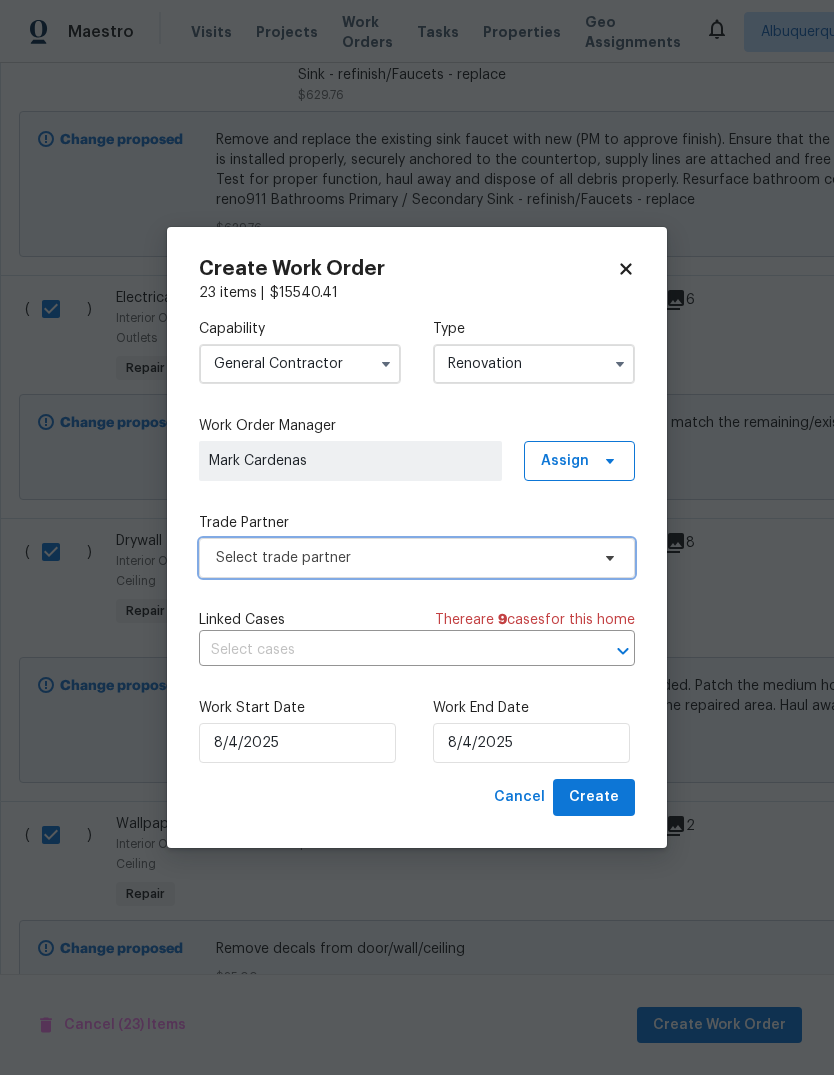 click on "Select trade partner" at bounding box center [402, 558] 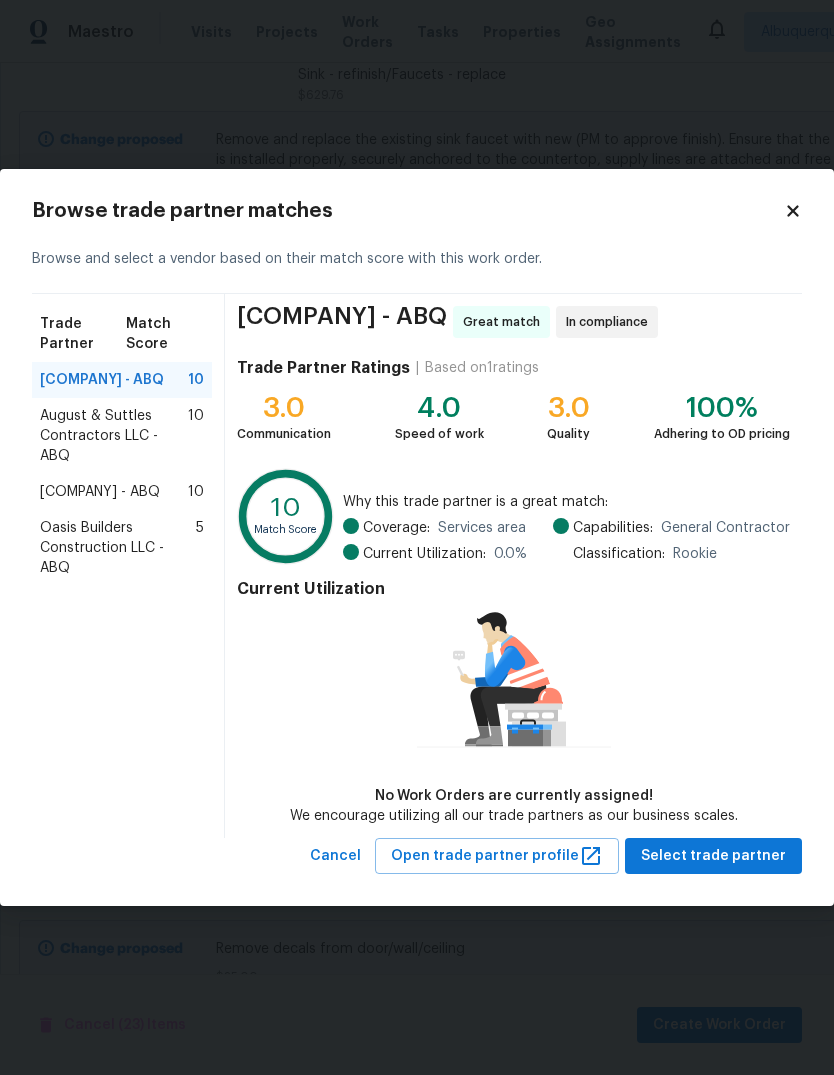 click on "Oasis Builders Construction LLC - ABQ" at bounding box center [118, 548] 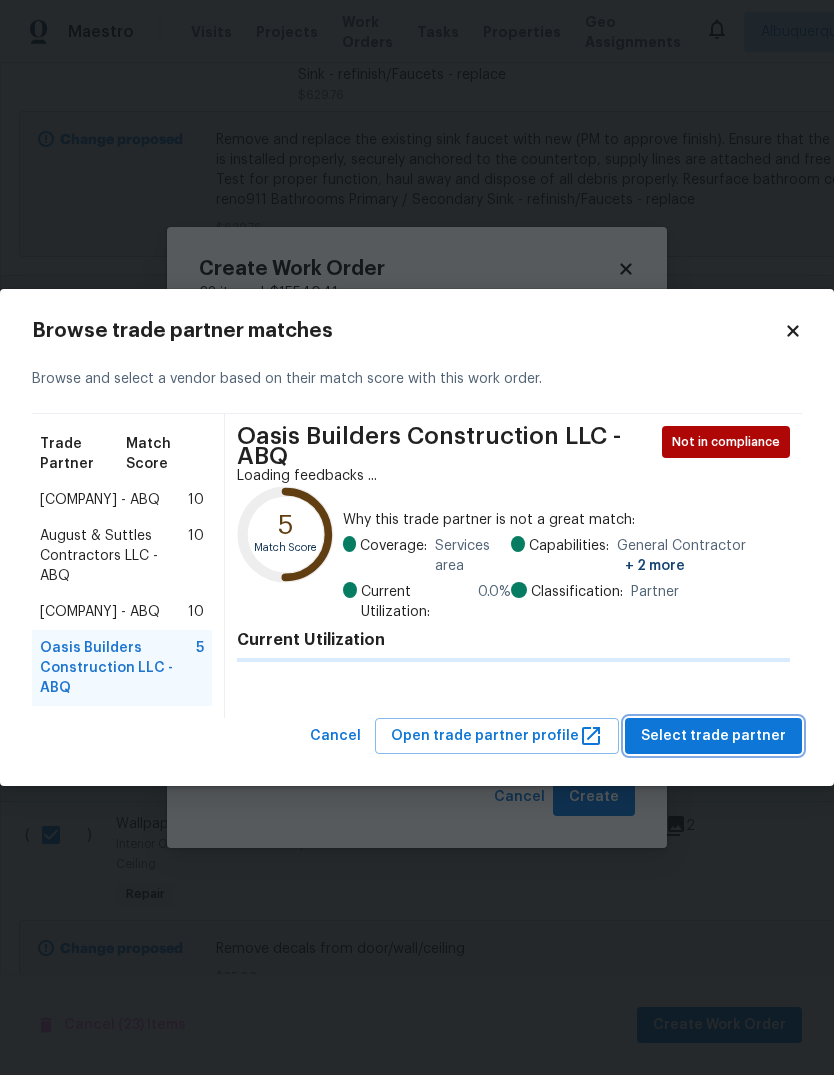 click on "Select trade partner" at bounding box center (713, 736) 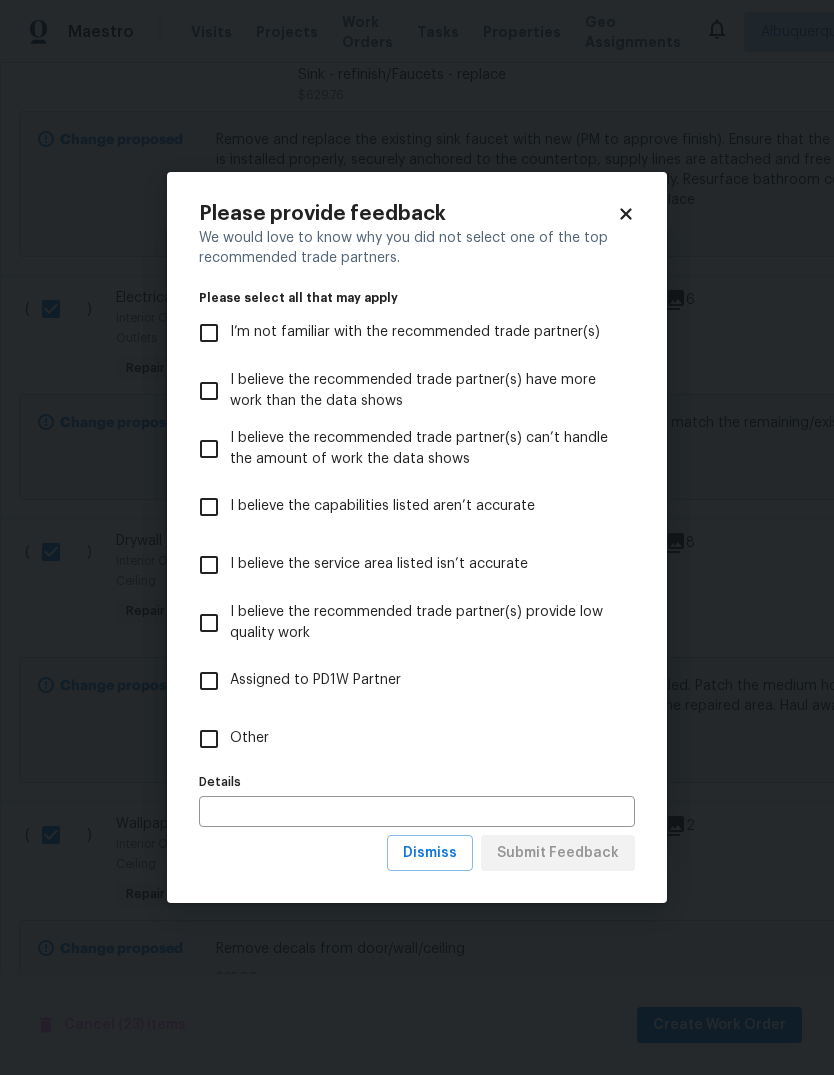 click on "Other" at bounding box center [209, 739] 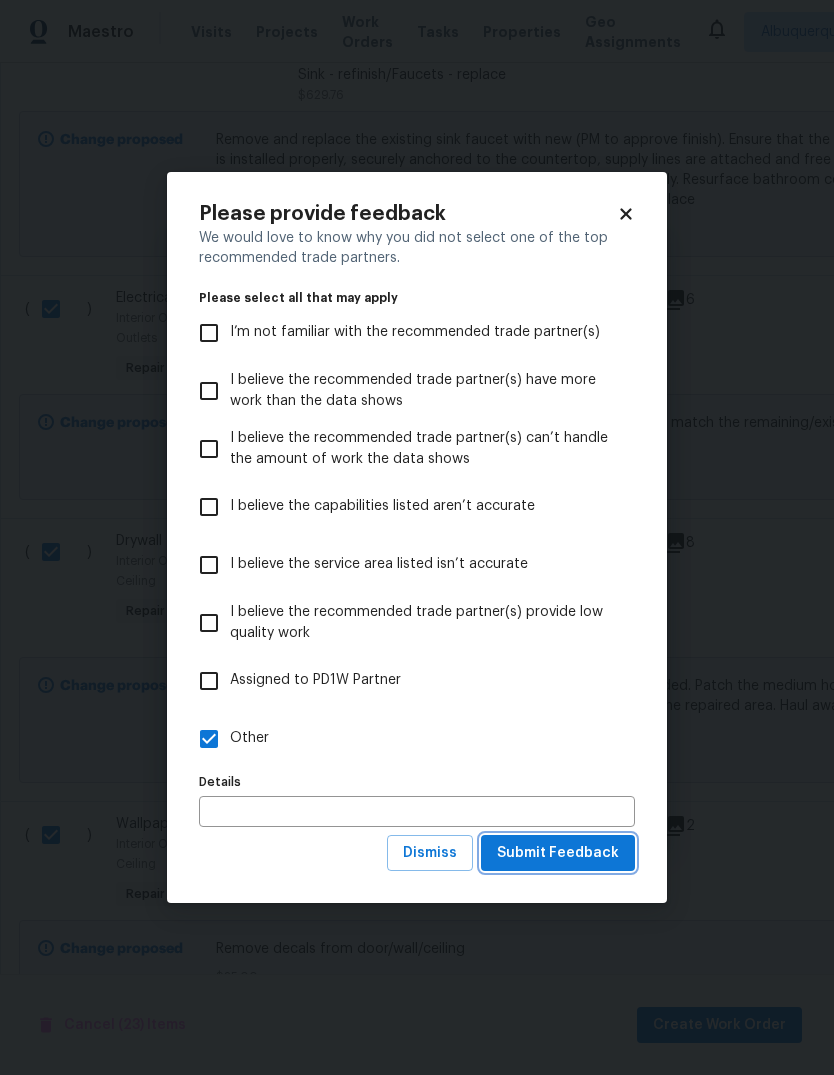 click on "Submit Feedback" at bounding box center (558, 853) 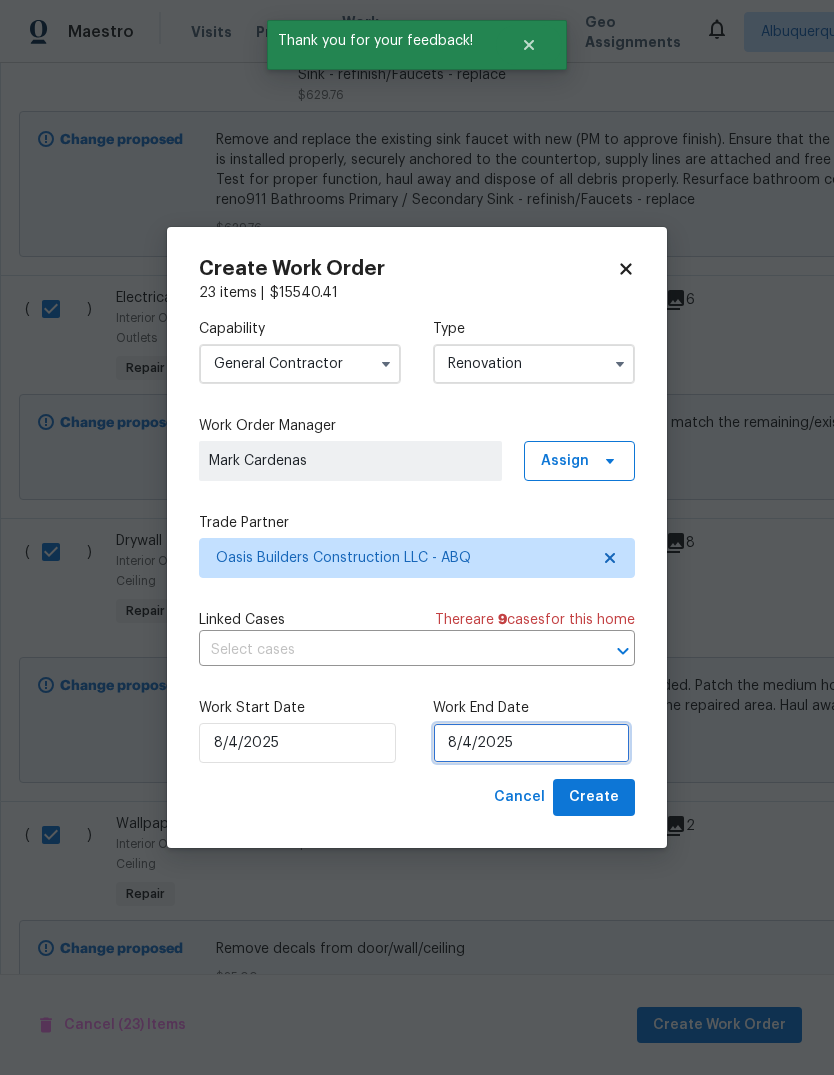 click on "8/4/2025" at bounding box center [531, 743] 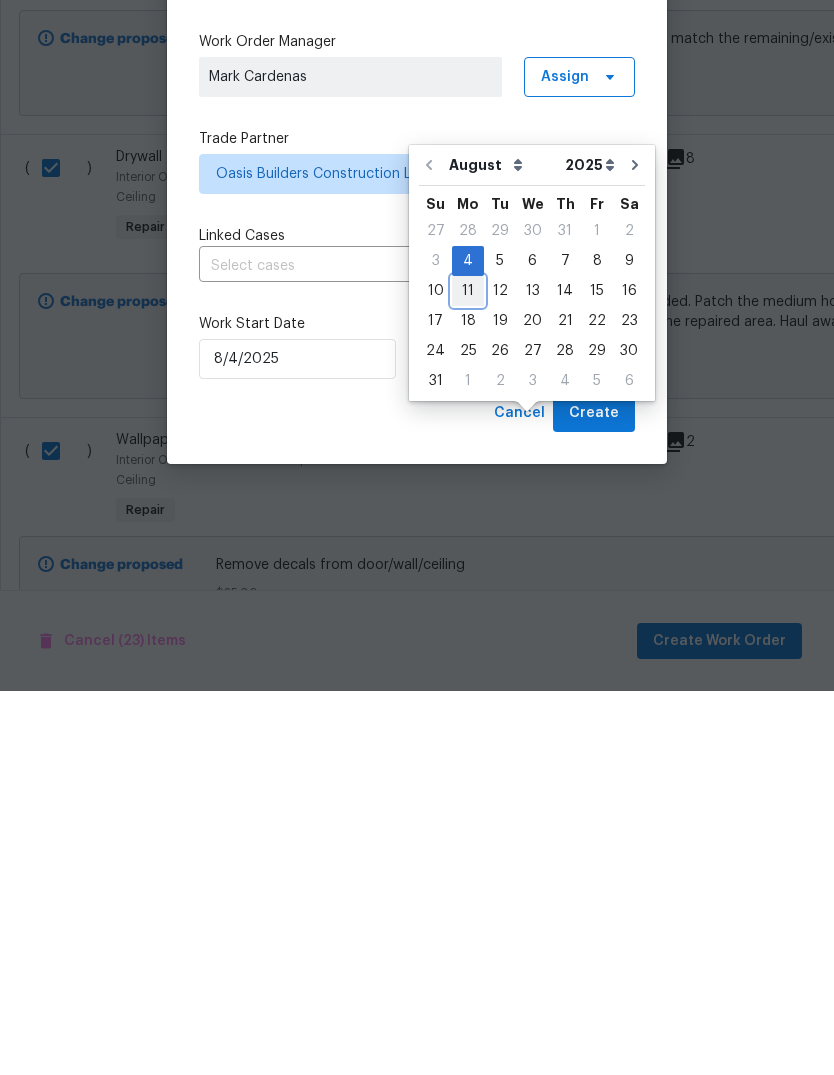 click on "11" at bounding box center [468, 675] 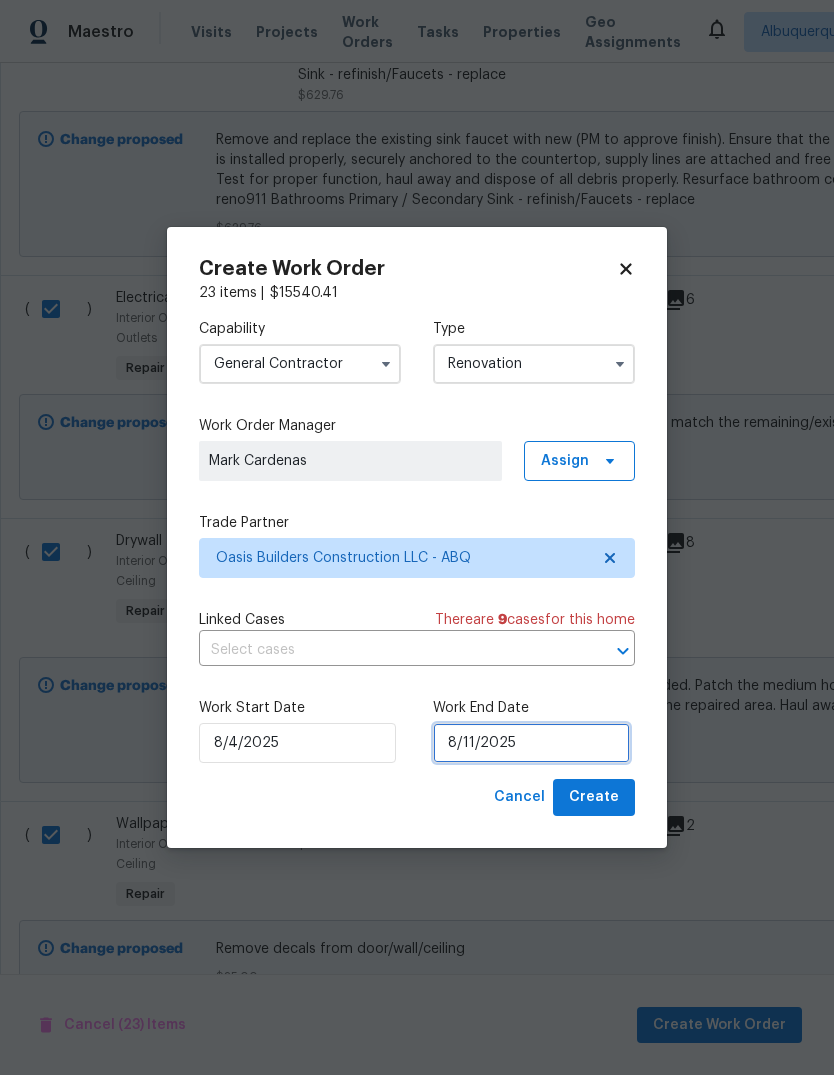 click on "8/11/2025" at bounding box center [531, 743] 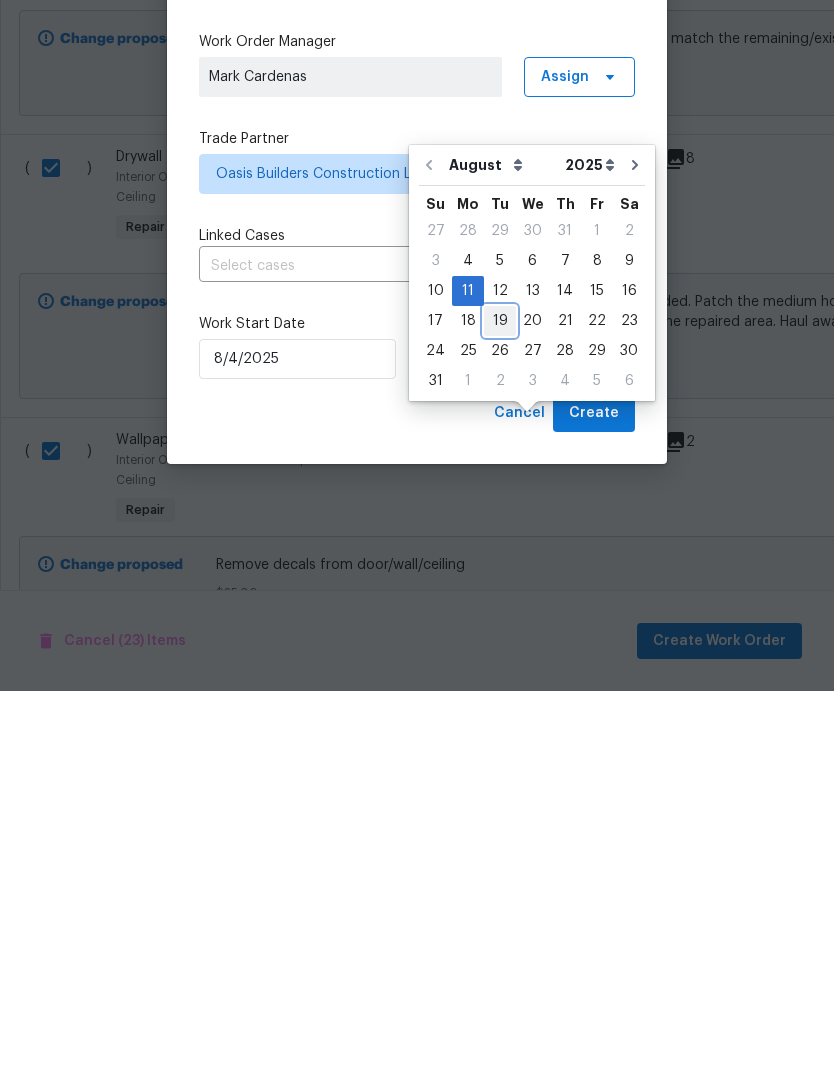 click on "19" at bounding box center [500, 705] 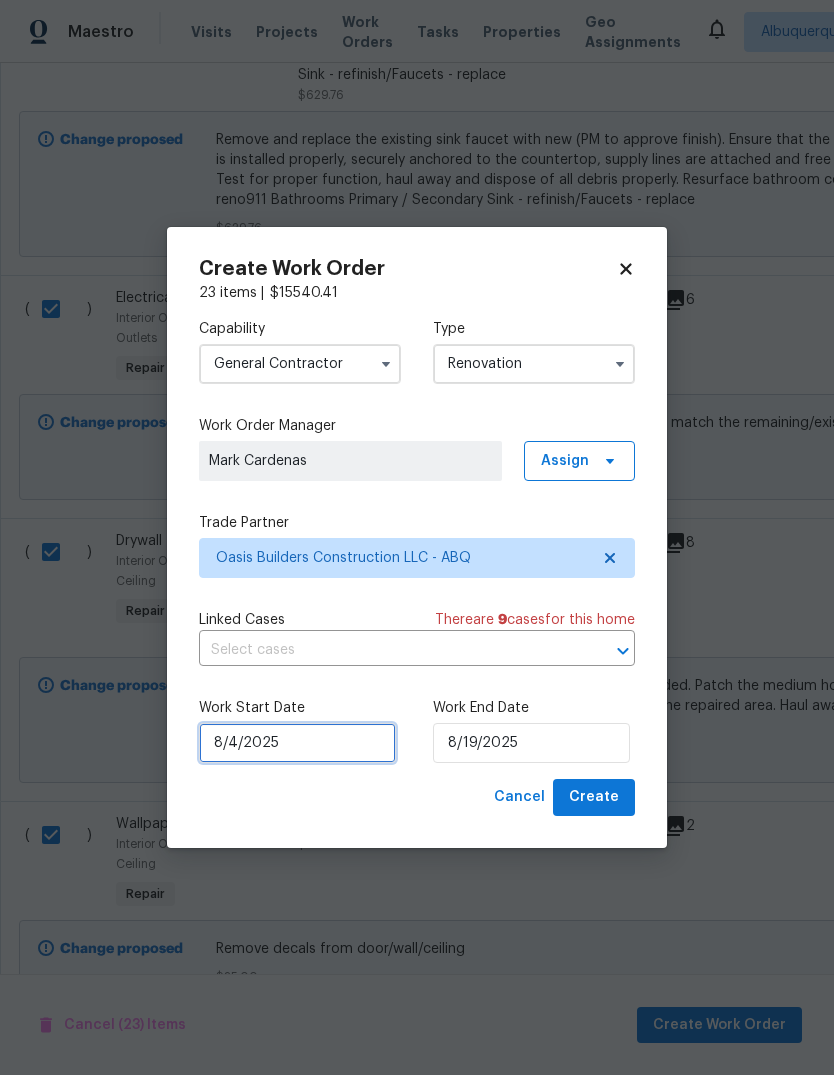click on "8/4/2025" at bounding box center (297, 743) 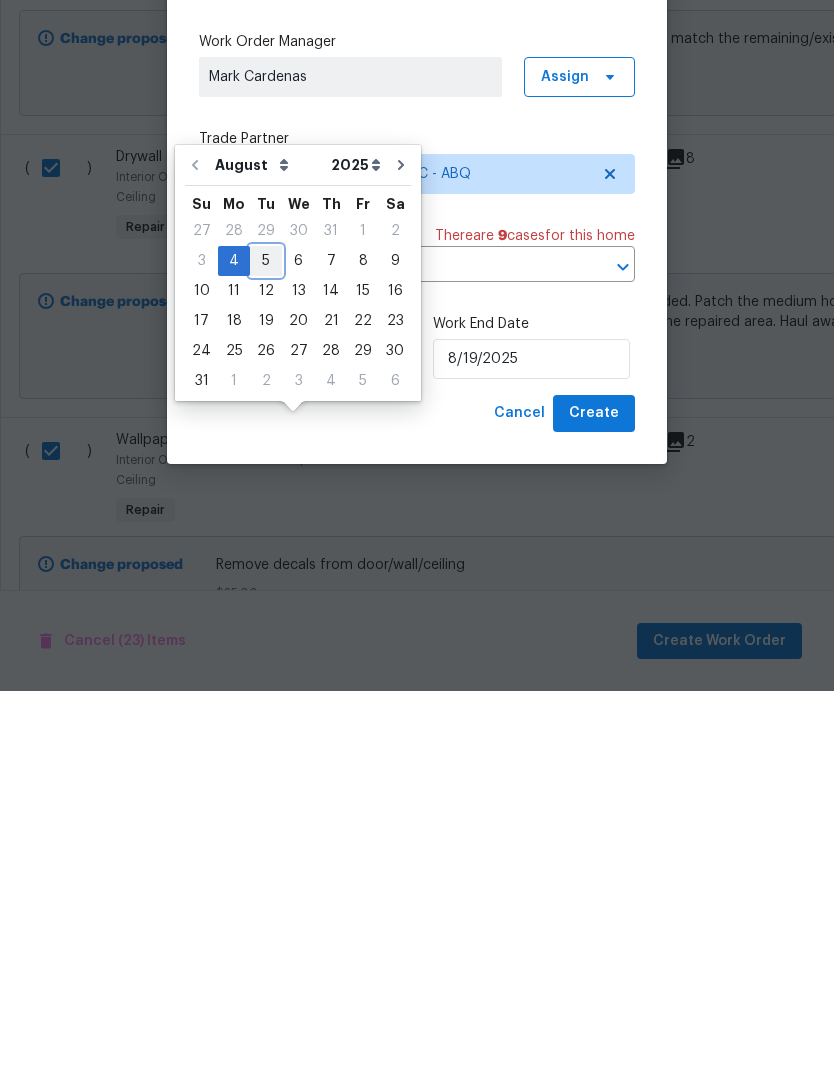 click on "5" at bounding box center (266, 645) 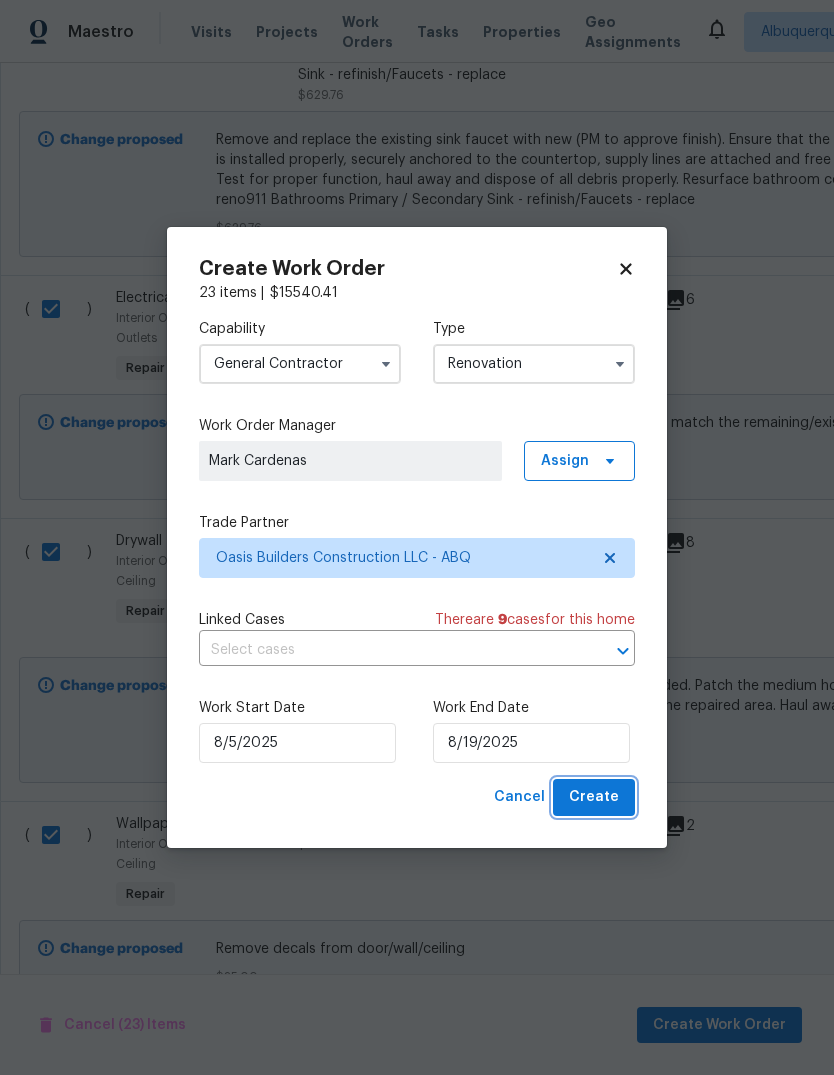 click on "Create" at bounding box center (594, 797) 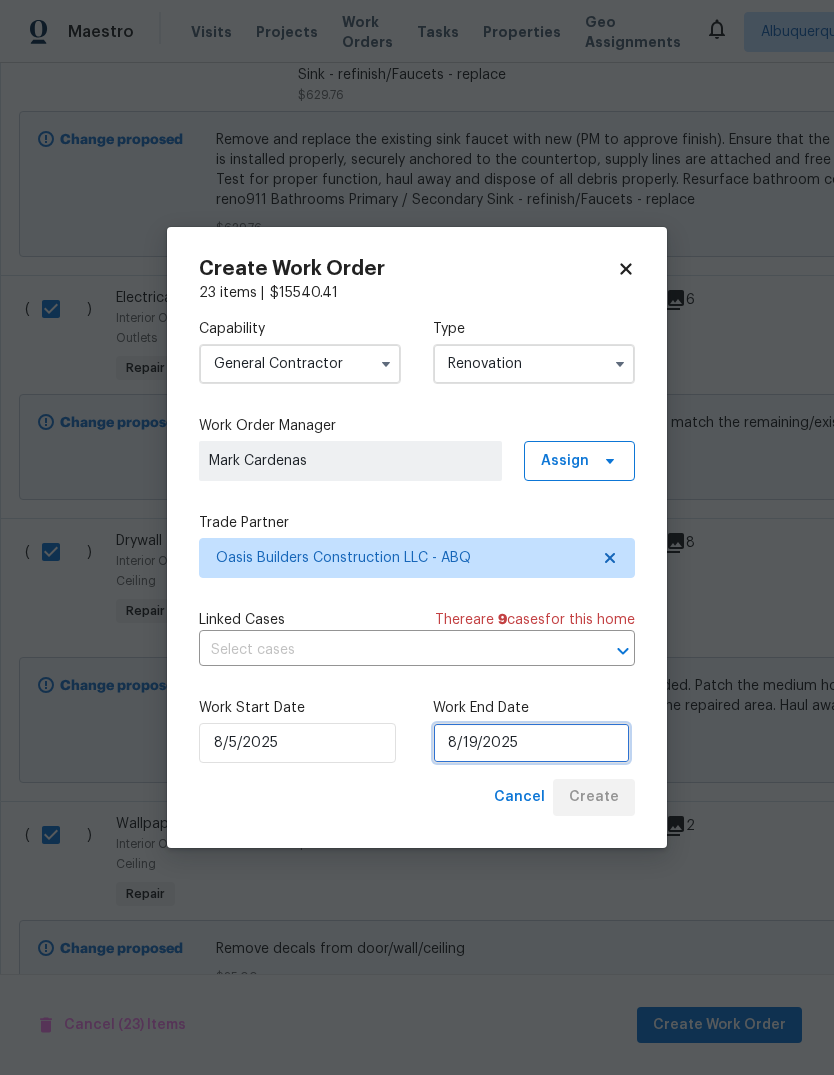 click on "8/19/2025" at bounding box center [531, 743] 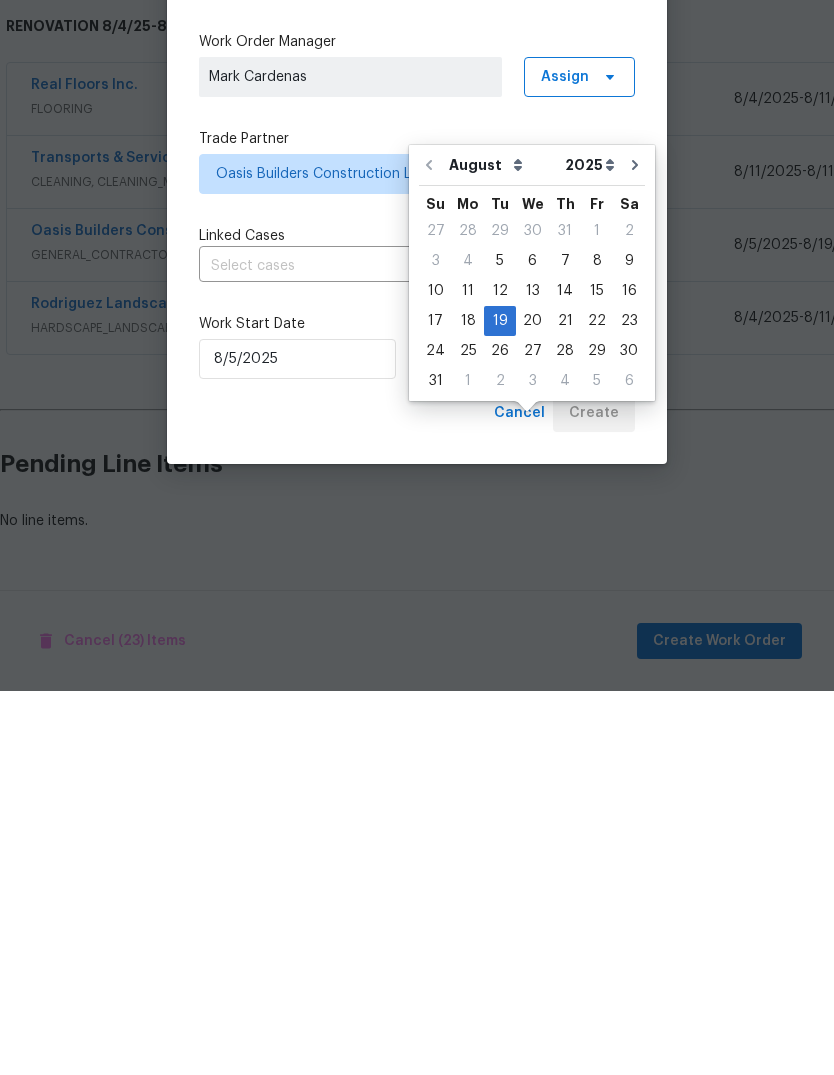 scroll, scrollTop: 0, scrollLeft: 0, axis: both 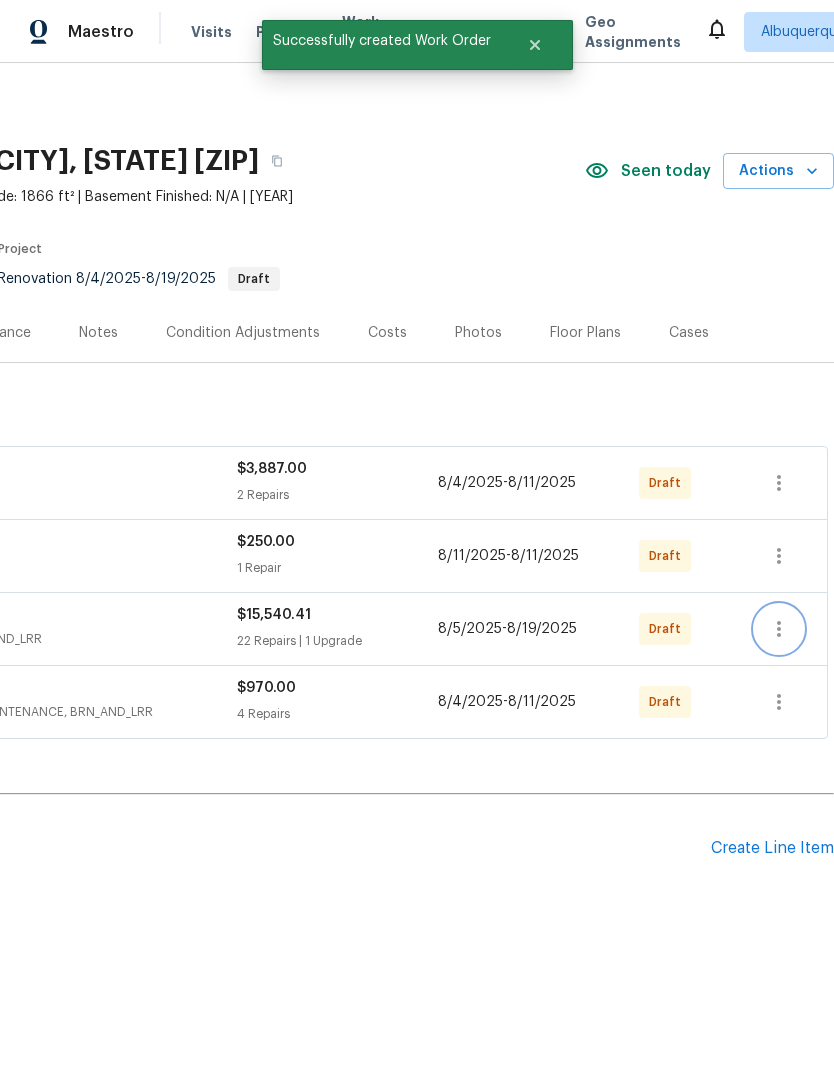 click 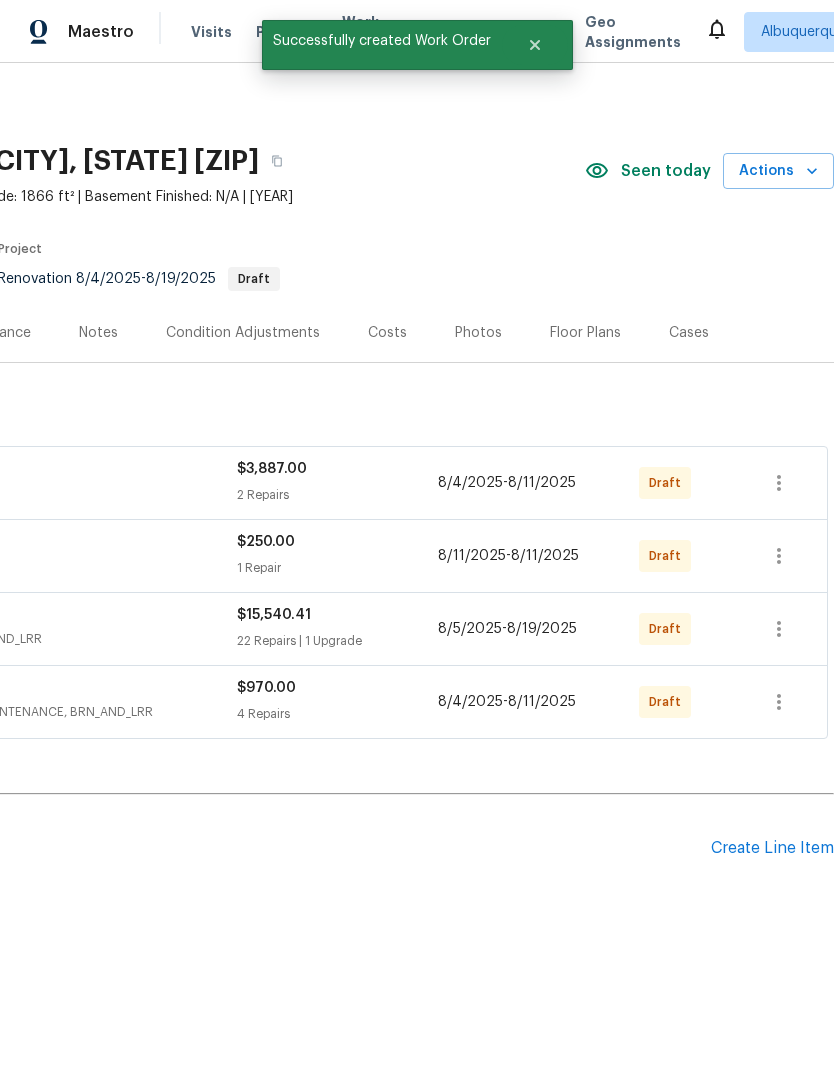 scroll, scrollTop: 0, scrollLeft: 296, axis: horizontal 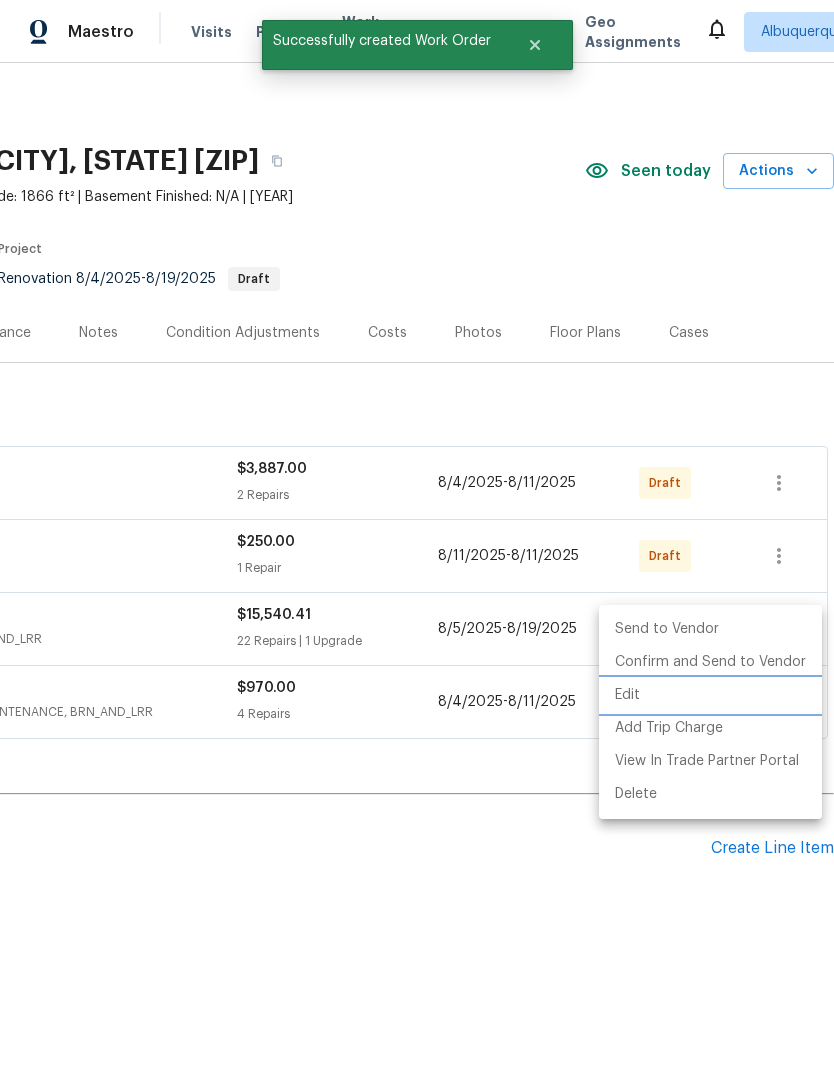 click on "Edit" at bounding box center (710, 695) 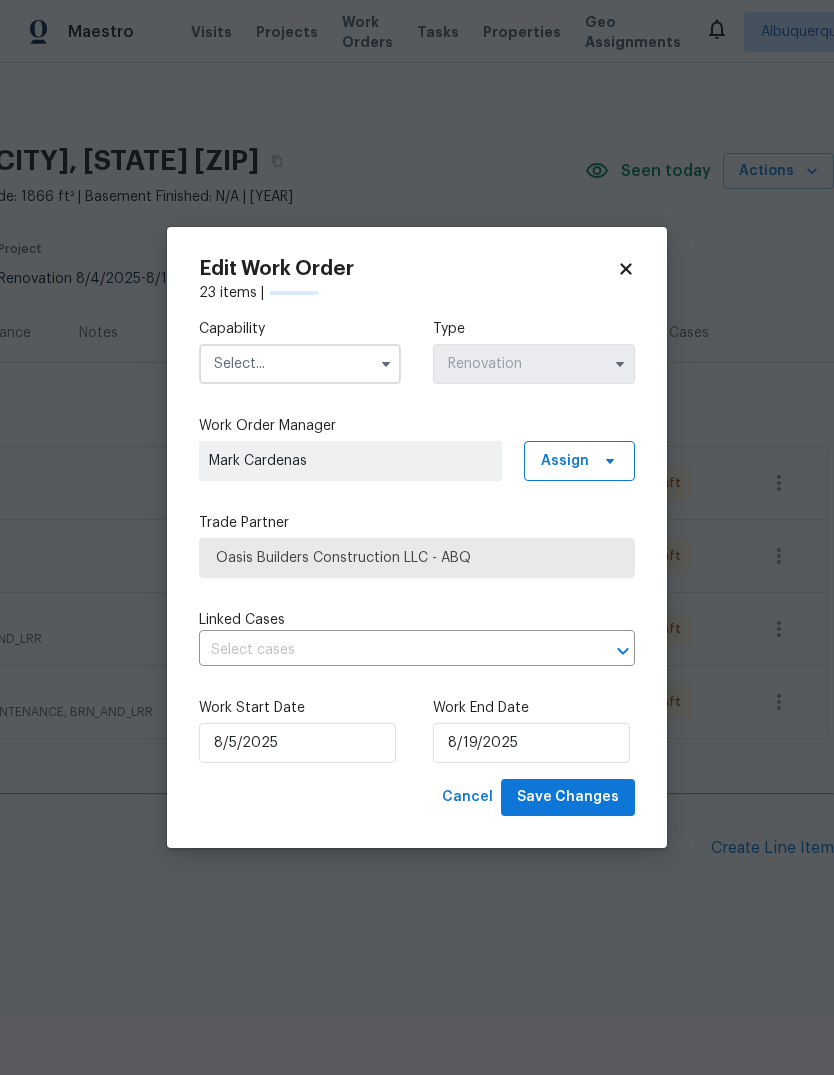 click at bounding box center [300, 364] 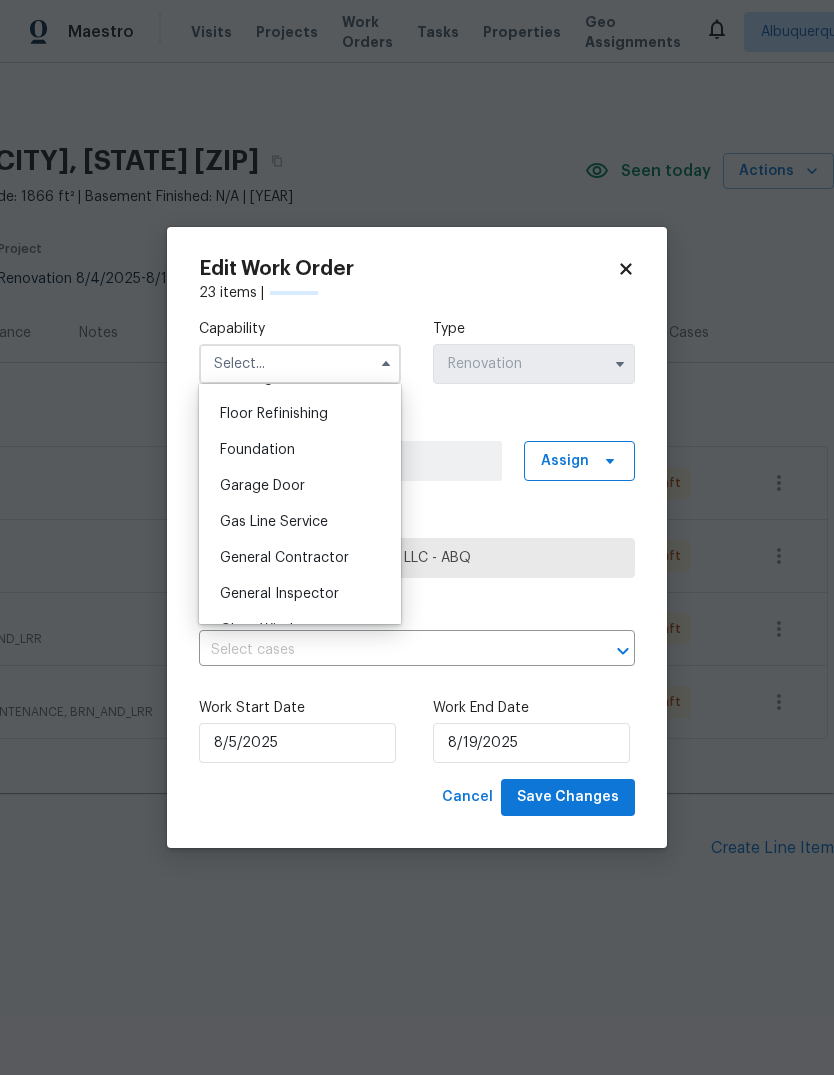 scroll, scrollTop: 843, scrollLeft: 0, axis: vertical 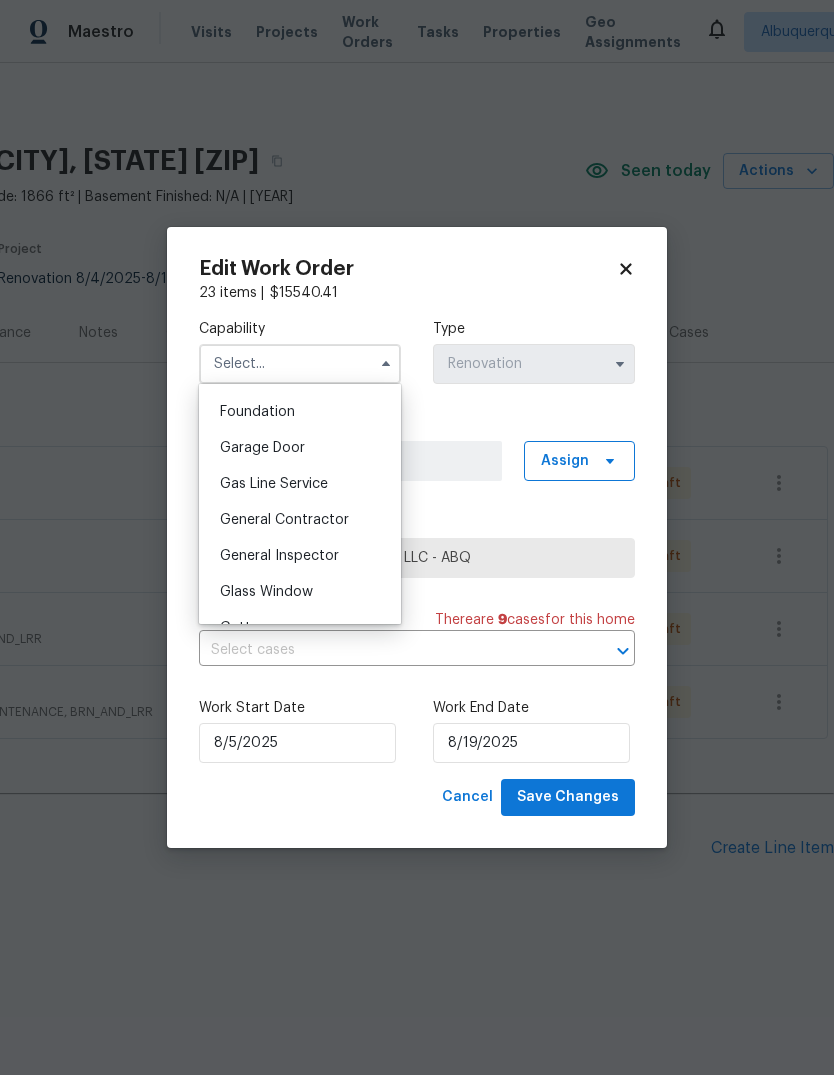 click on "General Contractor" at bounding box center (284, 520) 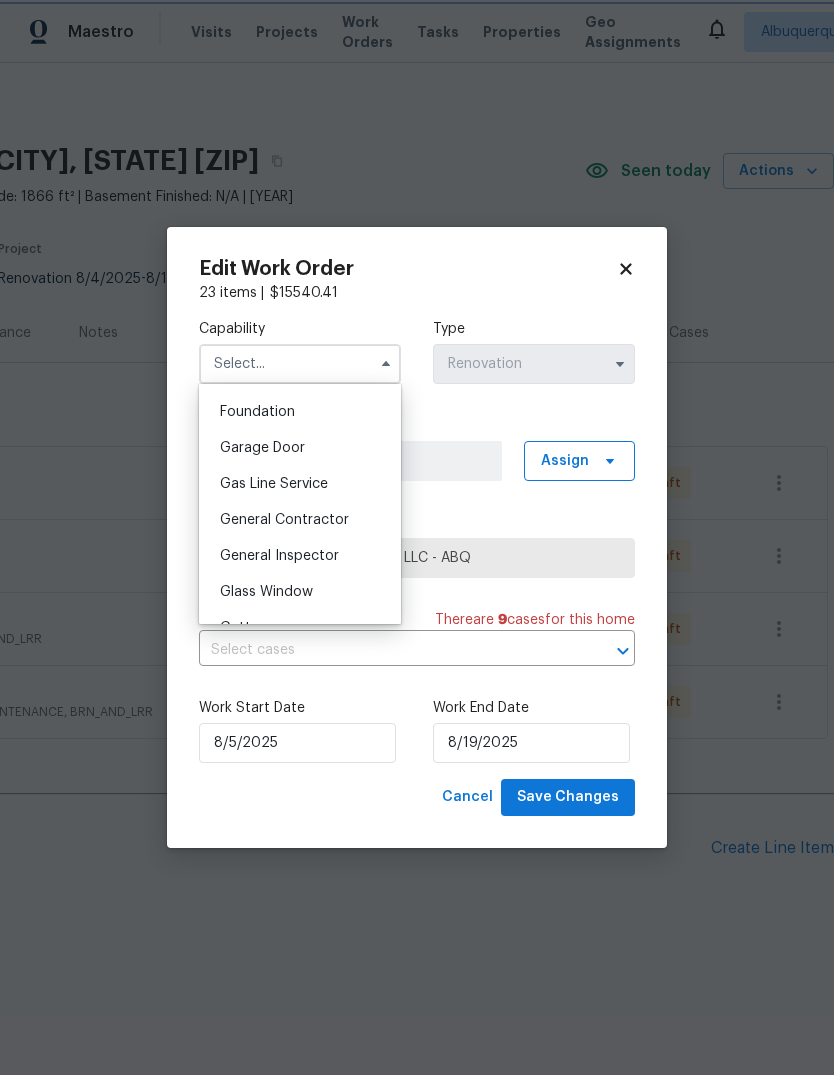 type on "General Contractor" 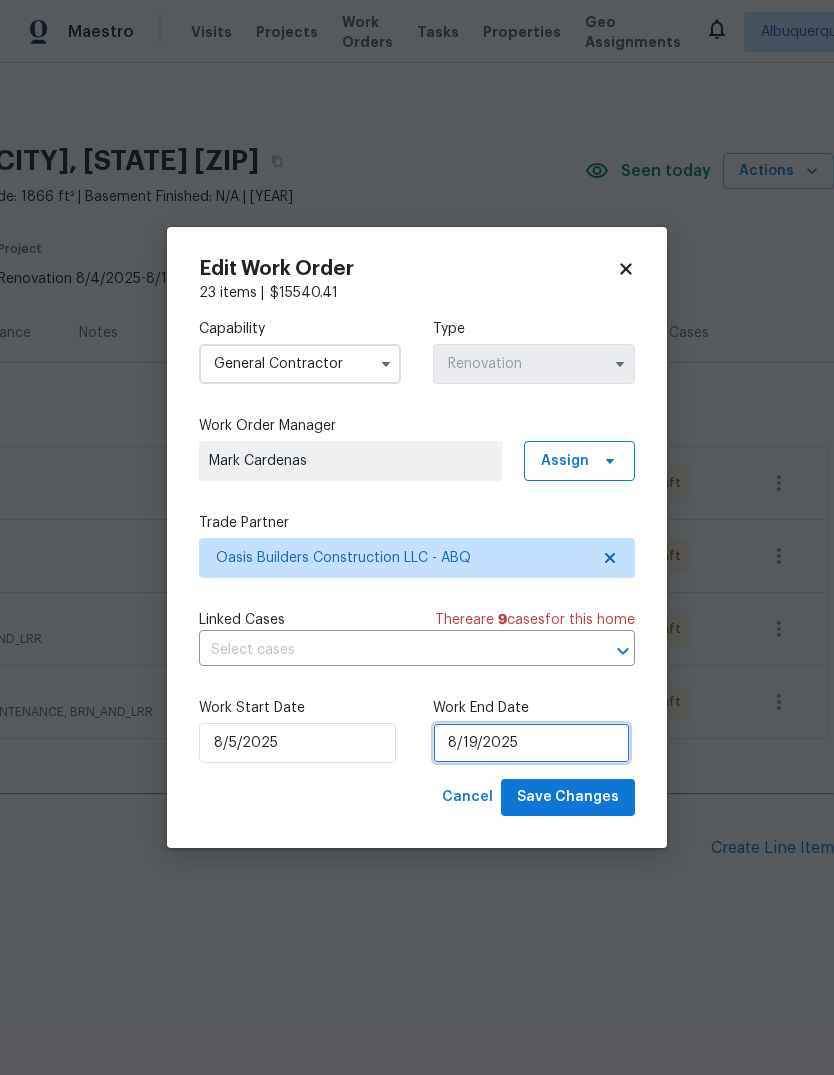 click on "8/19/2025" at bounding box center (531, 743) 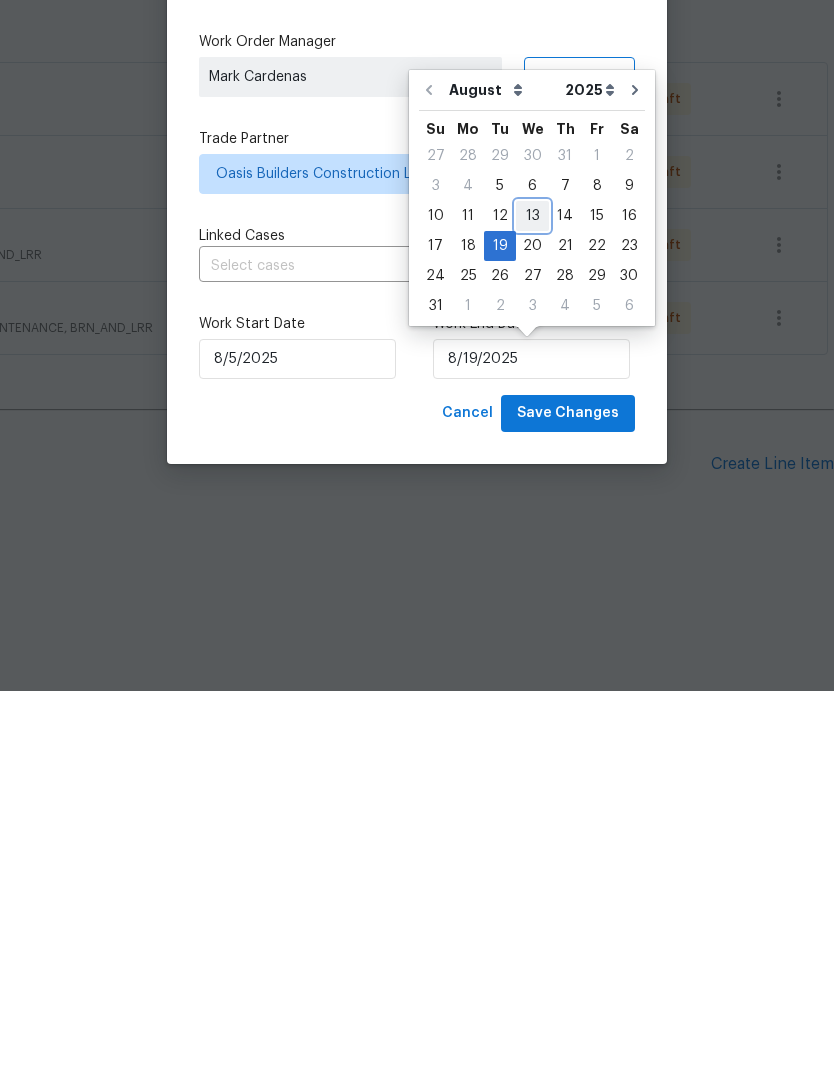 click on "13" at bounding box center (532, 600) 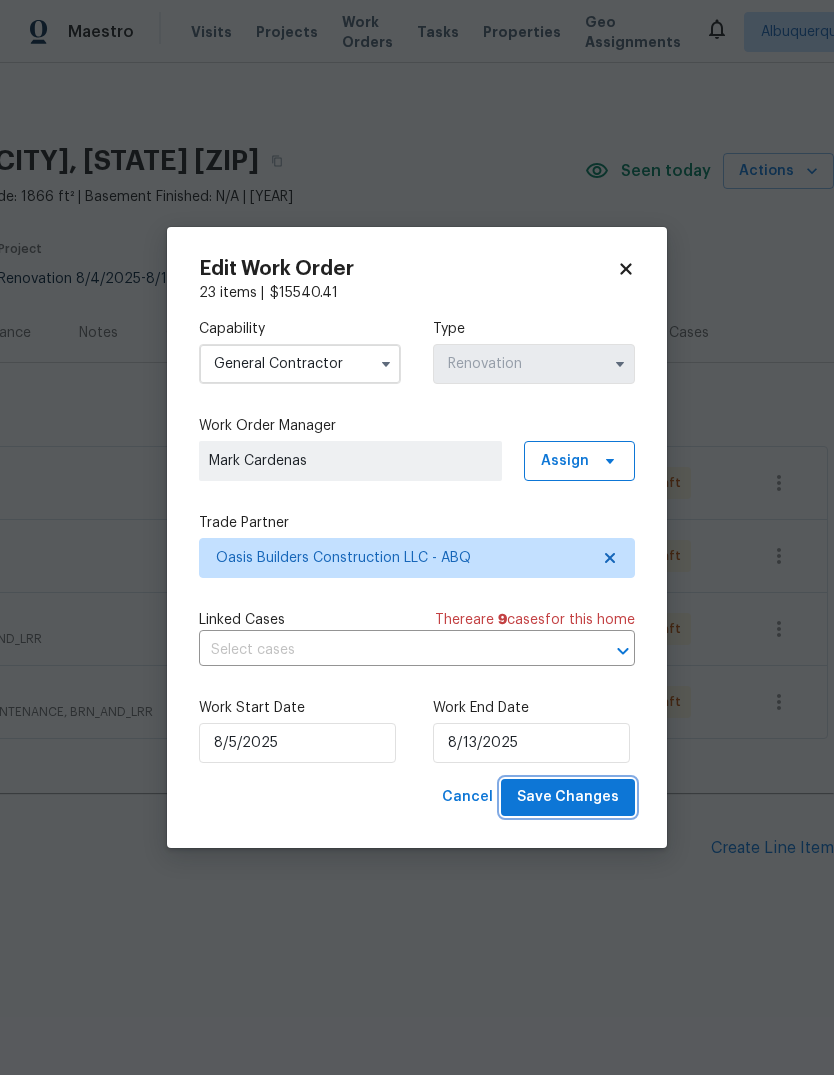 click on "Save Changes" at bounding box center (568, 797) 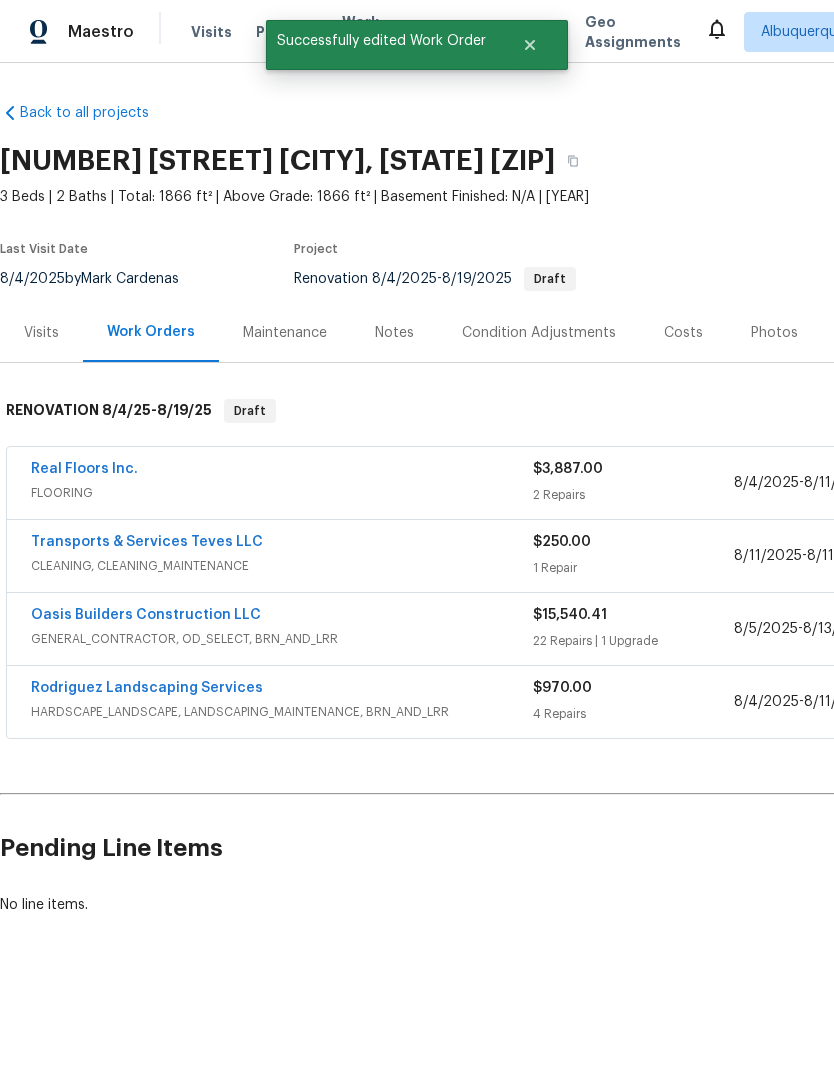 scroll, scrollTop: 0, scrollLeft: 0, axis: both 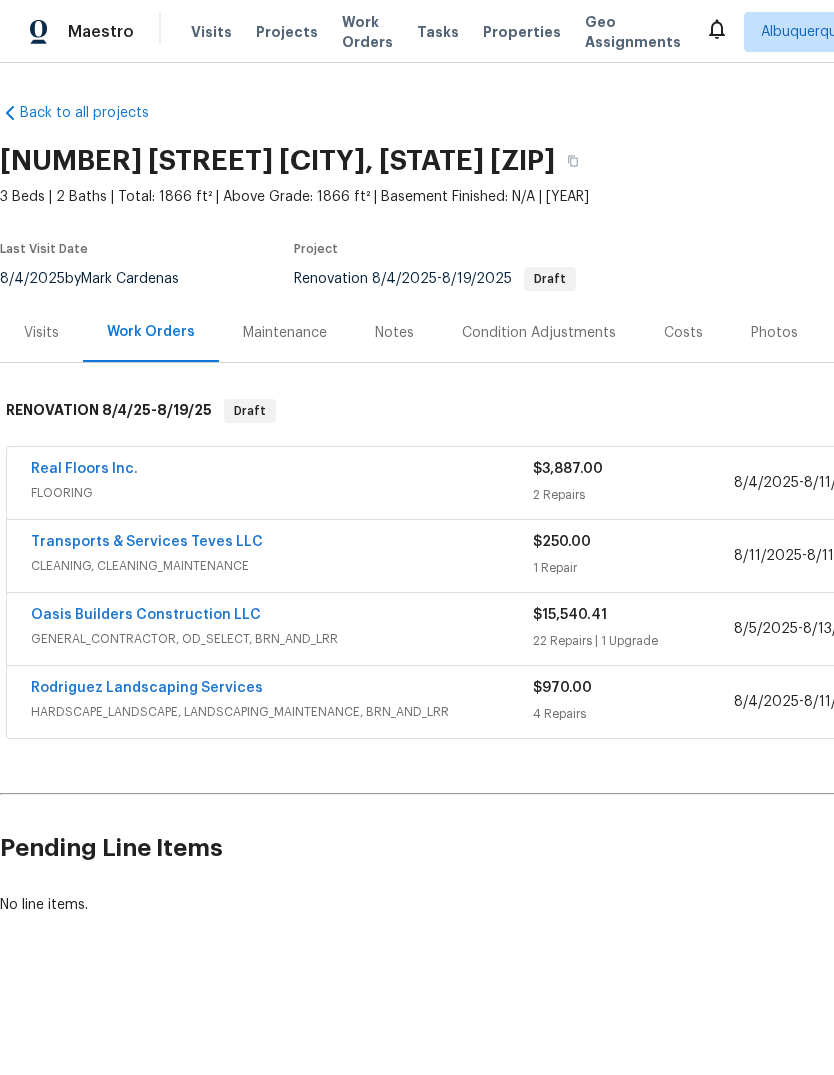 click on "Real Floors Inc." at bounding box center [84, 469] 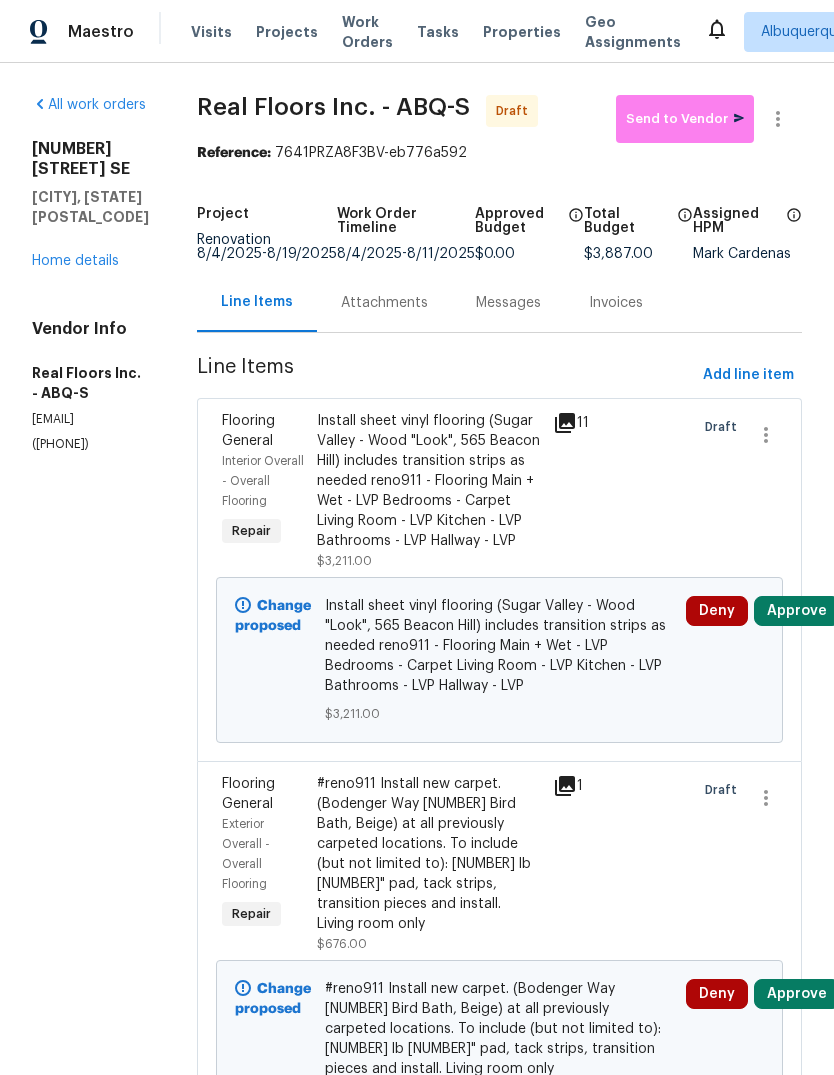 click on "Messages" at bounding box center [508, 303] 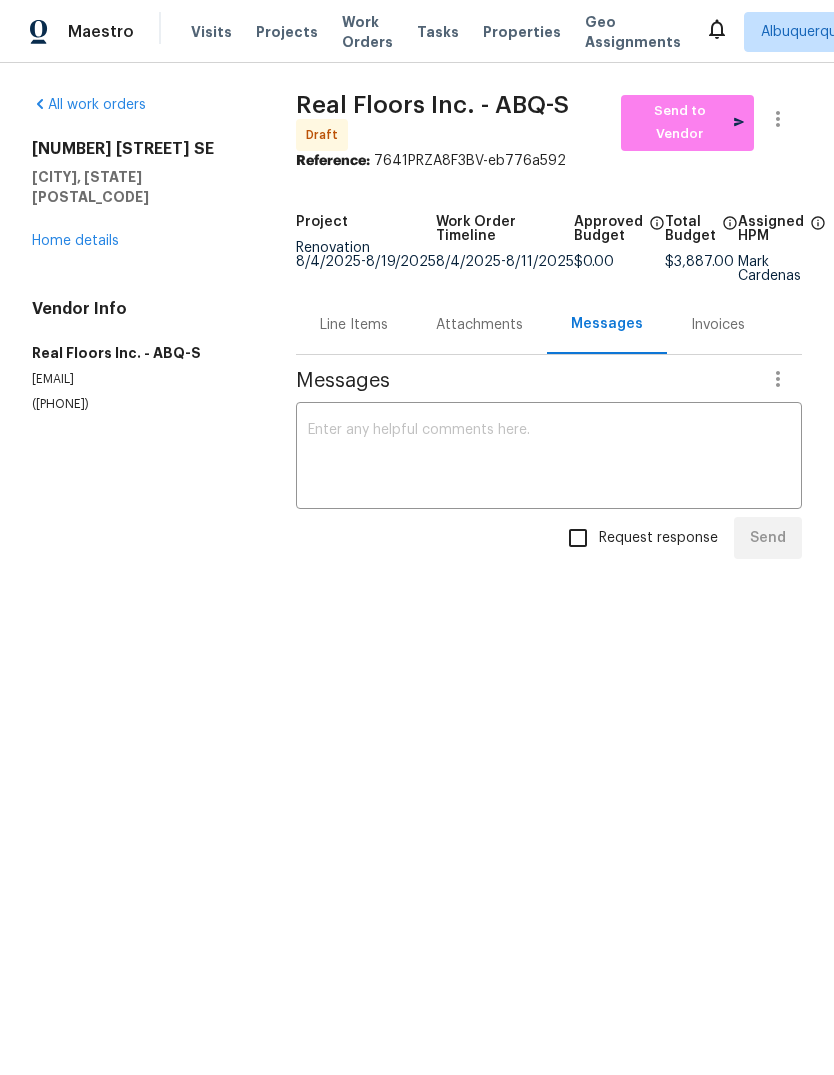 click on "Home details" at bounding box center (75, 241) 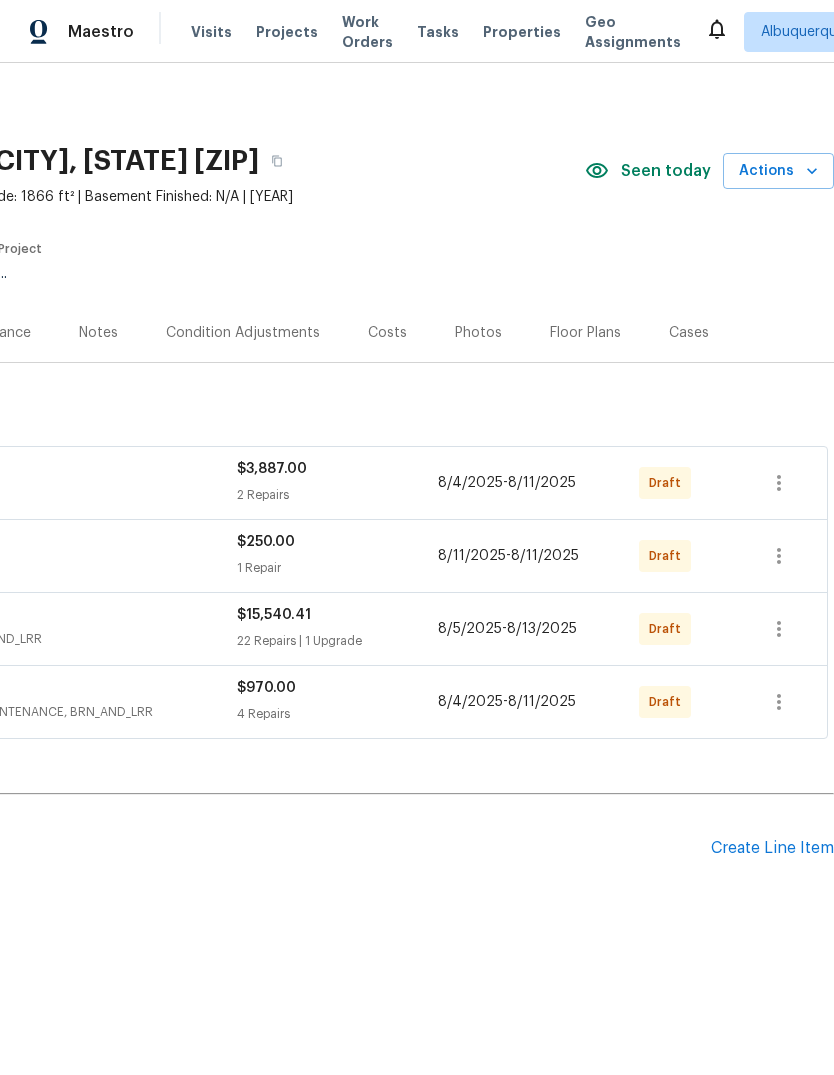 scroll, scrollTop: 0, scrollLeft: 296, axis: horizontal 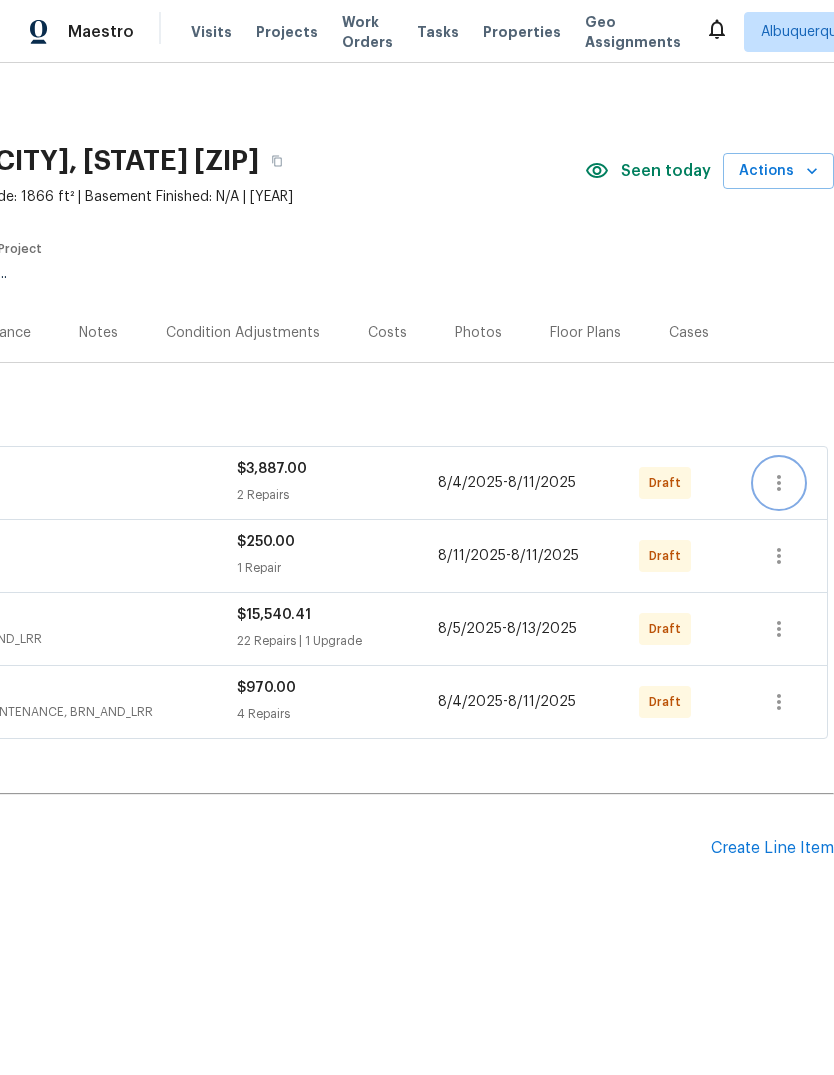 click 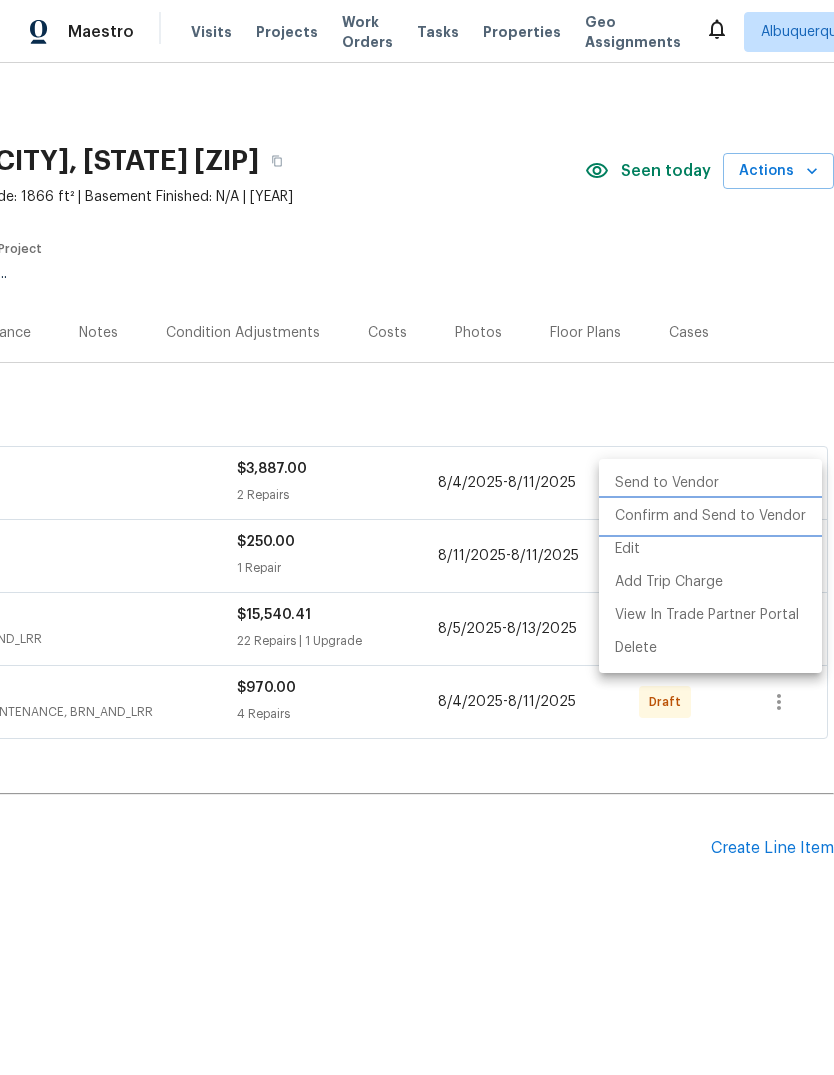 click on "Confirm and Send to Vendor" at bounding box center [710, 516] 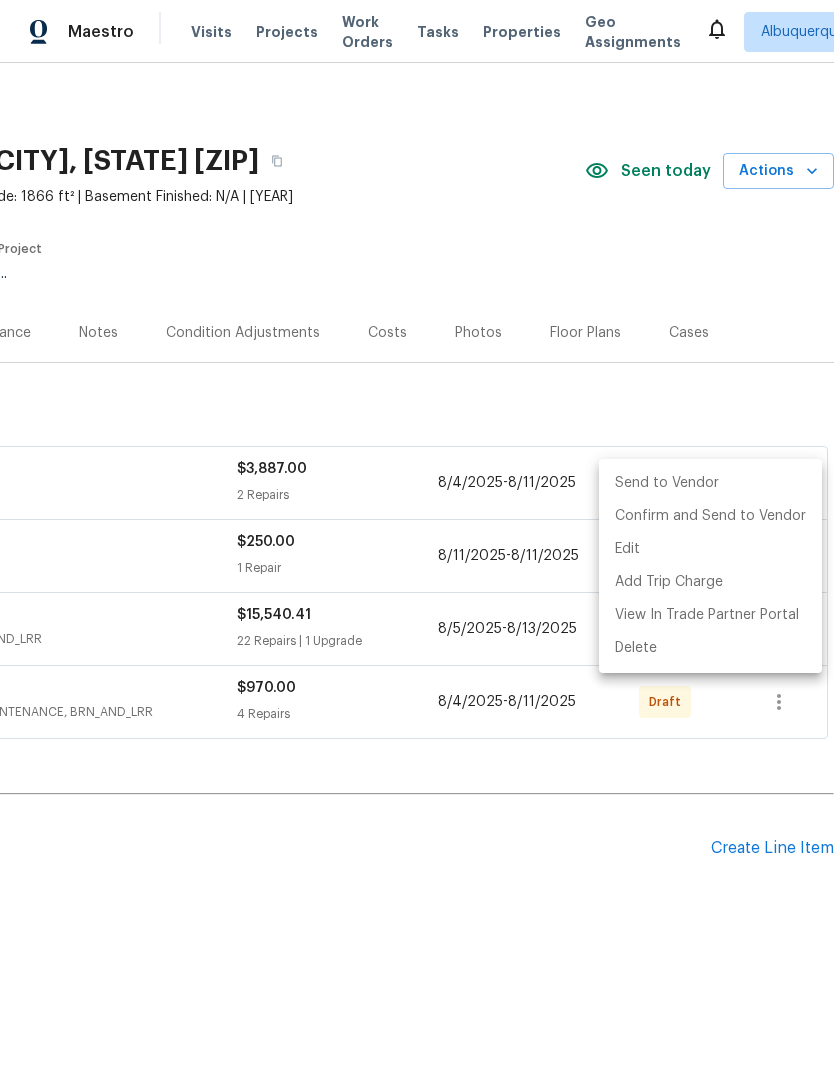 click at bounding box center (417, 537) 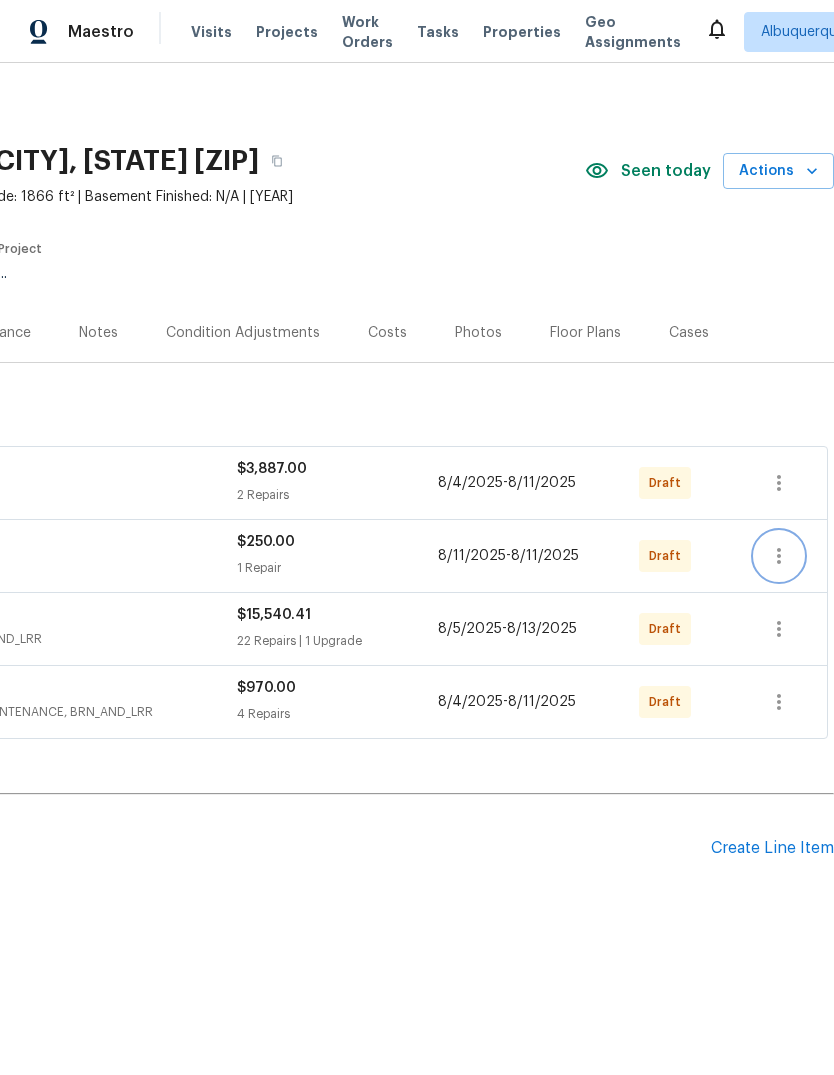 click 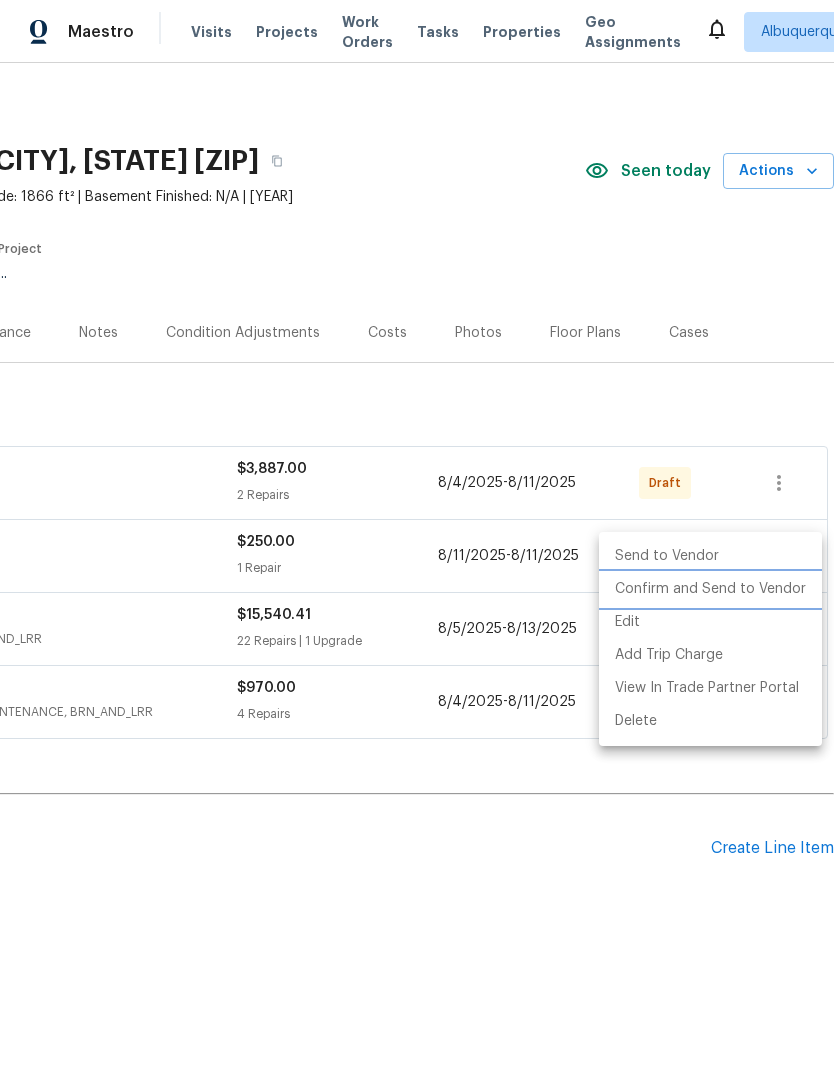 click on "Confirm and Send to Vendor" at bounding box center (710, 589) 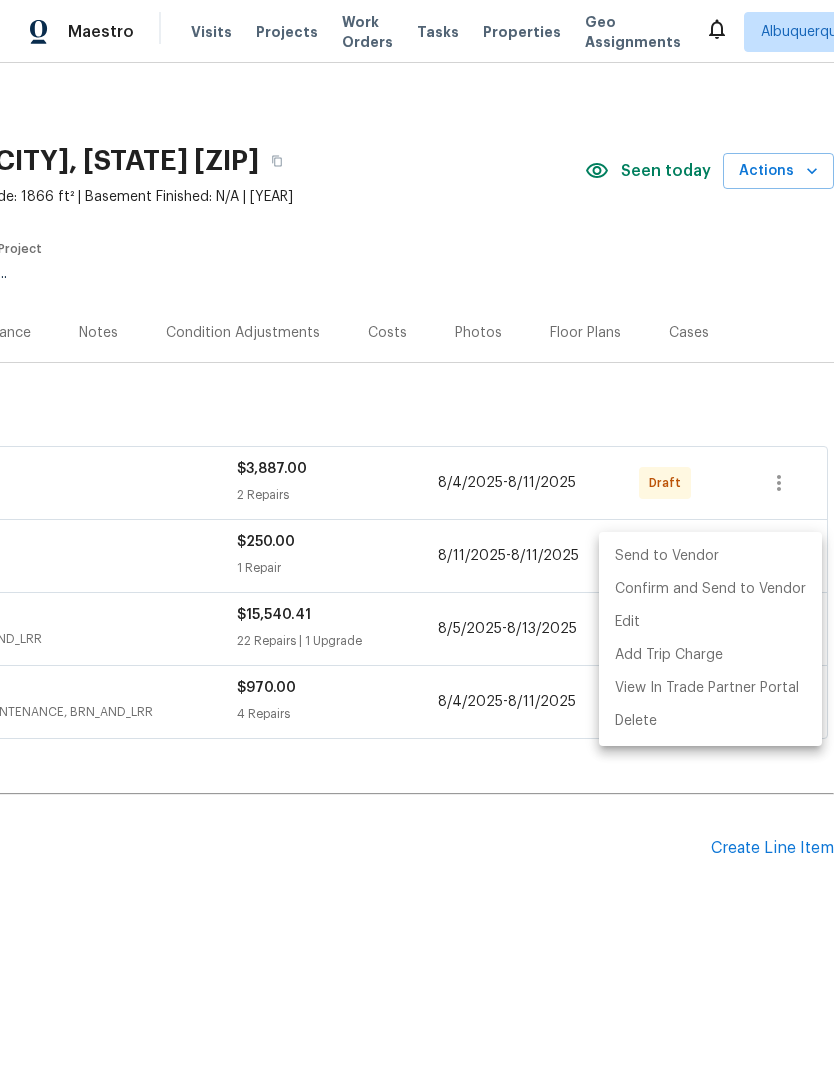 click at bounding box center [417, 537] 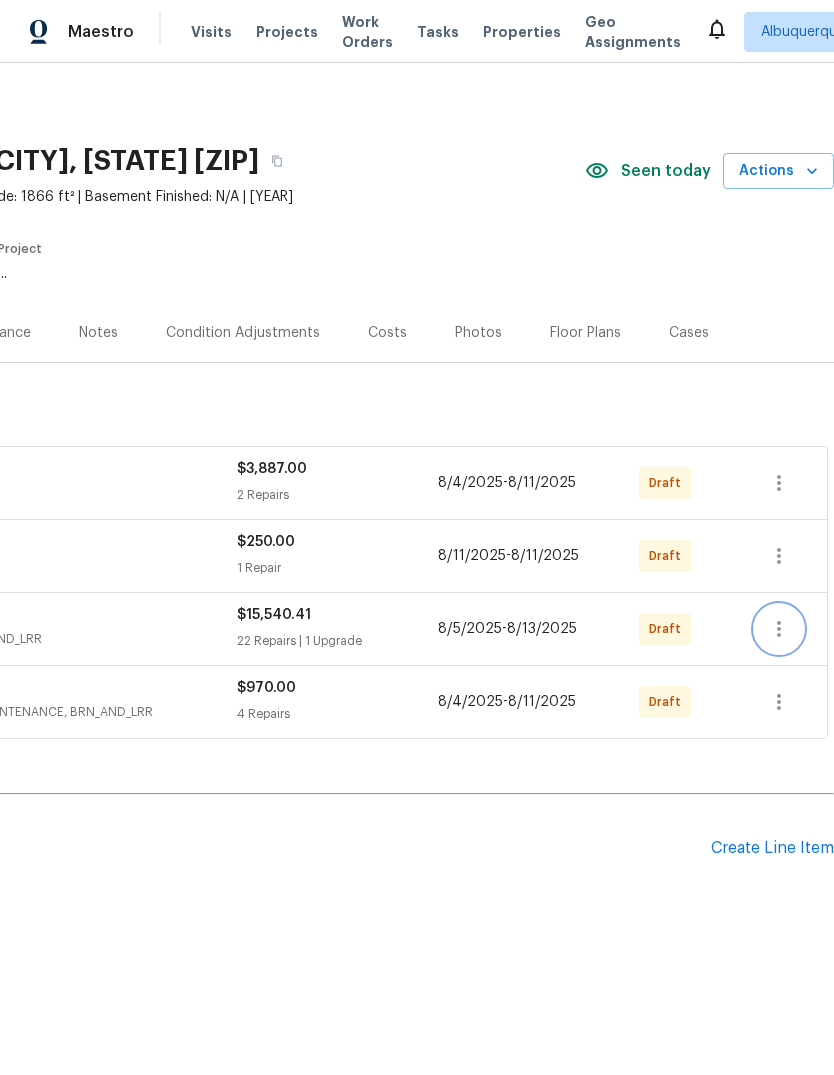 click 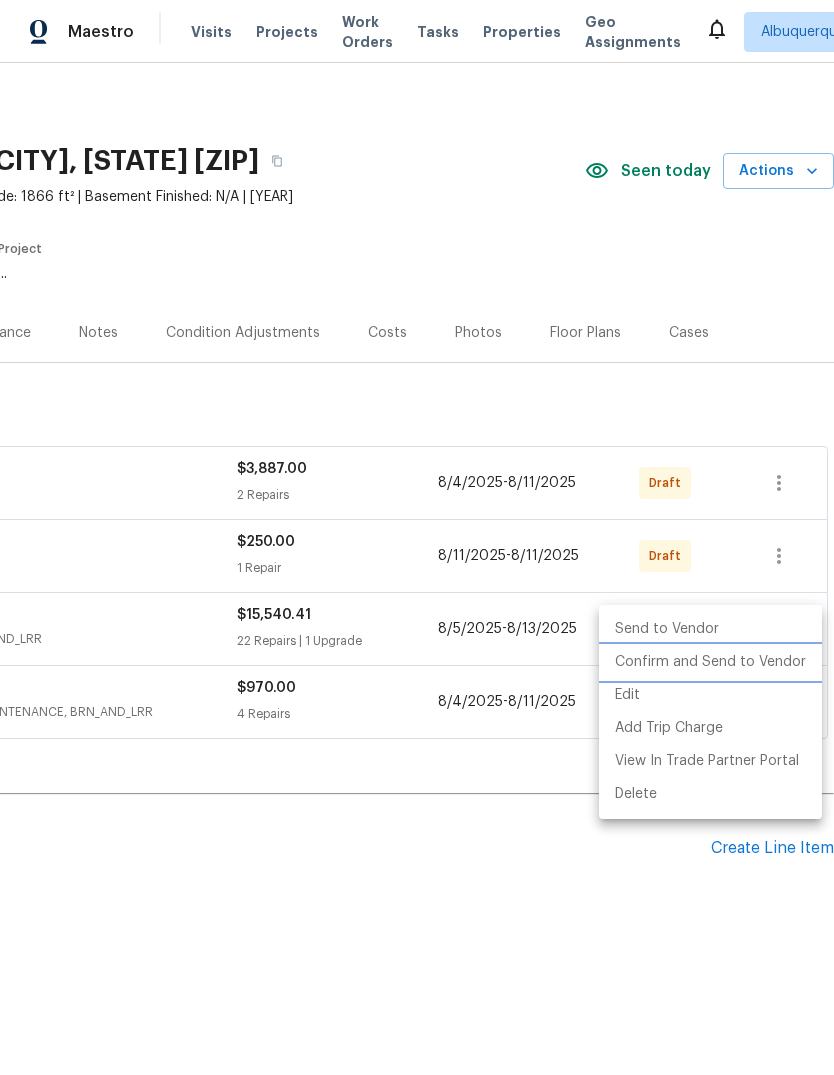 click on "Confirm and Send to Vendor" at bounding box center (710, 662) 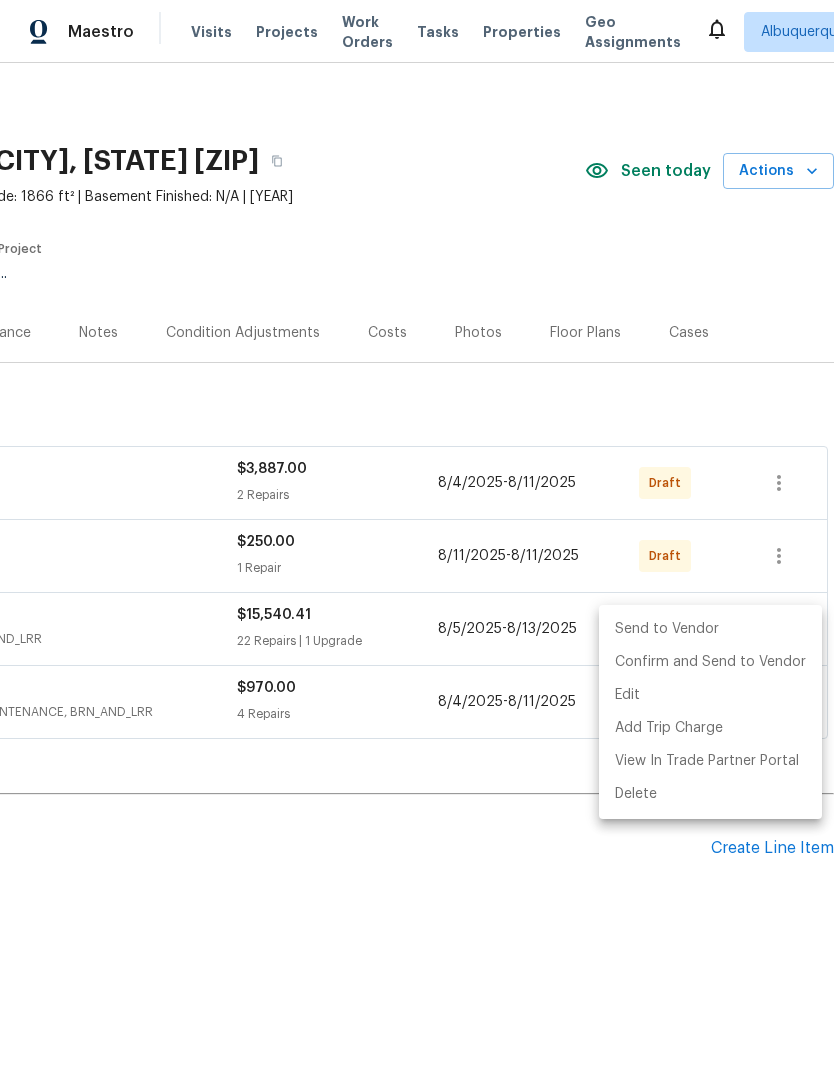 click at bounding box center (417, 537) 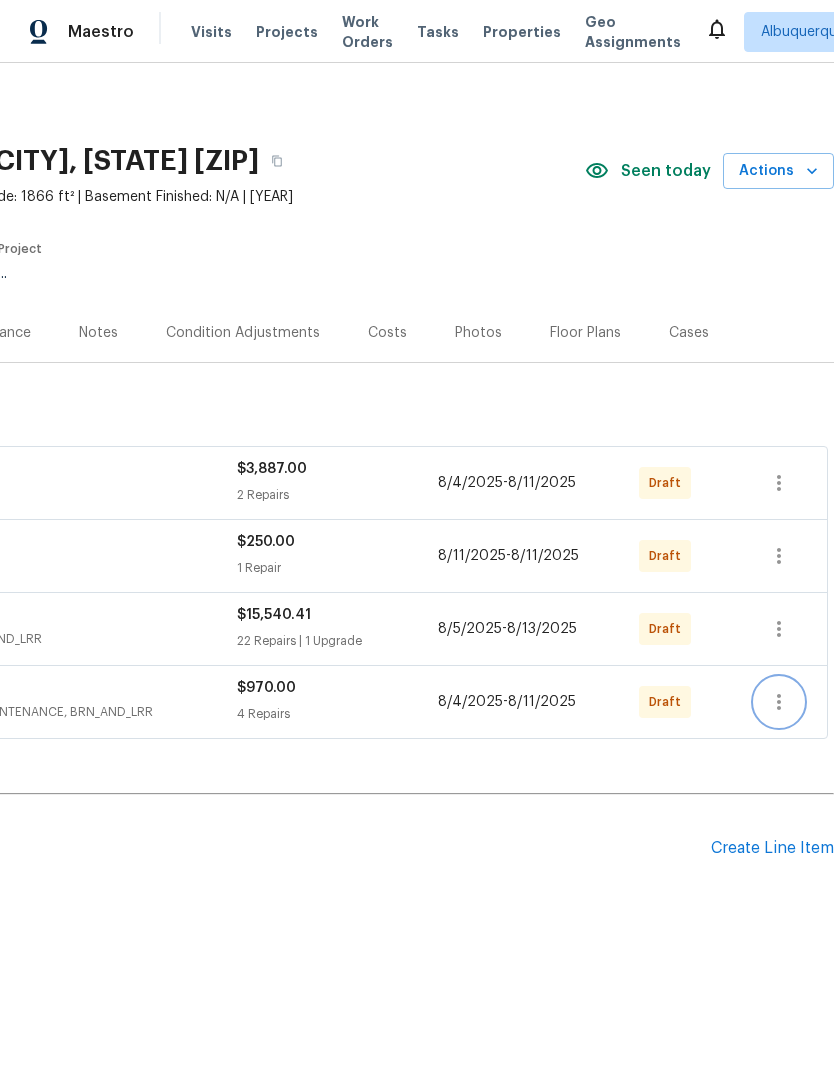 click 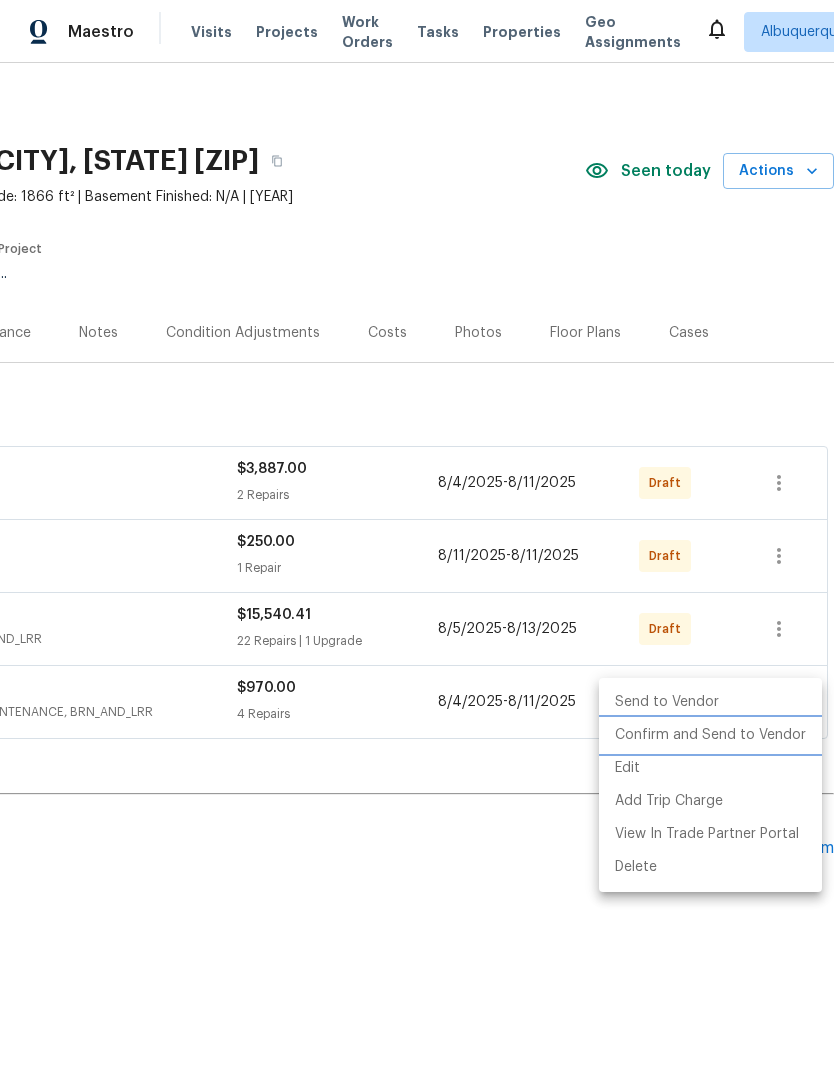 click on "Confirm and Send to Vendor" at bounding box center [710, 735] 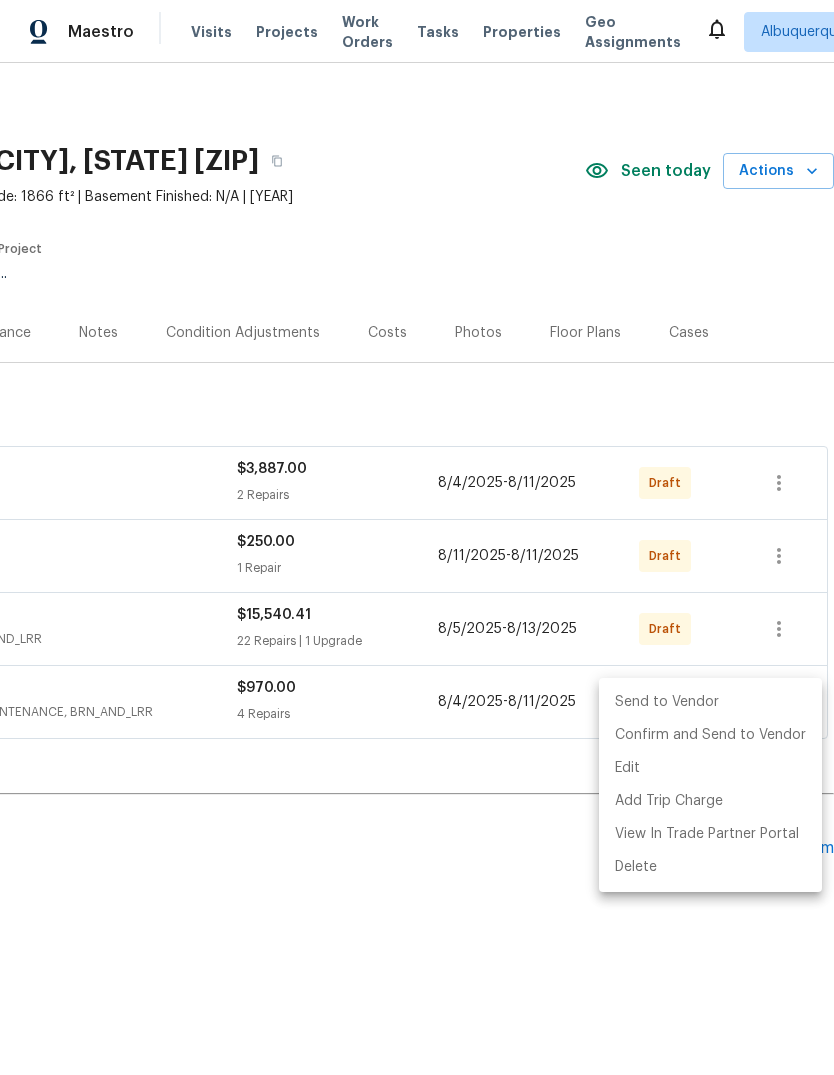 click at bounding box center (417, 537) 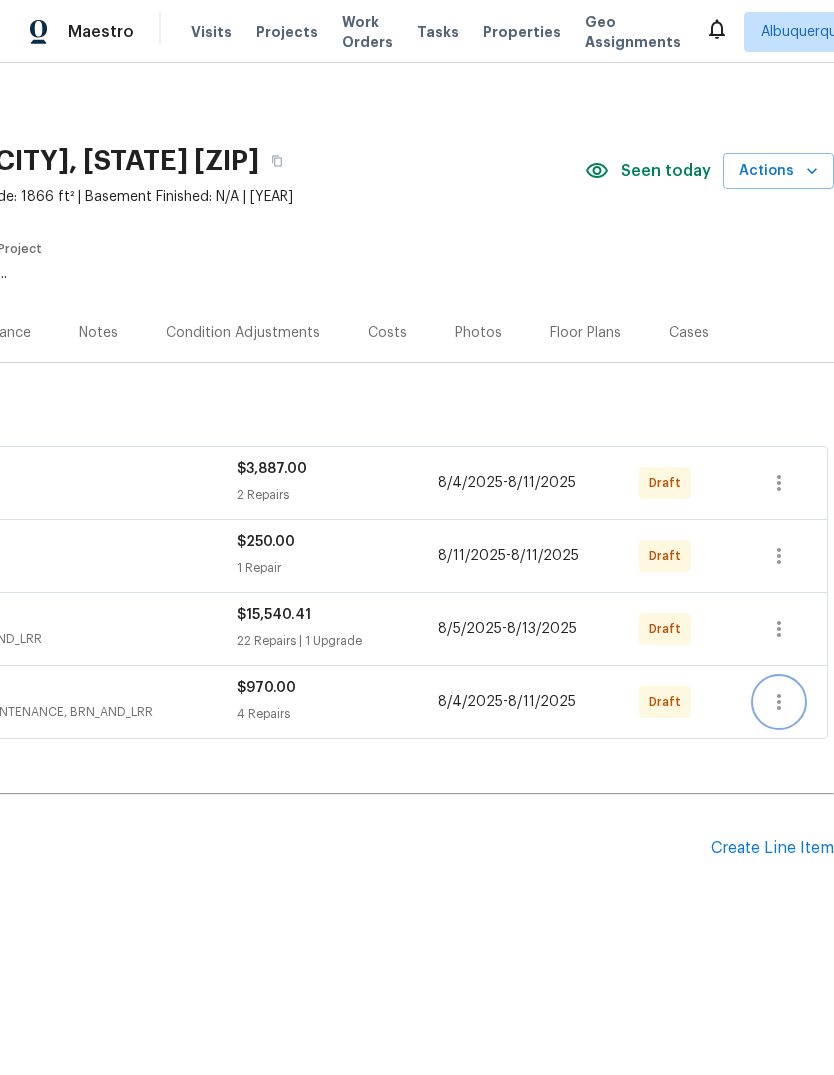 scroll, scrollTop: 0, scrollLeft: 296, axis: horizontal 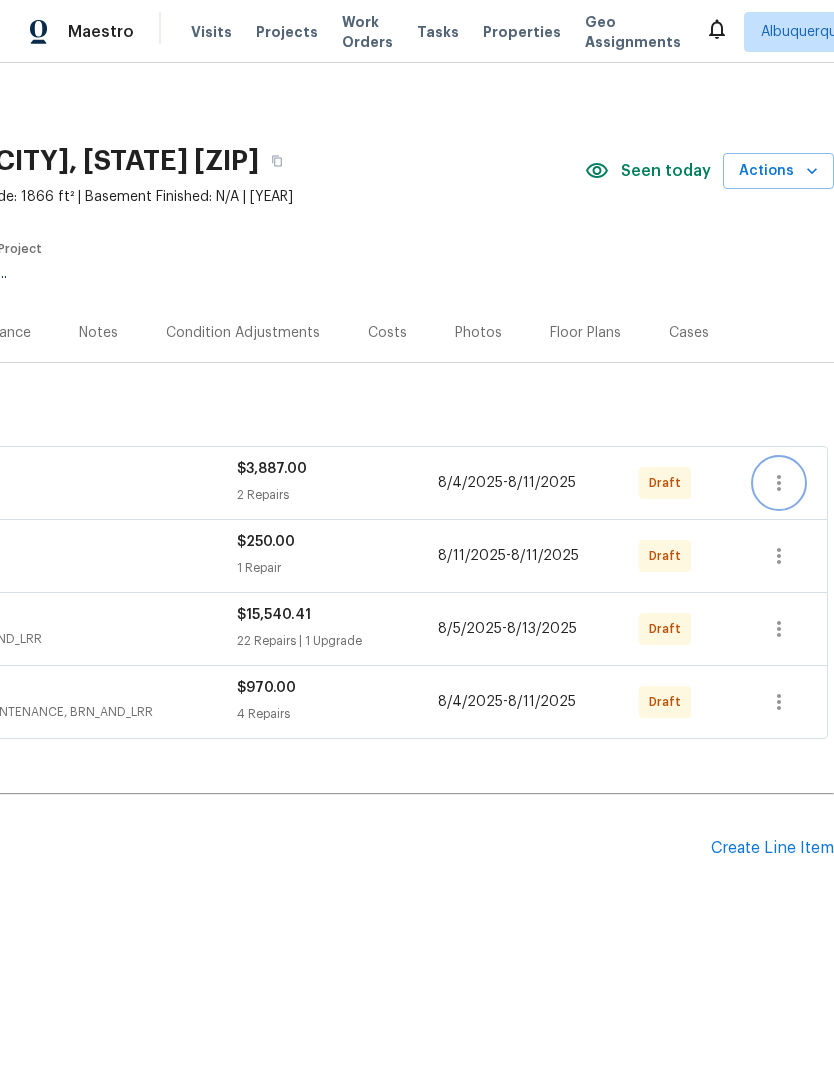 click 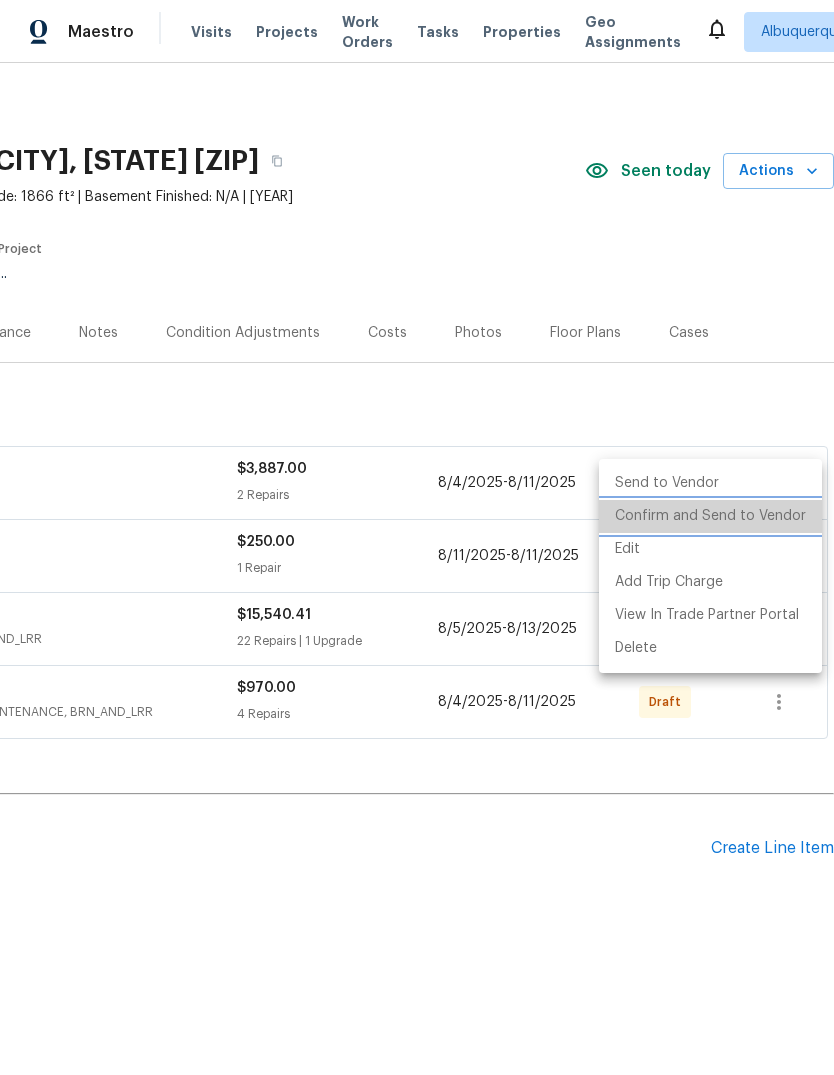 click on "Confirm and Send to Vendor" at bounding box center [710, 516] 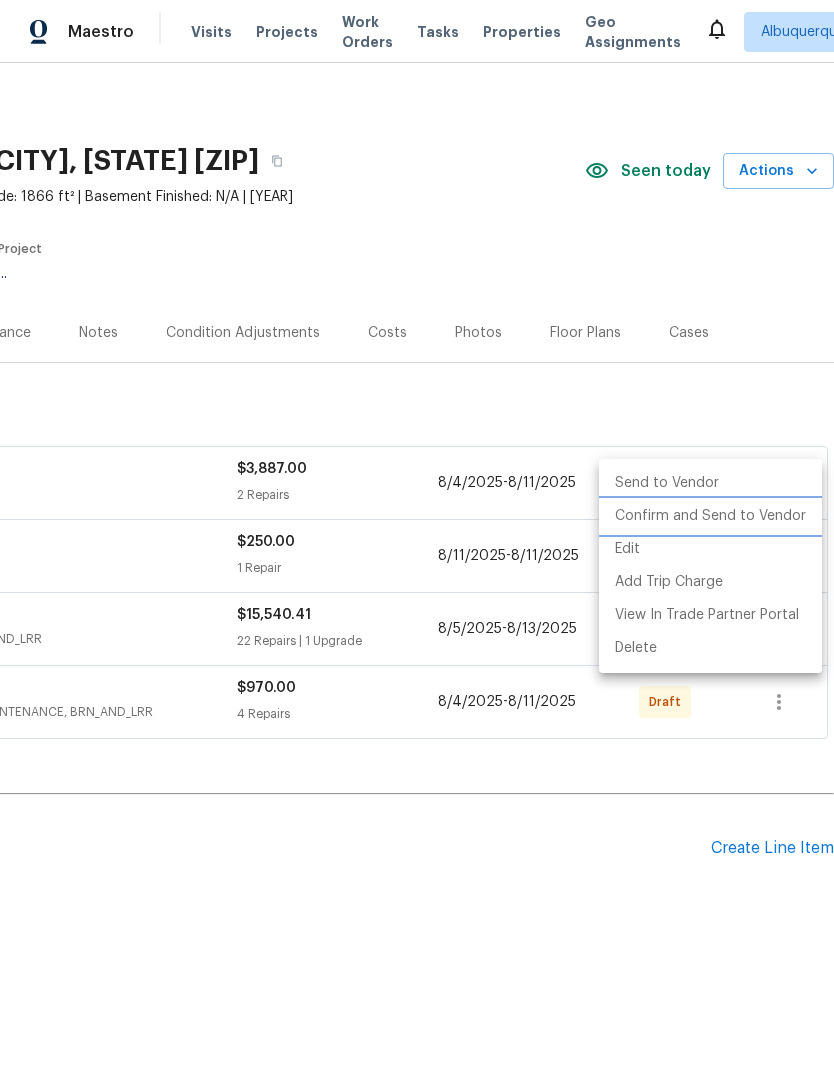 click on "Confirm and Send to Vendor" at bounding box center [710, 516] 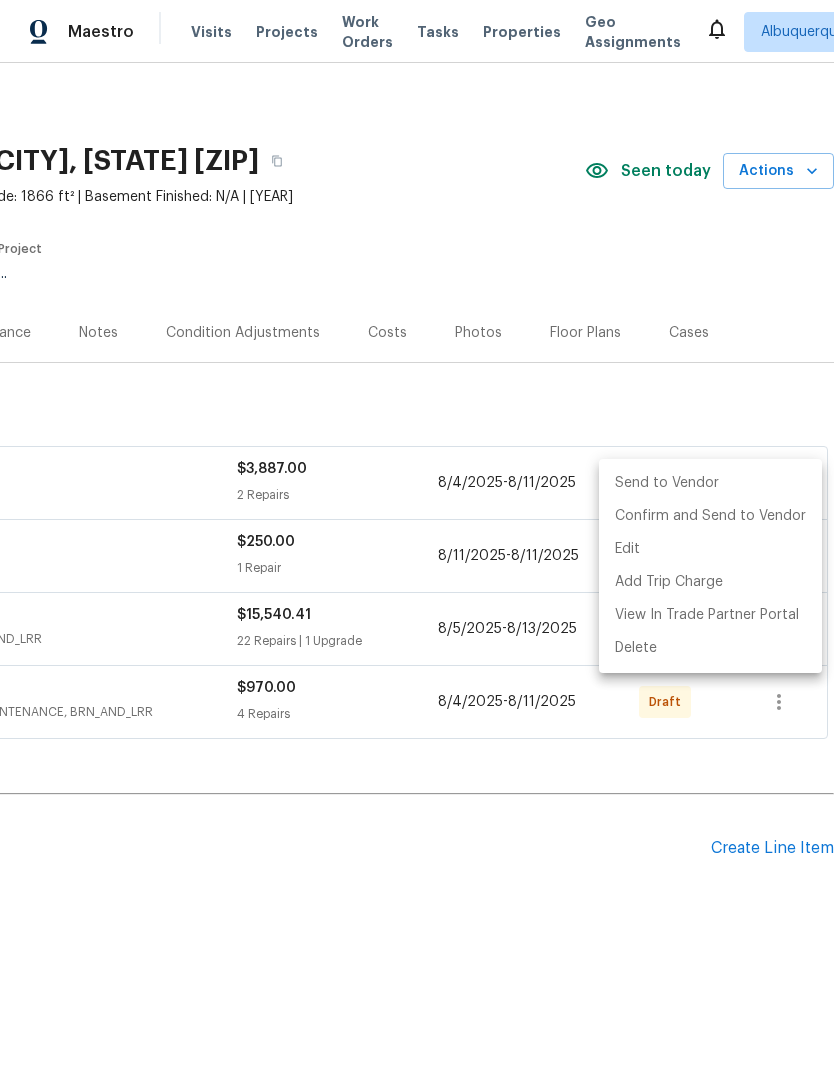 click at bounding box center [417, 537] 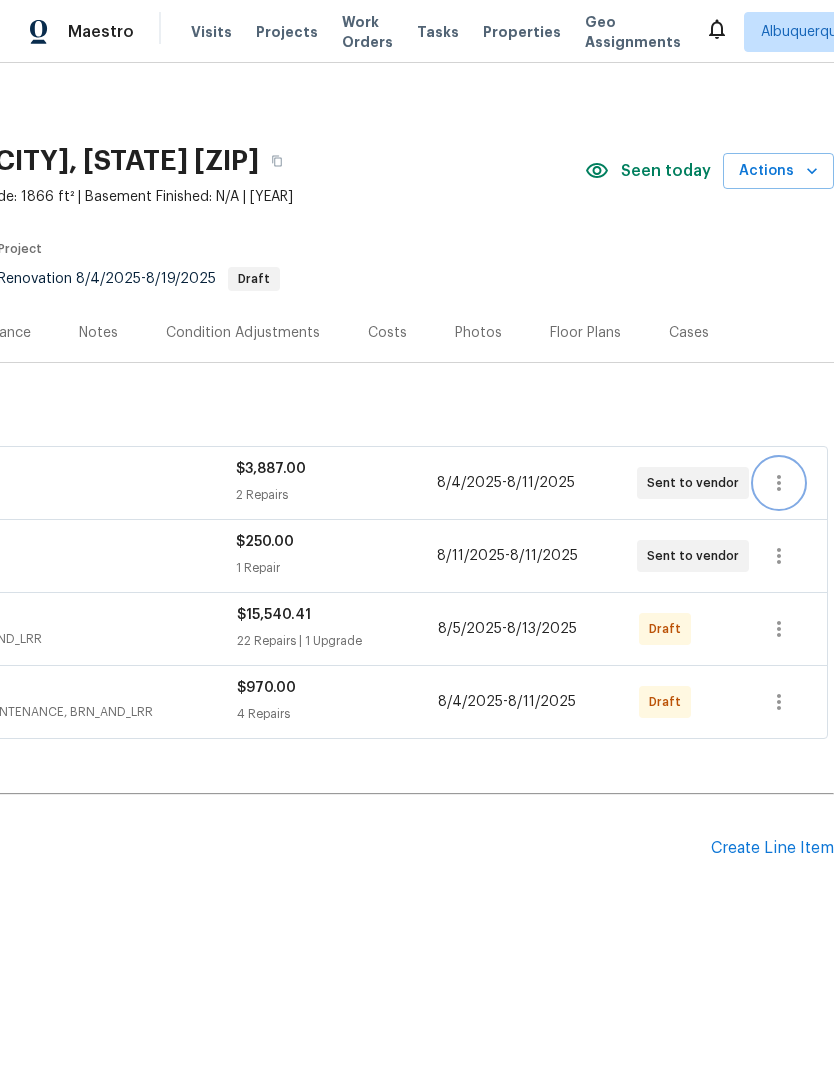 scroll, scrollTop: 0, scrollLeft: 296, axis: horizontal 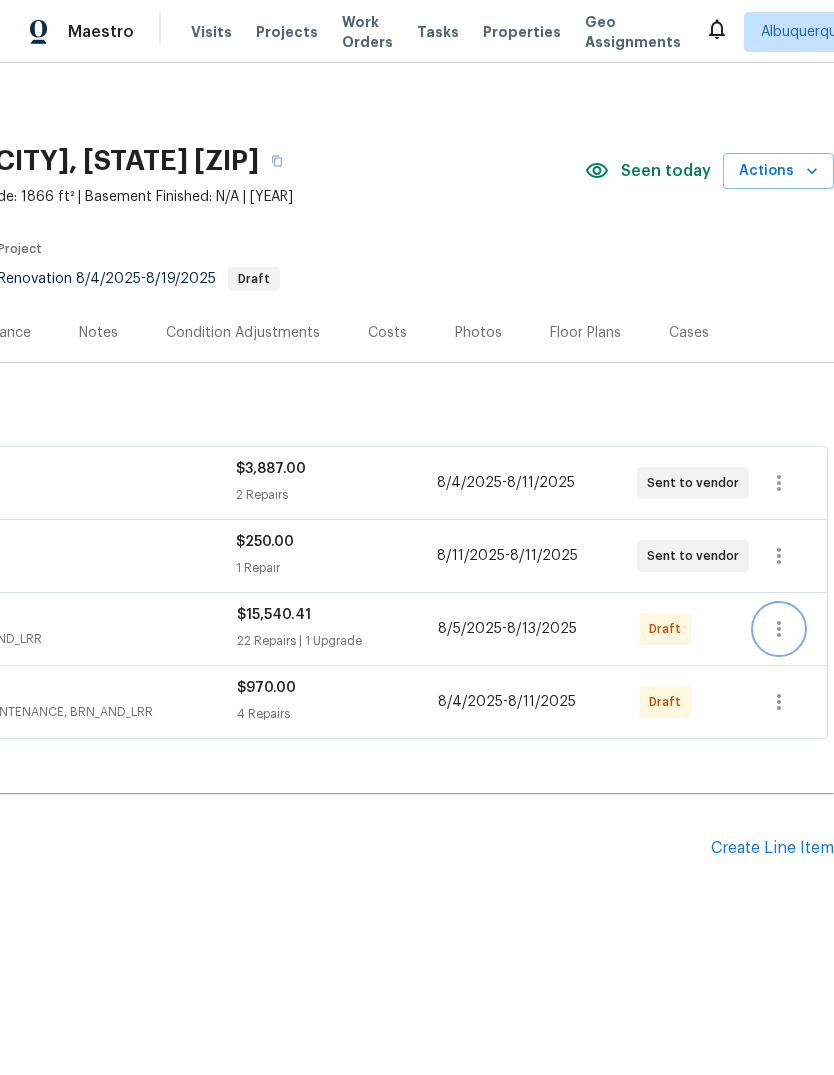 click 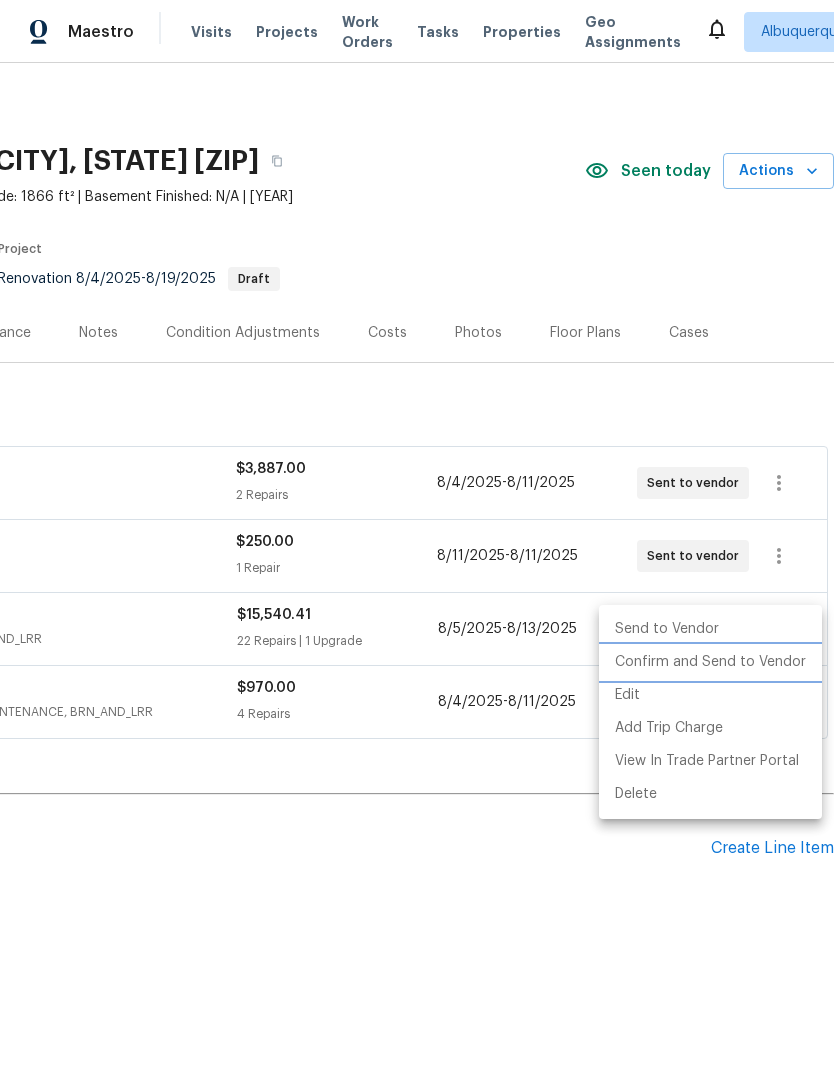 click on "Confirm and Send to Vendor" at bounding box center [710, 662] 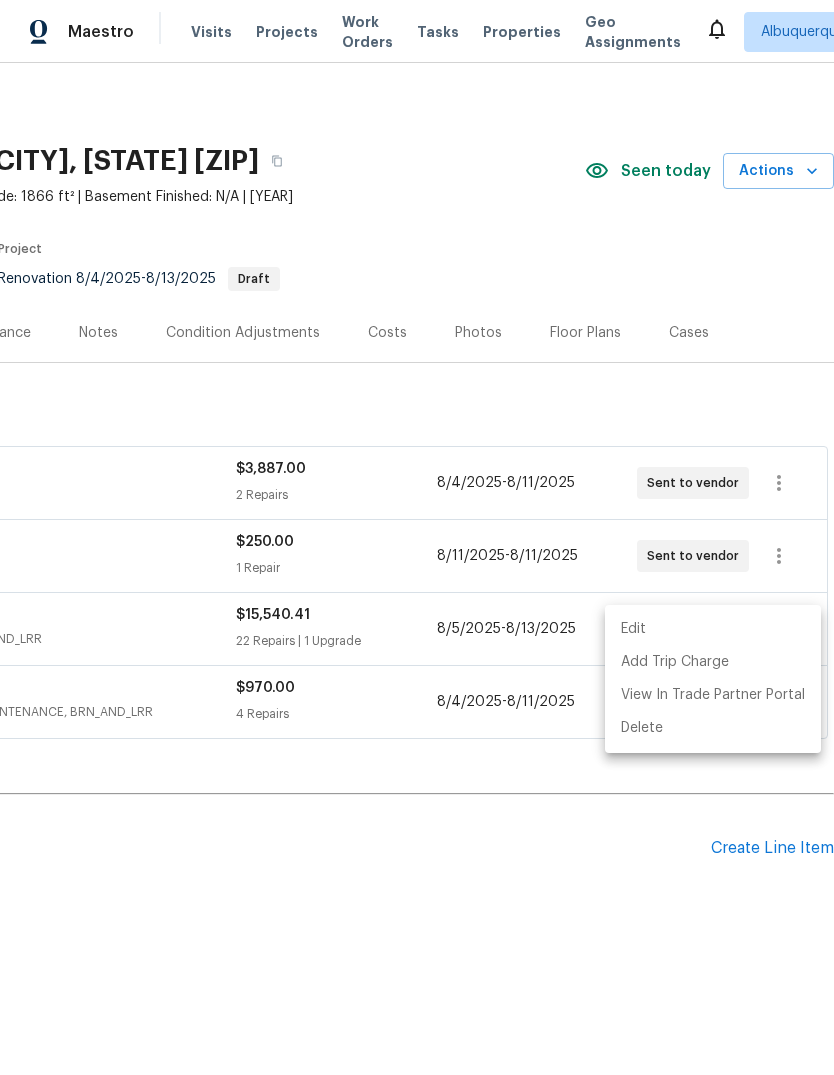 click at bounding box center [417, 537] 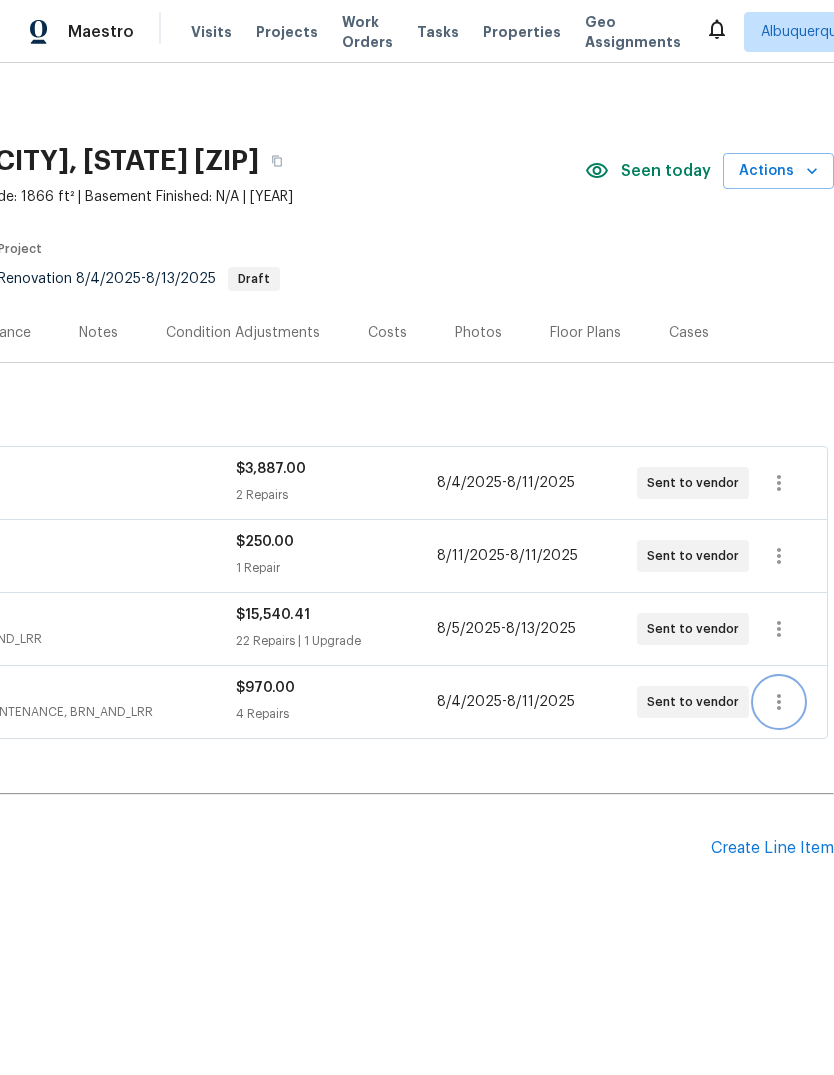 click 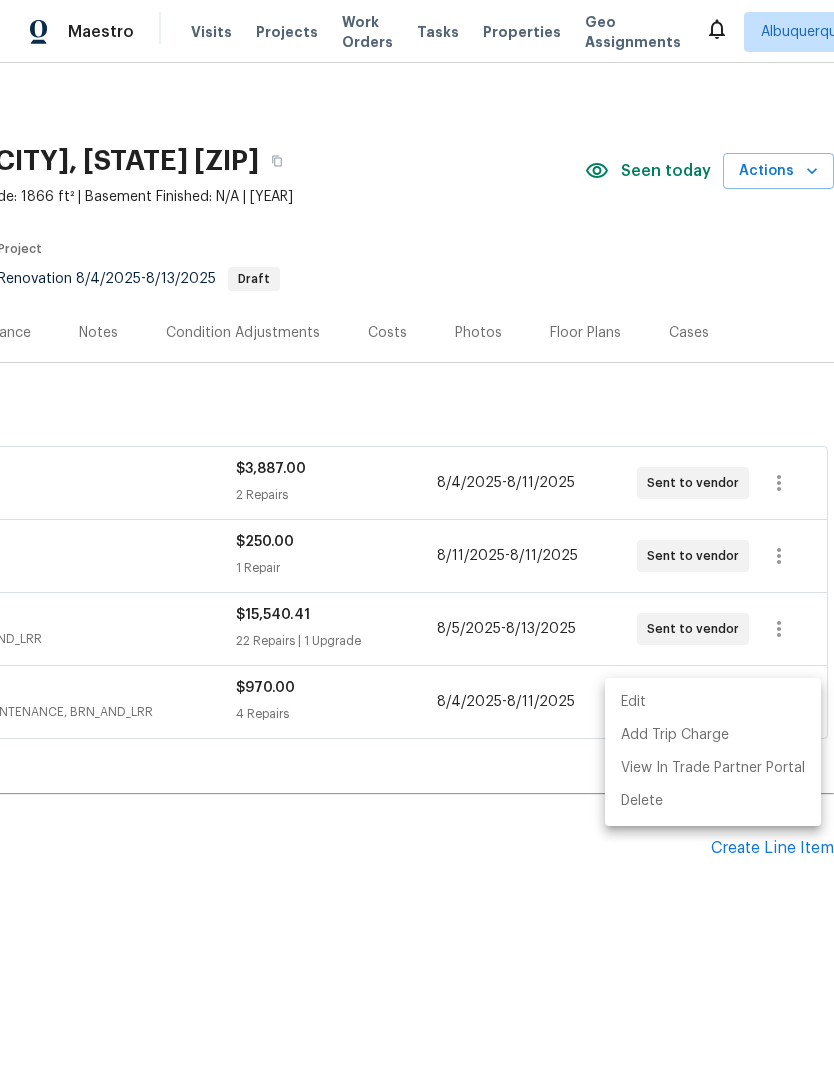 click at bounding box center (417, 537) 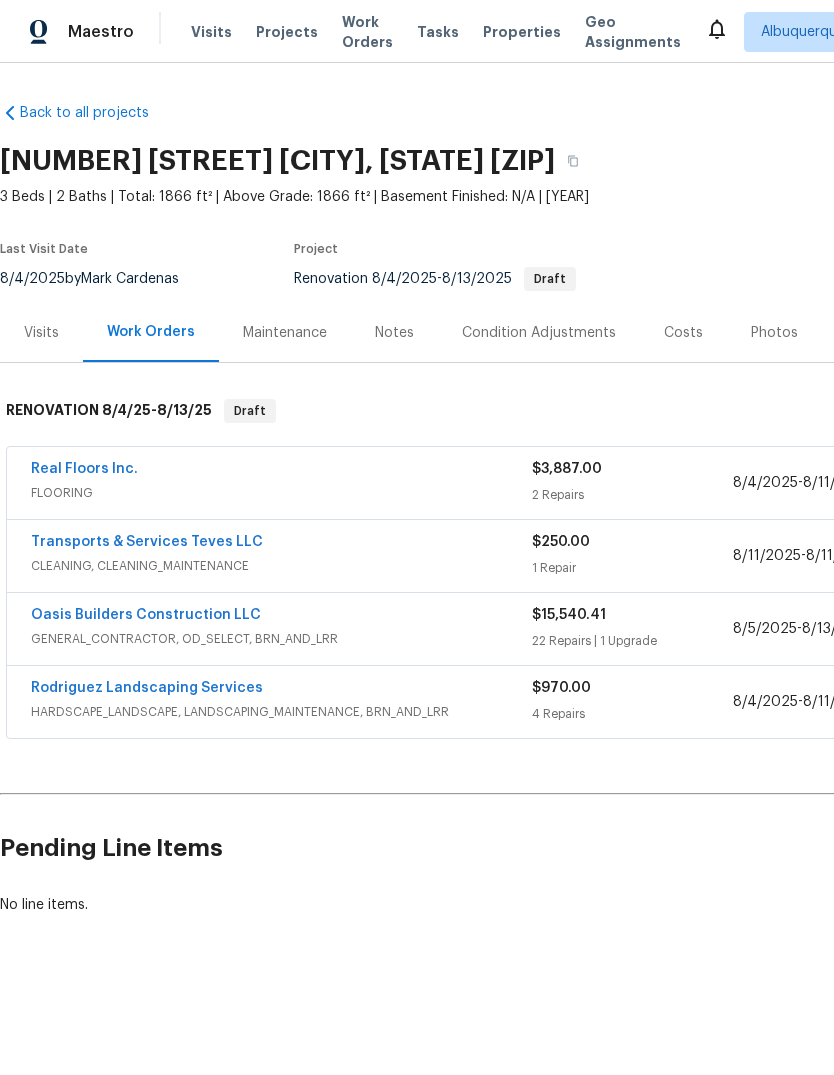 scroll, scrollTop: 0, scrollLeft: 0, axis: both 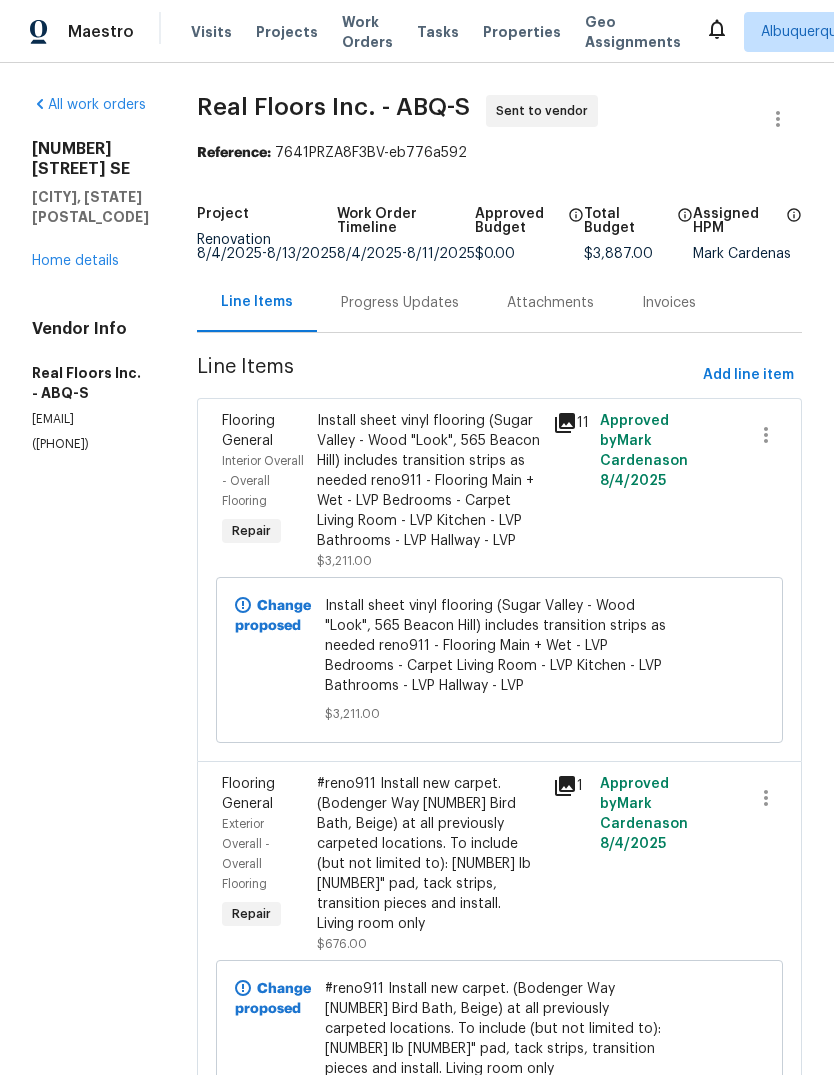 click on "Progress Updates" at bounding box center (400, 303) 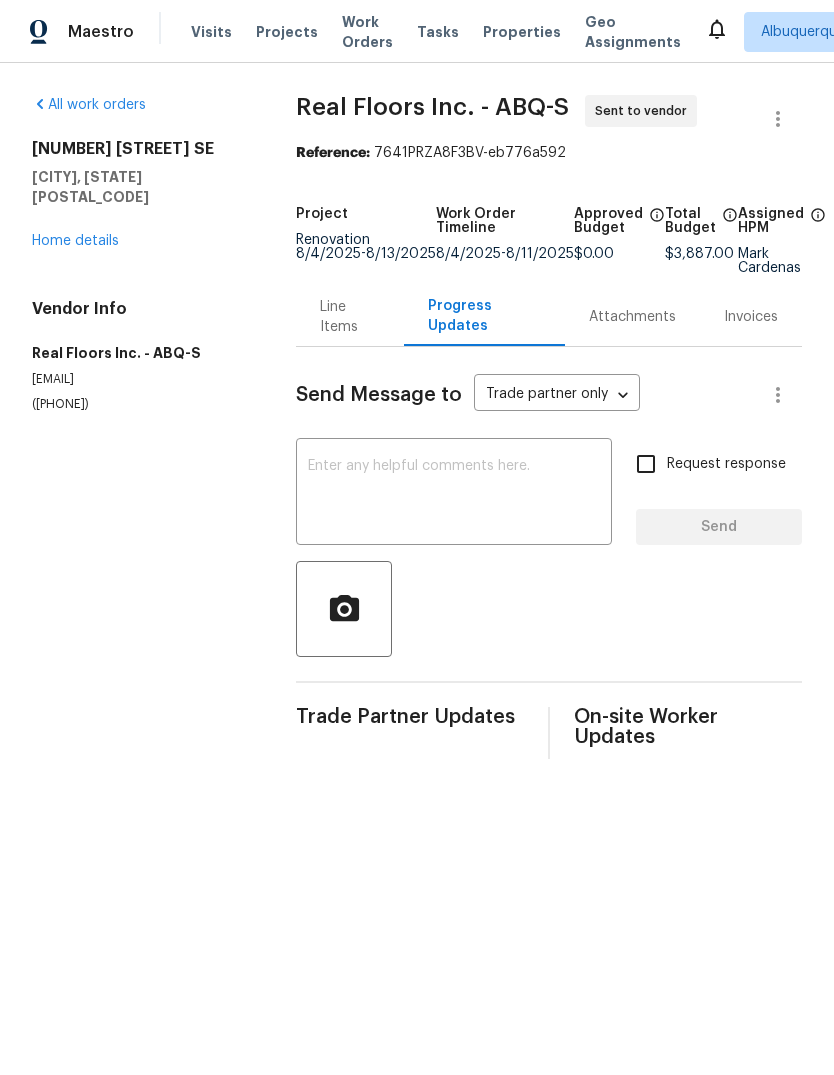 click at bounding box center [454, 494] 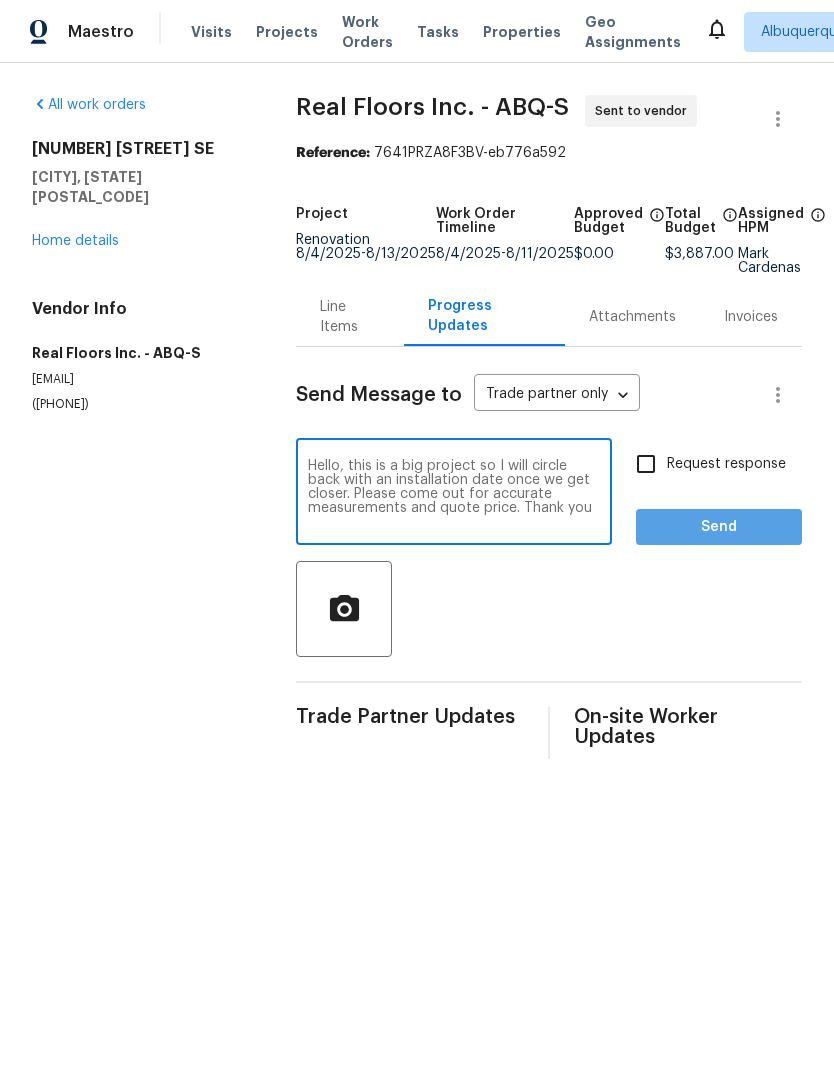 type on "Hello, this is a big project so I will circle back with an installation date once we get closer. Please come out for accurate measurements and quote price. Thank you" 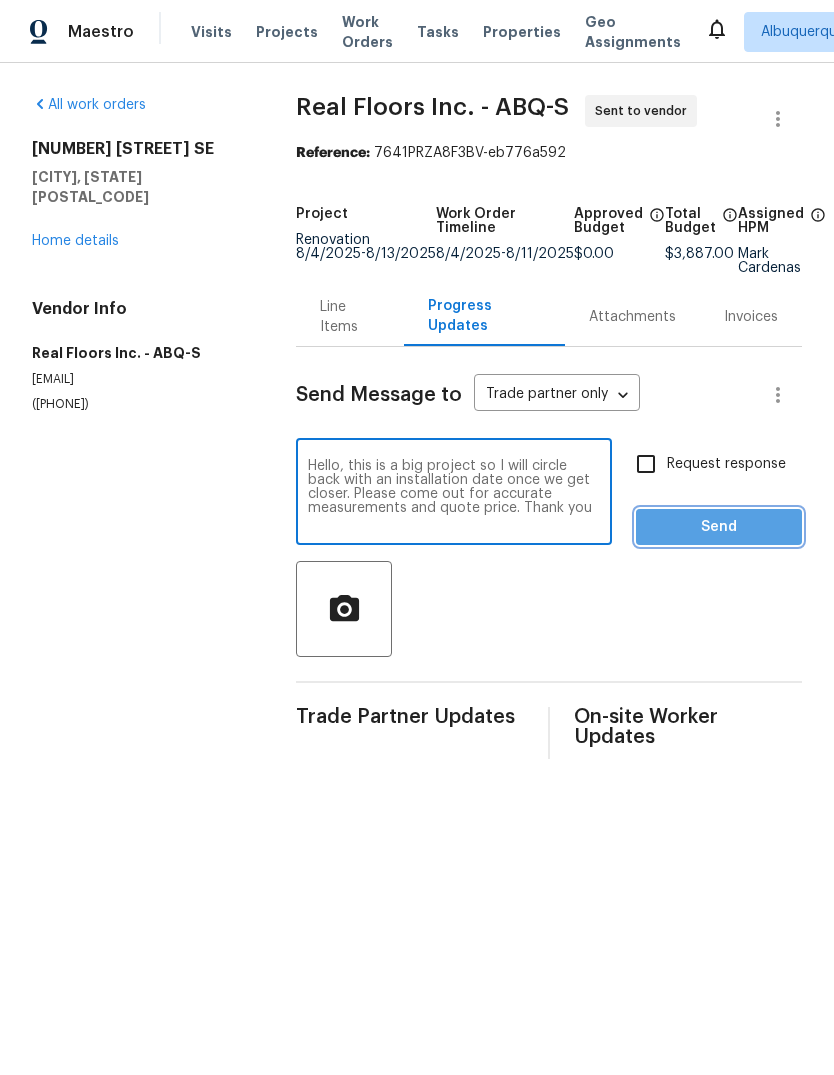 click on "Send" at bounding box center (719, 527) 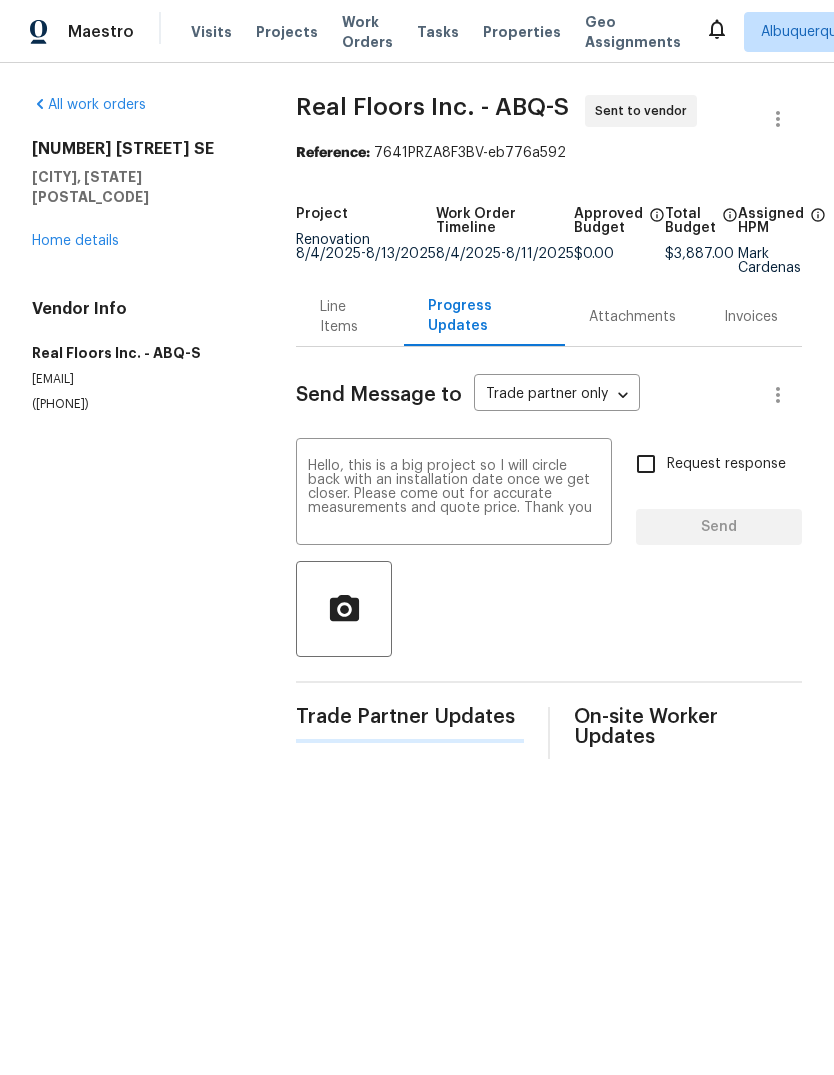 type 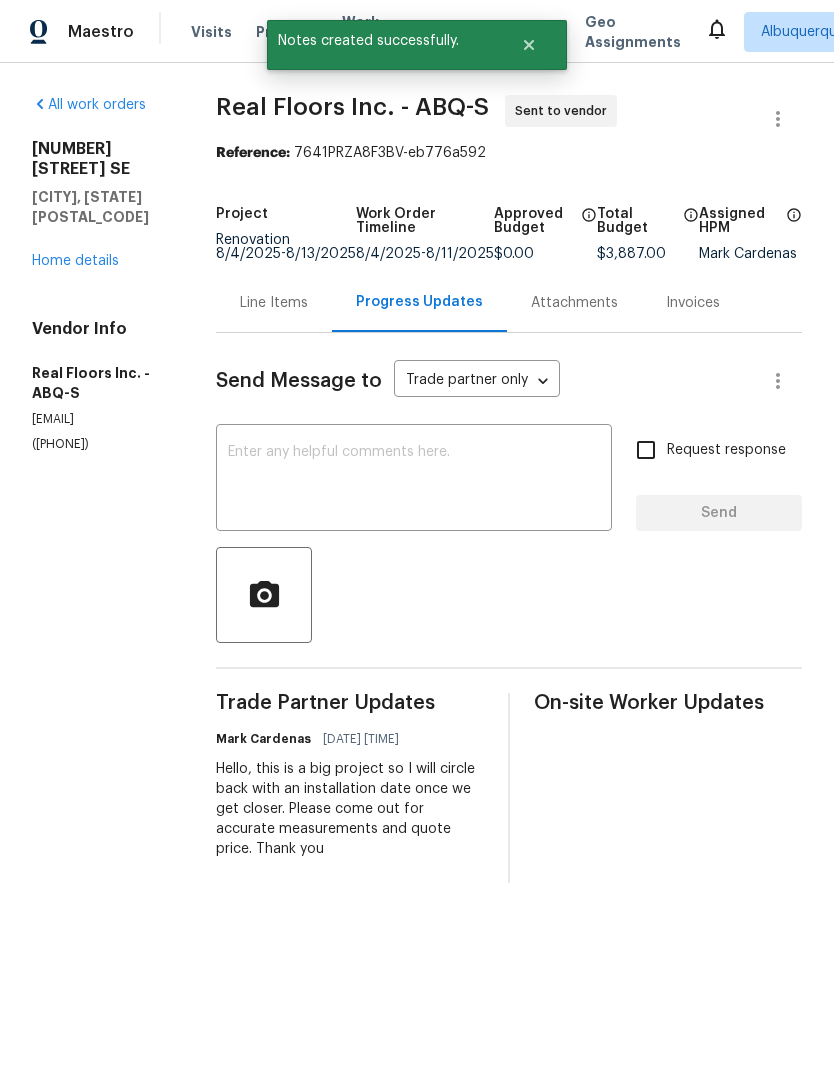 click on "Home details" at bounding box center [75, 261] 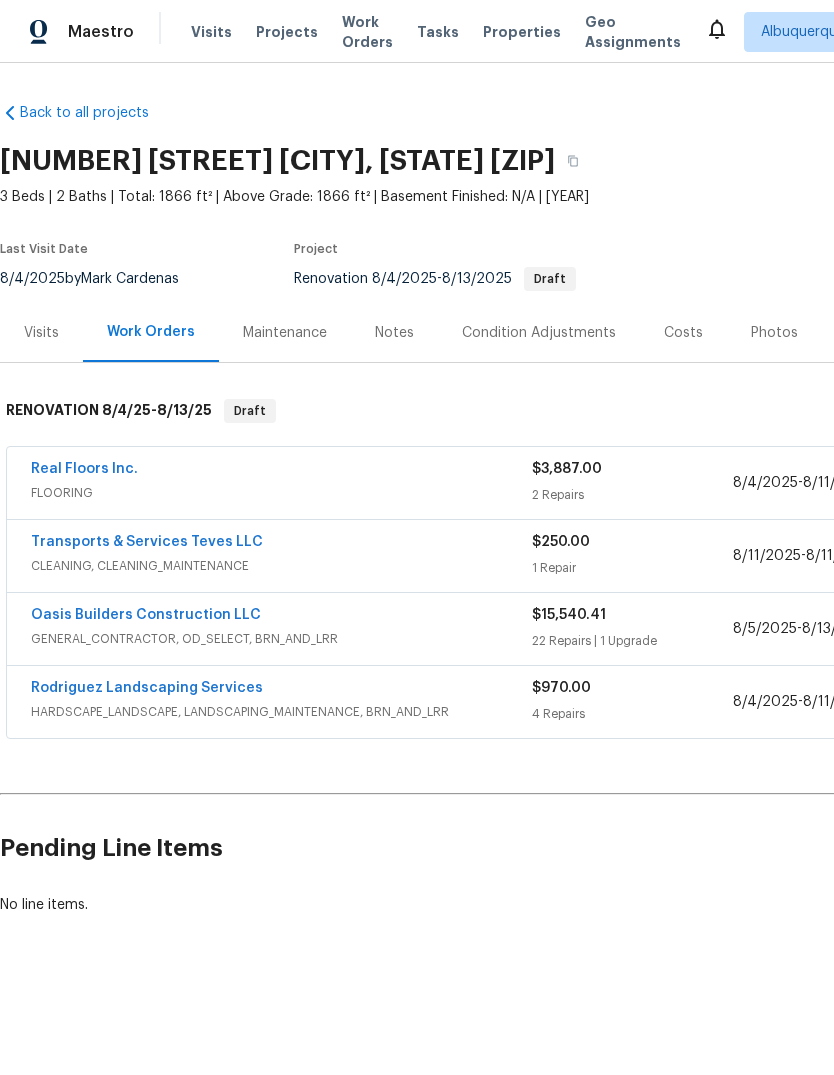 click on "Transports & Services Teves LLC" at bounding box center (147, 542) 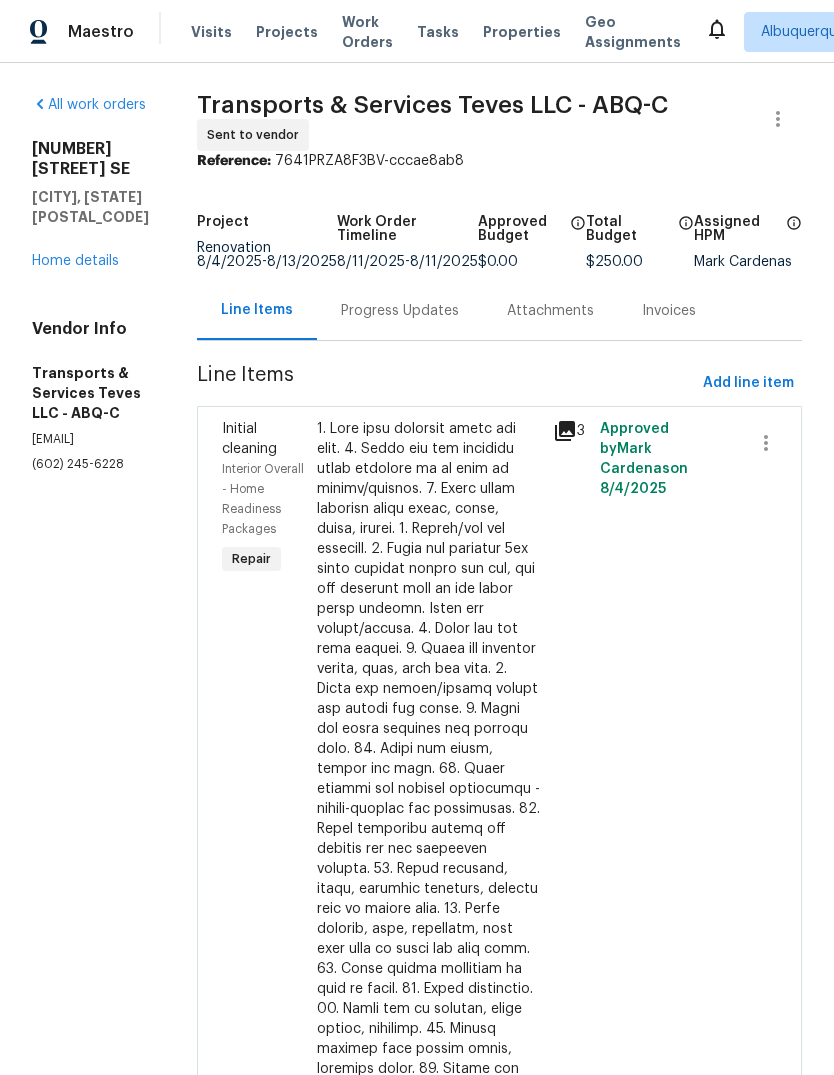 click on "Progress Updates" at bounding box center (400, 311) 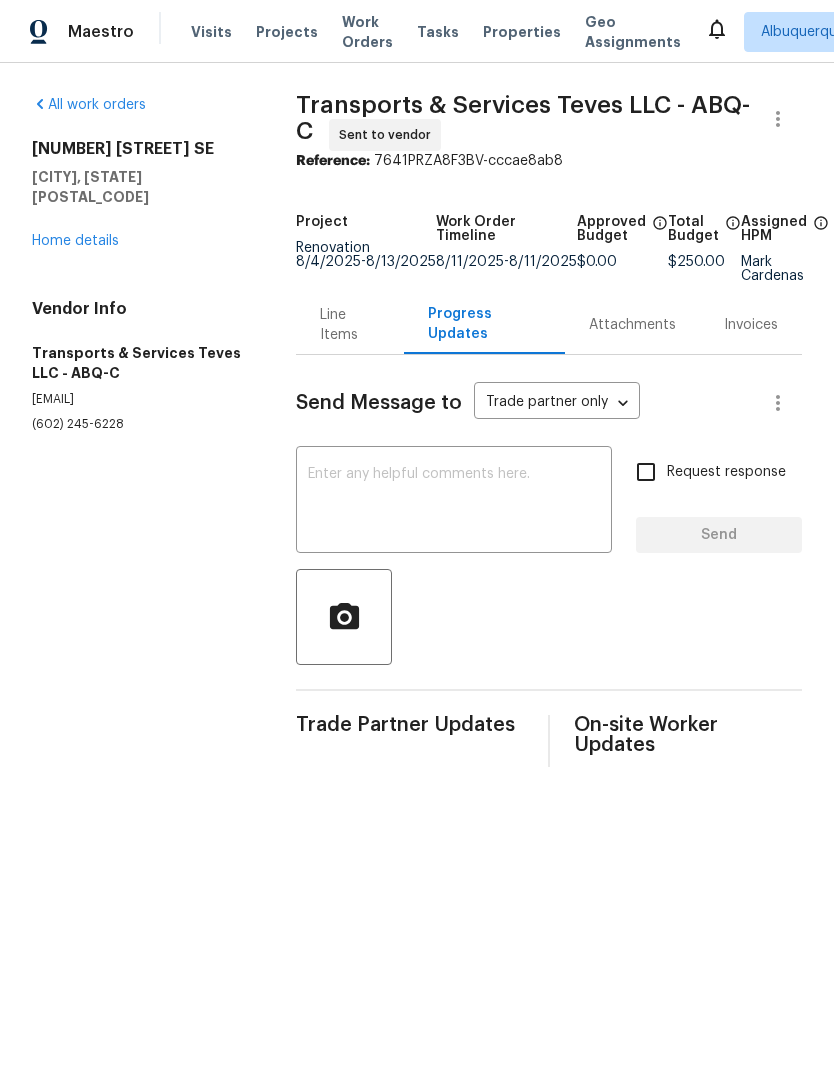 click at bounding box center (454, 502) 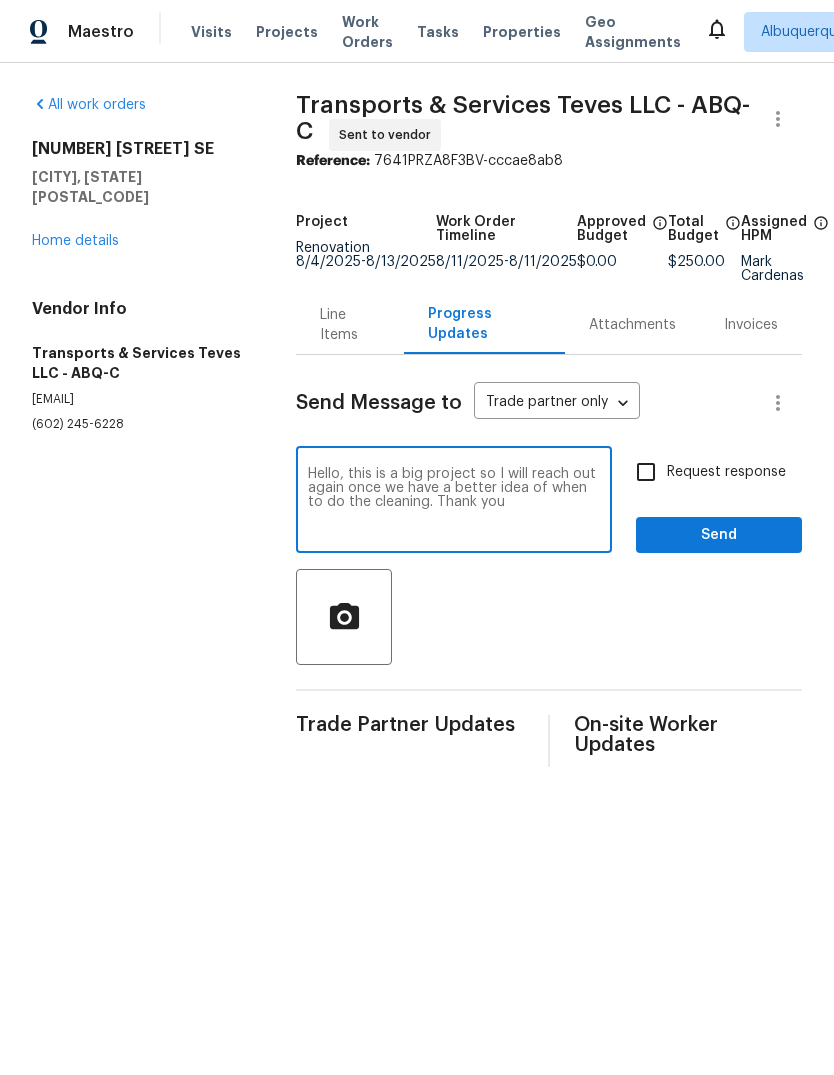 type on "Hello, this is a big project so I will reach out again once we have a better idea of when to do the cleaning. Thank you" 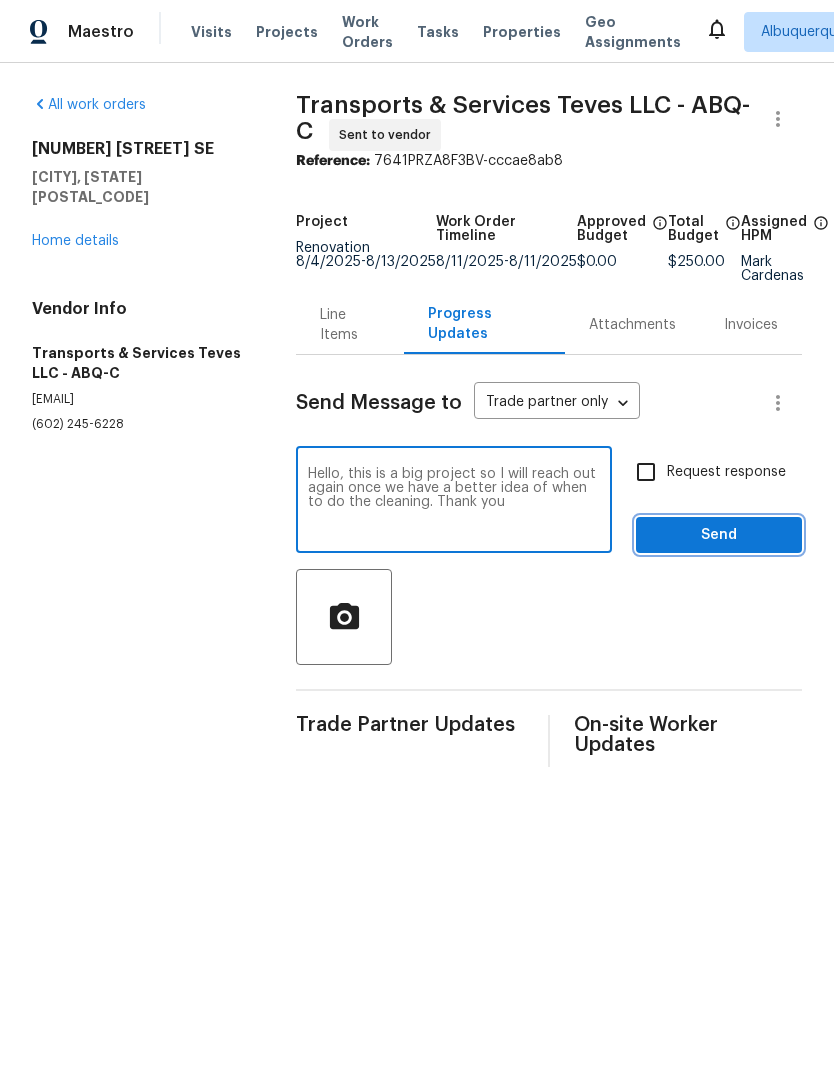 click on "Send" at bounding box center [719, 535] 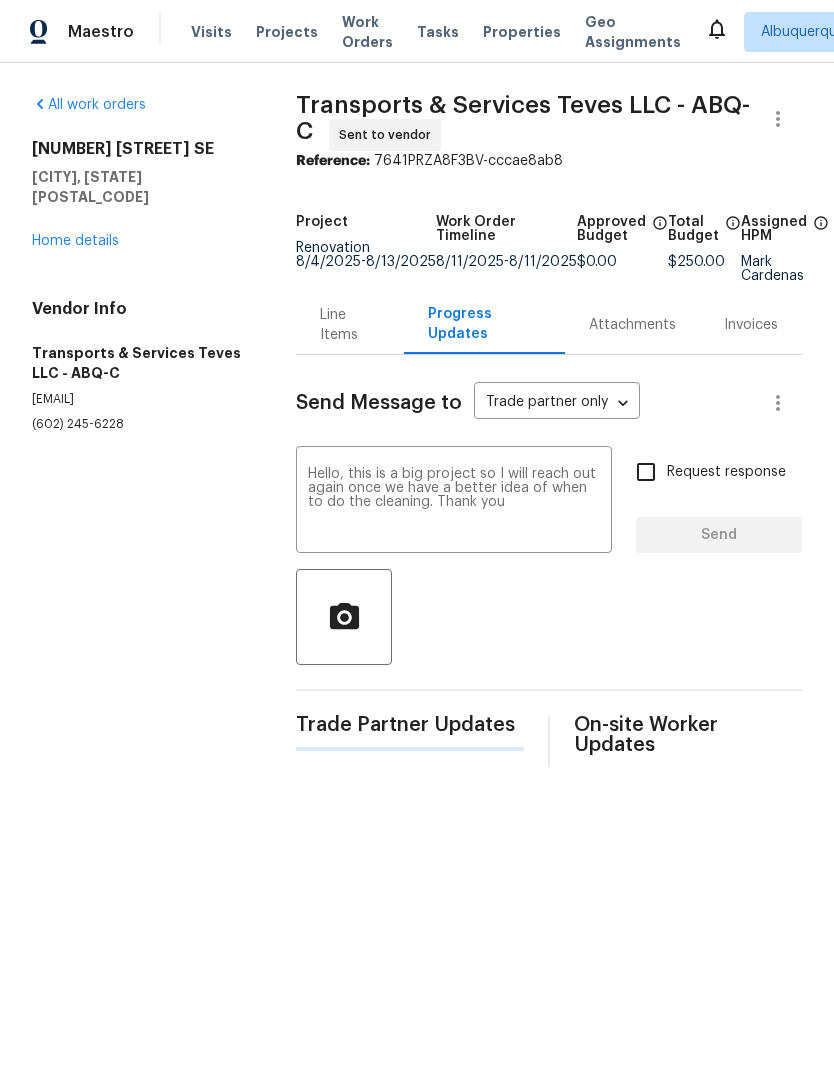type 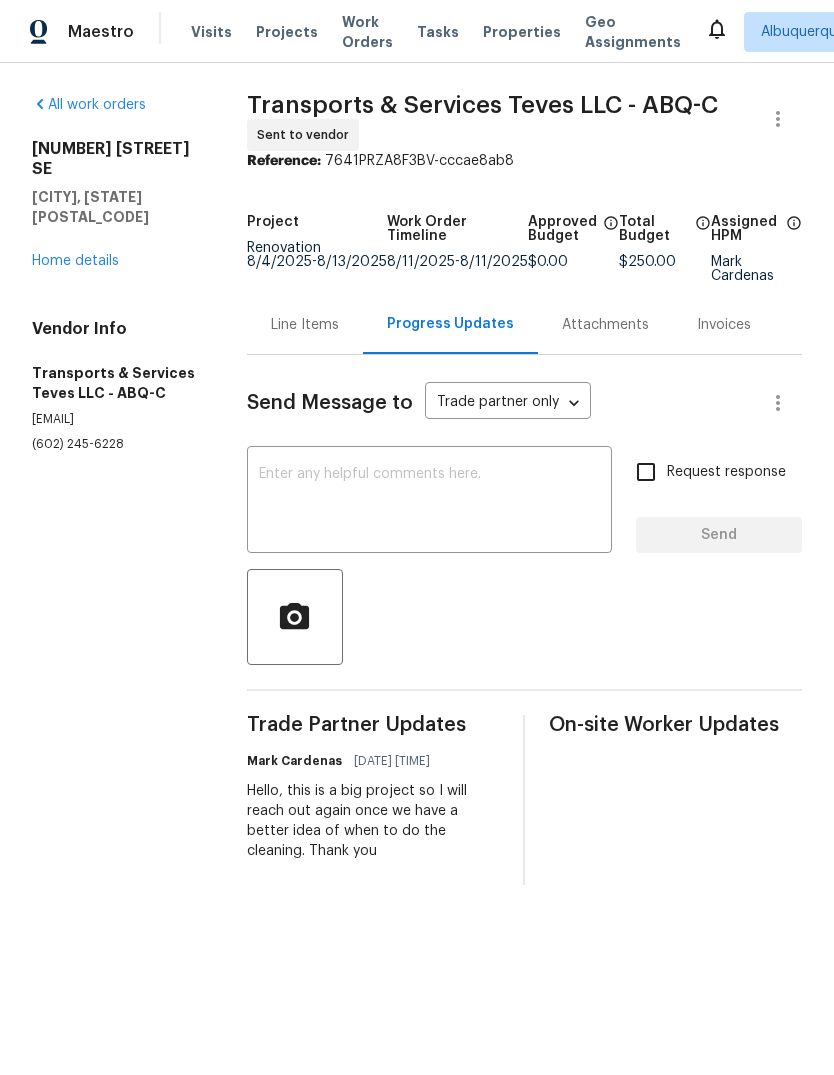 click on "Home details" at bounding box center [75, 261] 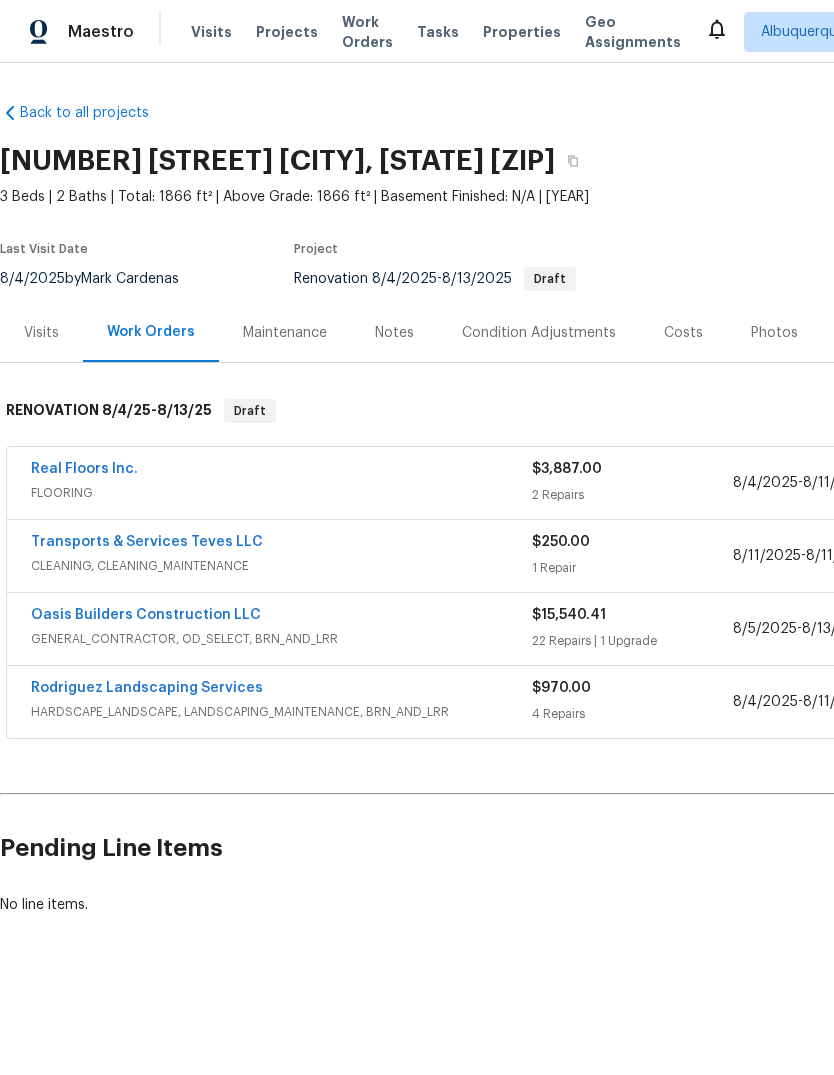 click on "[NUMBER] [STREET] [CITY], [STATE] [ZIP] [BEDS] | [BEDS] [BATHS] | Total: [AREA] ft² | Above Grade: [AREA] ft² | Basement Finished: N/A | [YEAR] Seen today Actions Last Visit Date 8/[DAY]/[YEAR]  by  [FIRST] [LAST]   Project Renovation   8/[DAY]/[YEAR]  -  8/[DAY]/[YEAR] Draft Visits Work Orders Maintenance Notes Condition Adjustments Costs Photos Floor Plans Cases RENOVATION   8/[DAY]/[YEAR]  -  8/[DAY]/[YEAR] Draft Real Floors Inc. FLOORING $[PRICE] [NUMBER] Repairs 8/[DAY]/[YEAR]  -  8/[DAY]/[YEAR] Sent to vendor Transports & Services Teves LLC CLEANING, CLEANING_MAINTENANCE $[PRICE] [NUMBER] Repair 8/[DAY]/[YEAR]  -  8/[DAY]/[YEAR] Sent to vendor Oasis Builders Construction LLC GENERAL_CONTRACTOR, OD_SELECT, BRN_AND_LRR $[PRICE] [NUMBER] Repairs | [NUMBER] Upgrade 8/[DAY]/[YEAR]  -  8/[DAY]/[YEAR] Sent to vendor Rodriguez Landscaping Services HARDSCAPE_LANDSCAPE, LANDSCAPING_MAINTENANCE, BRN_AND_LRR $[PRICE] [NUMBER] Repairs | [NUMBER] [NUMBER]/[DAY]/[YEAR]  -  8/[DAY]/[YEAR] Sent to vendor Pending Line Items Create Line Item No line items." at bounding box center (565, 509) 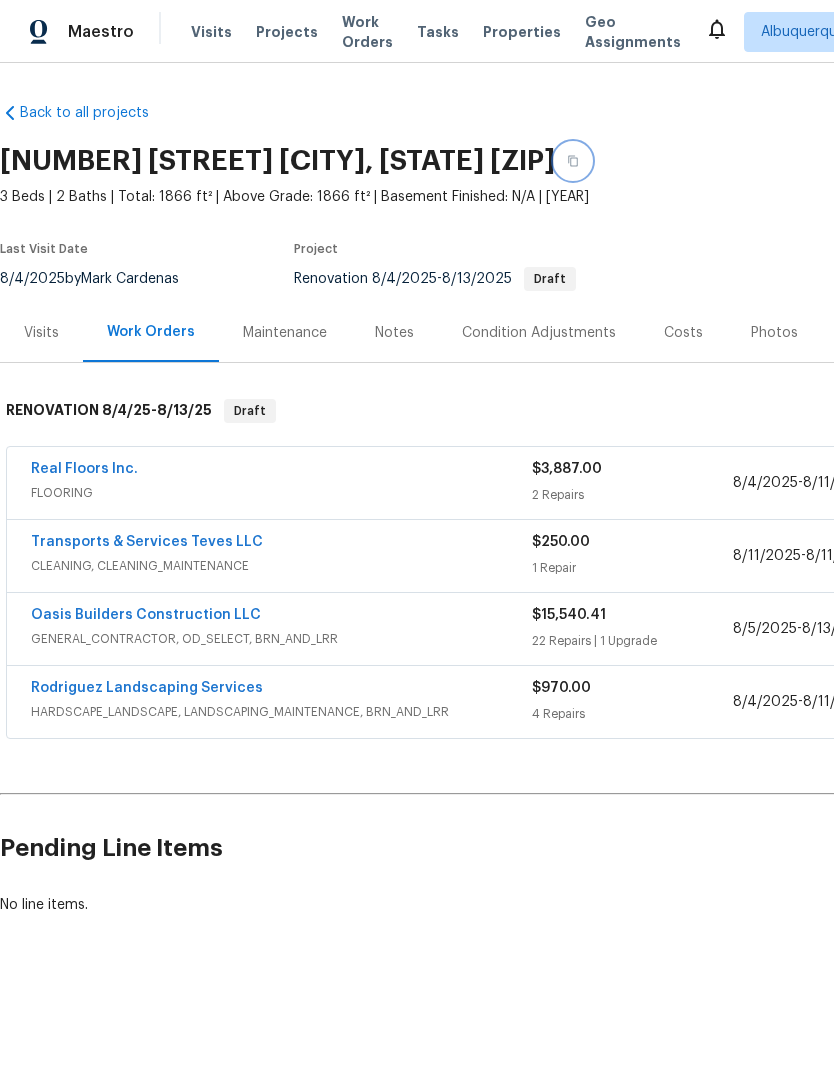 click 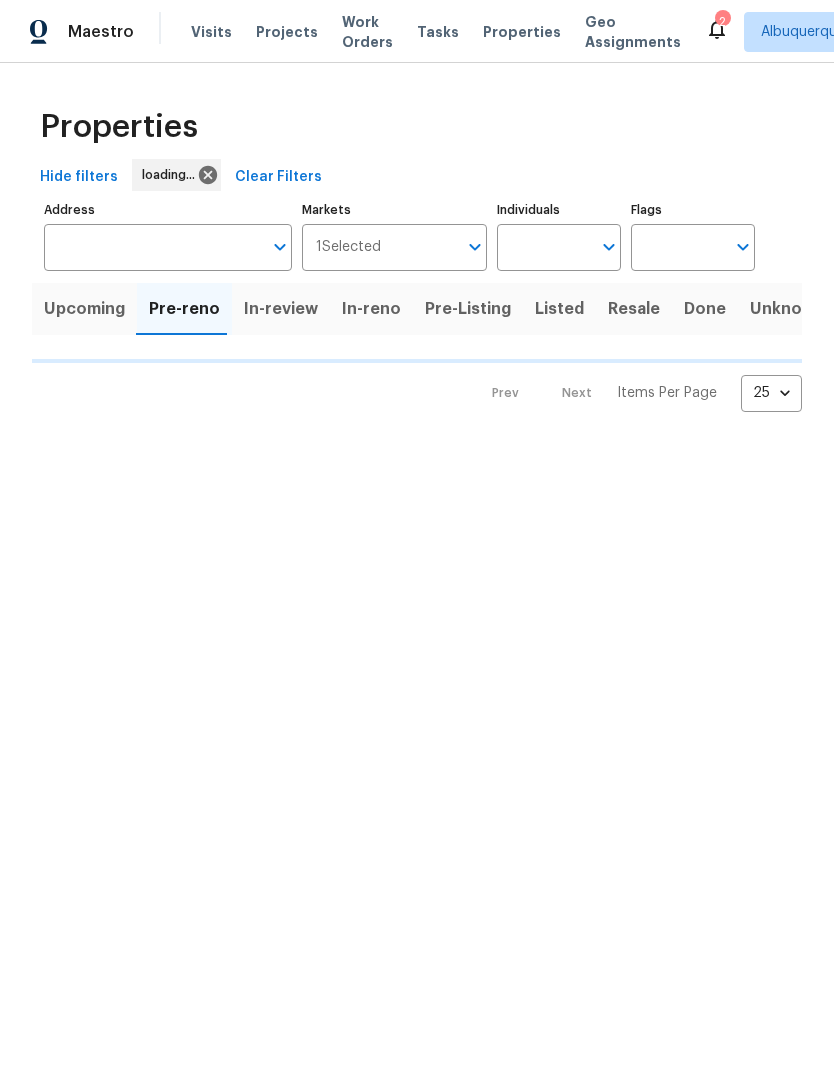 scroll, scrollTop: 0, scrollLeft: 0, axis: both 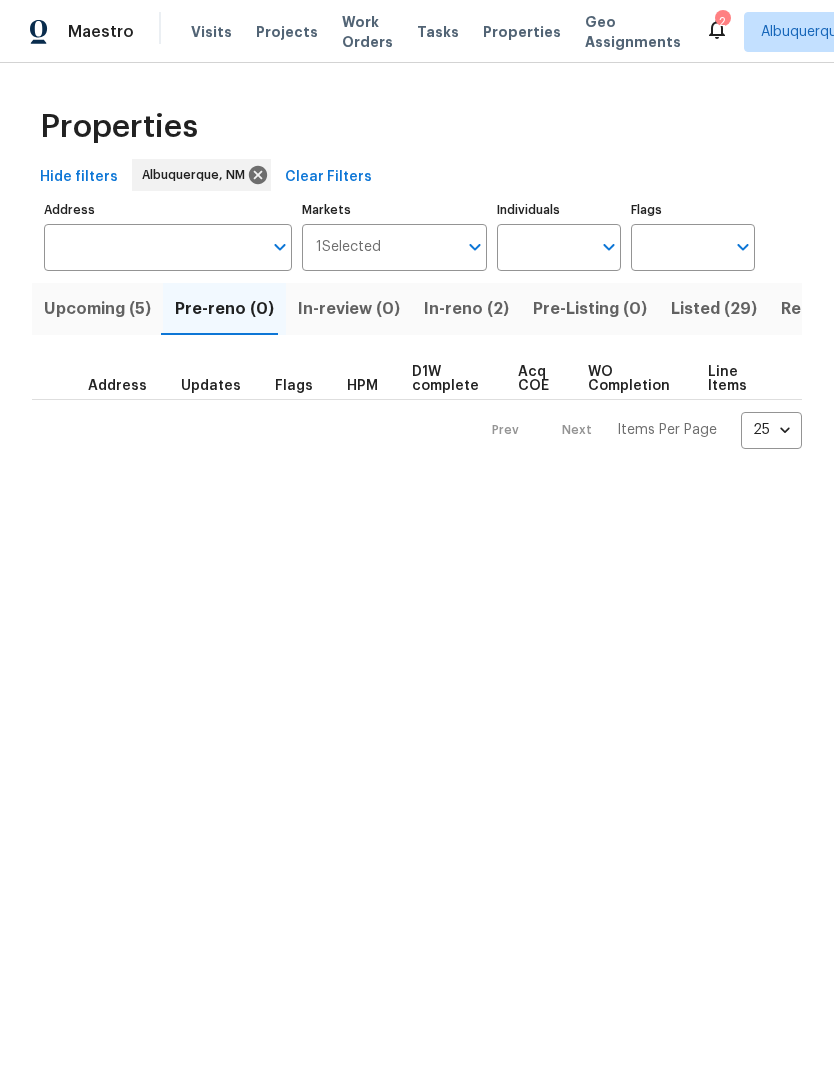 click on "In-reno (2)" at bounding box center (466, 309) 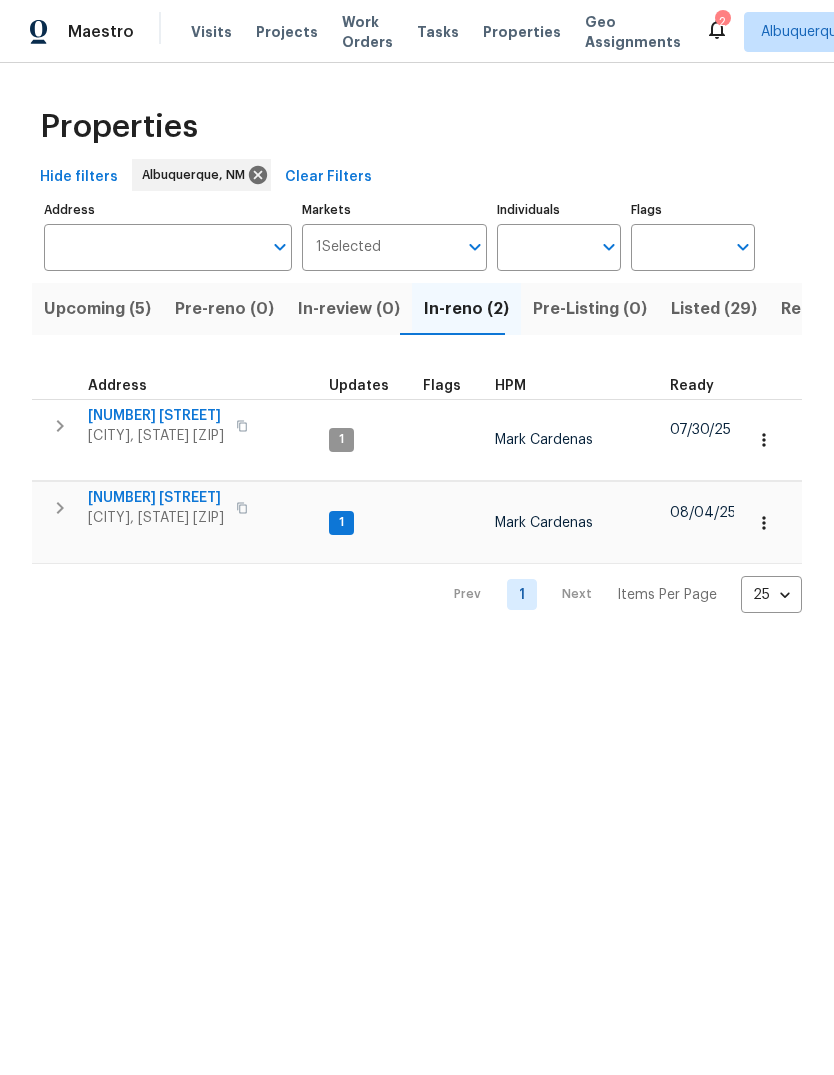 click on "[NUMBER] [STREET] SE" at bounding box center [156, 498] 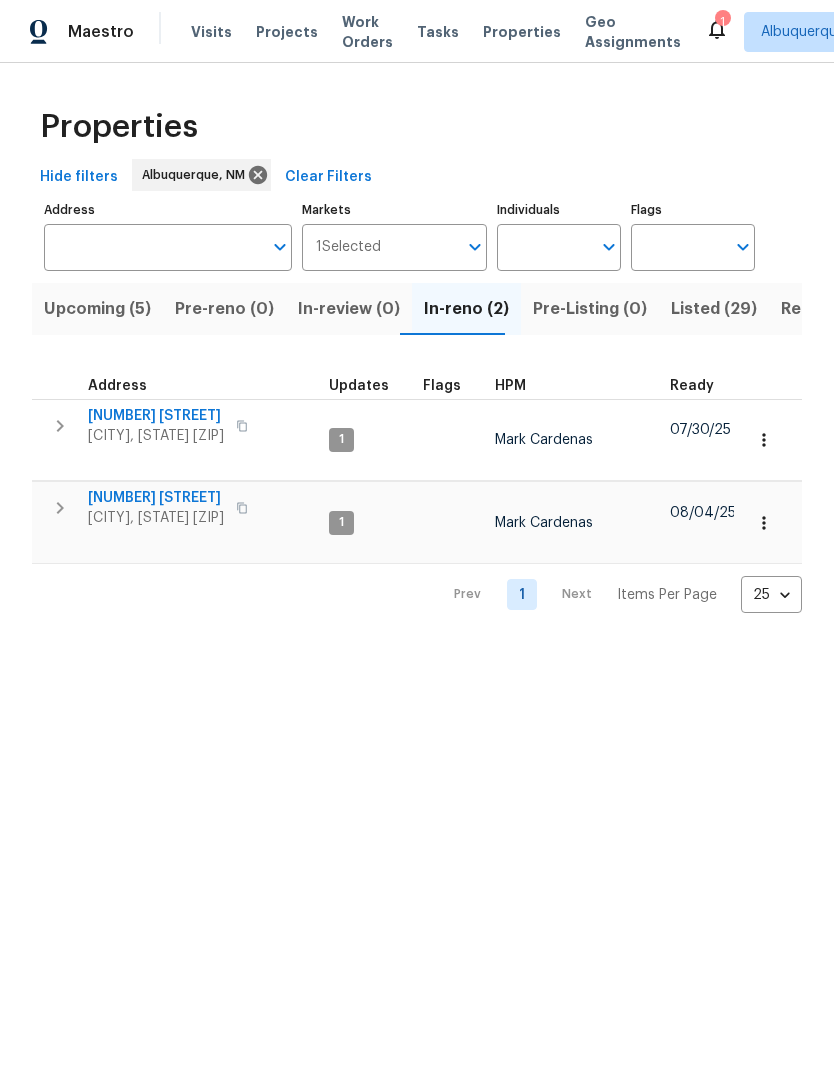 click 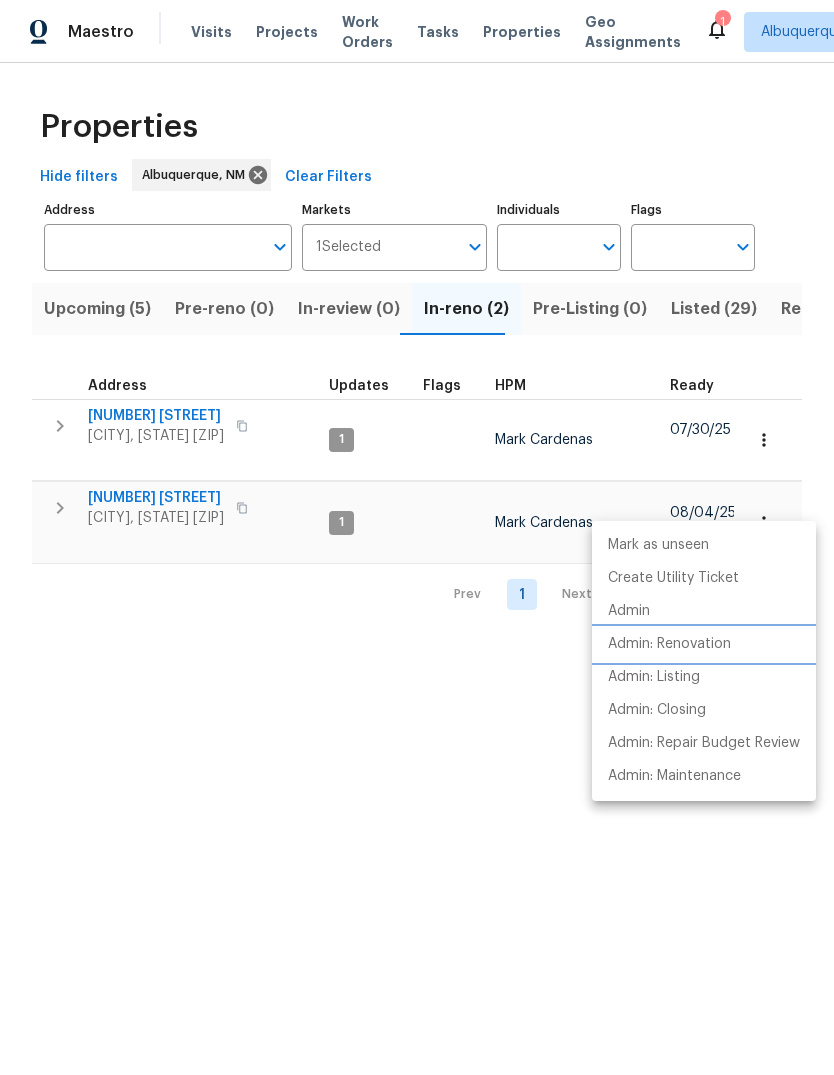 click on "Admin: Renovation" at bounding box center (669, 644) 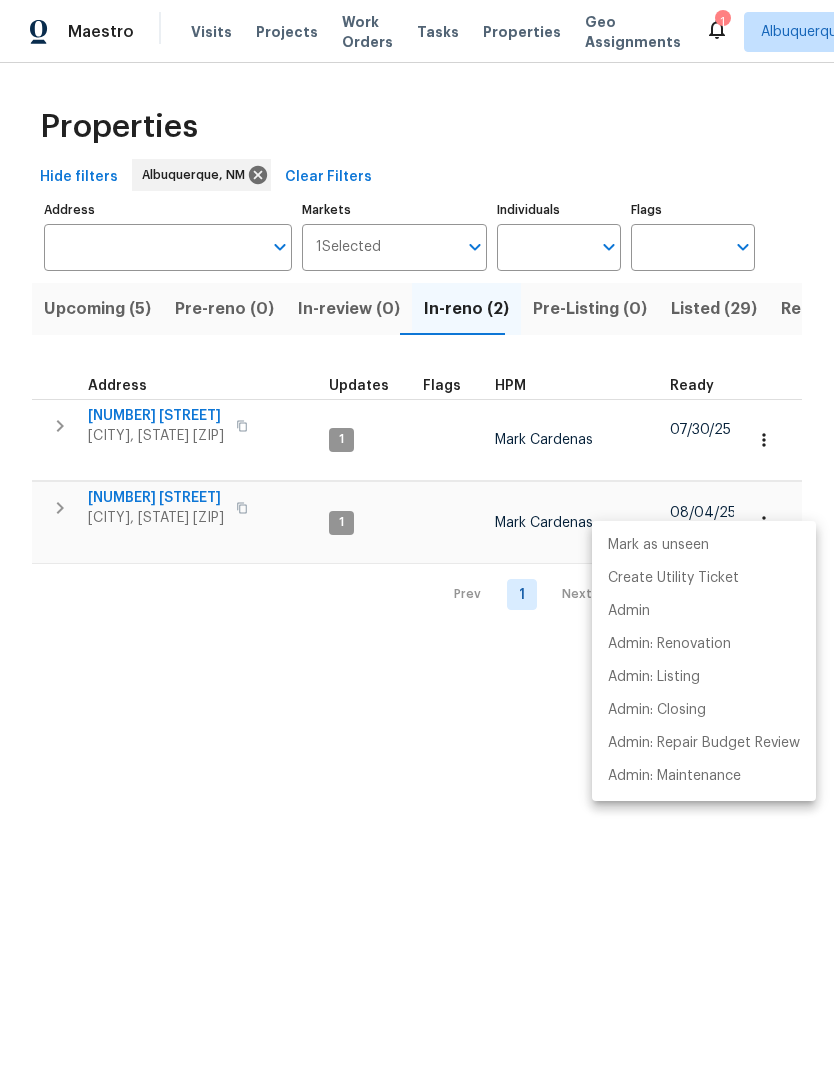 click at bounding box center [417, 537] 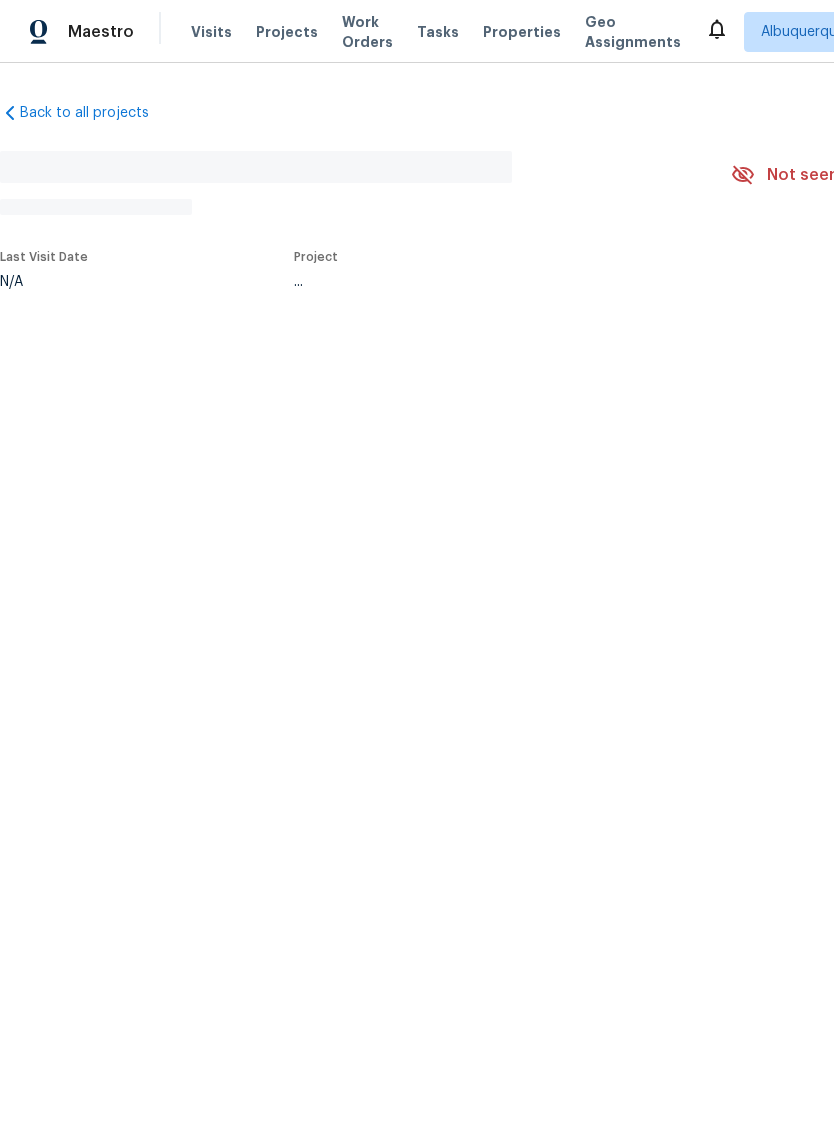 scroll, scrollTop: 0, scrollLeft: 0, axis: both 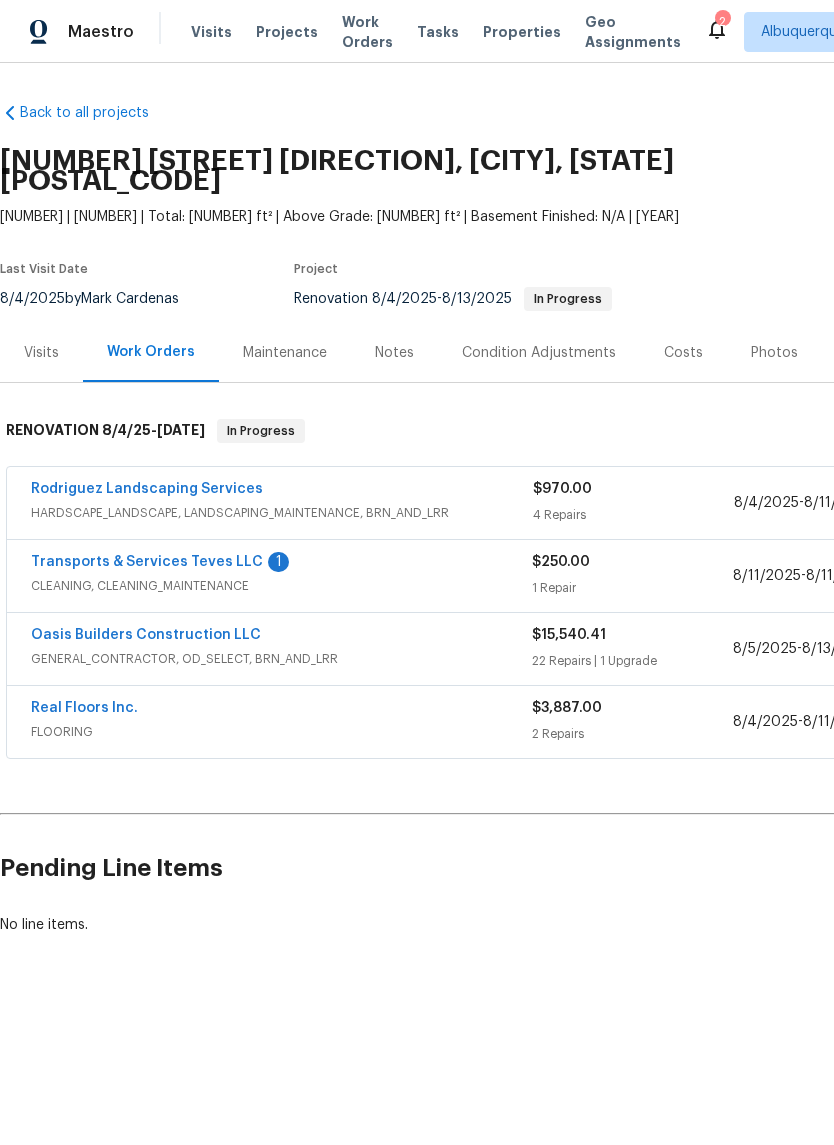 click on "Transports & Services Teves LLC 1" at bounding box center [281, 564] 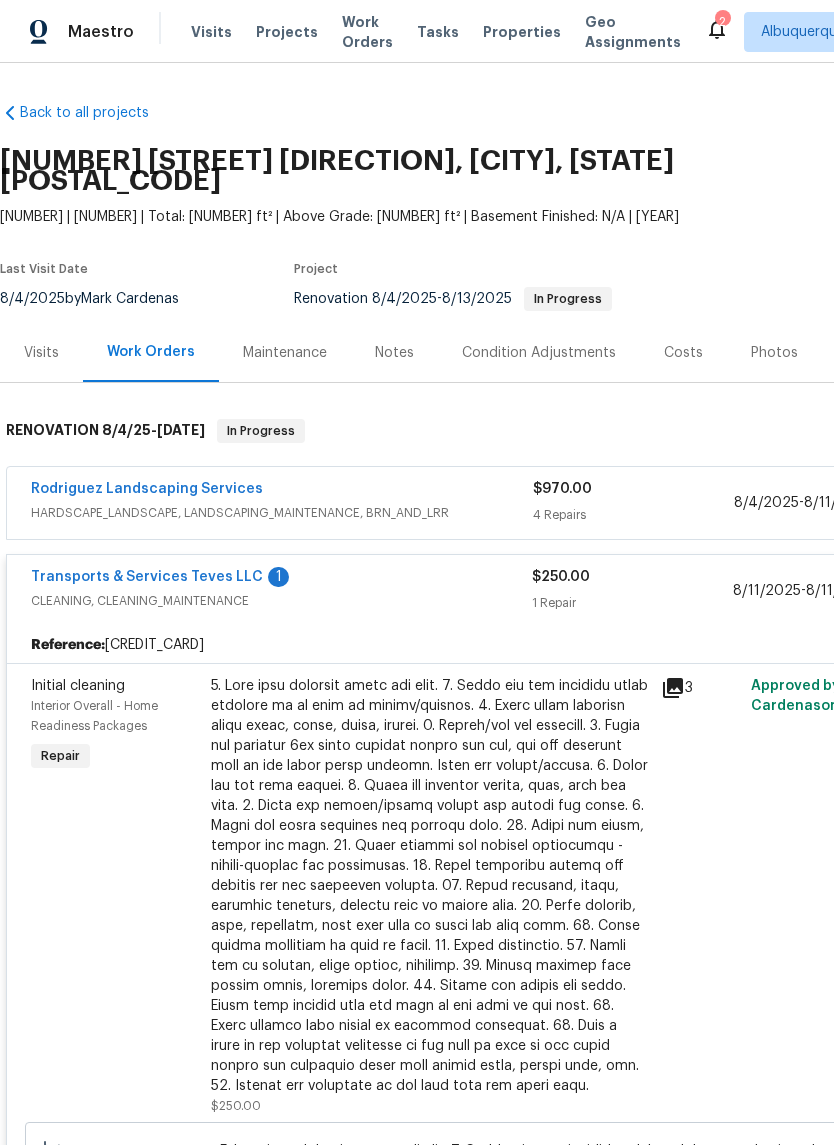 click on "Transports & Services Teves LLC" at bounding box center (147, 577) 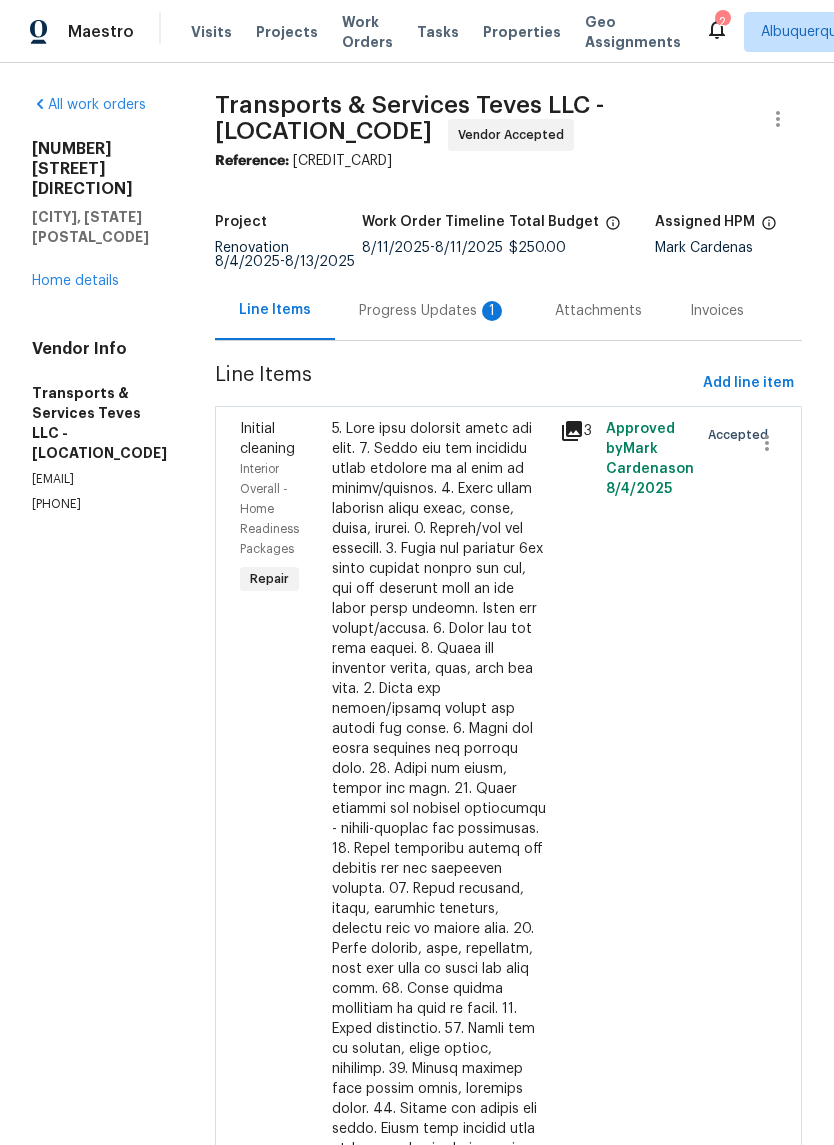 click on "Progress Updates 1" at bounding box center [433, 311] 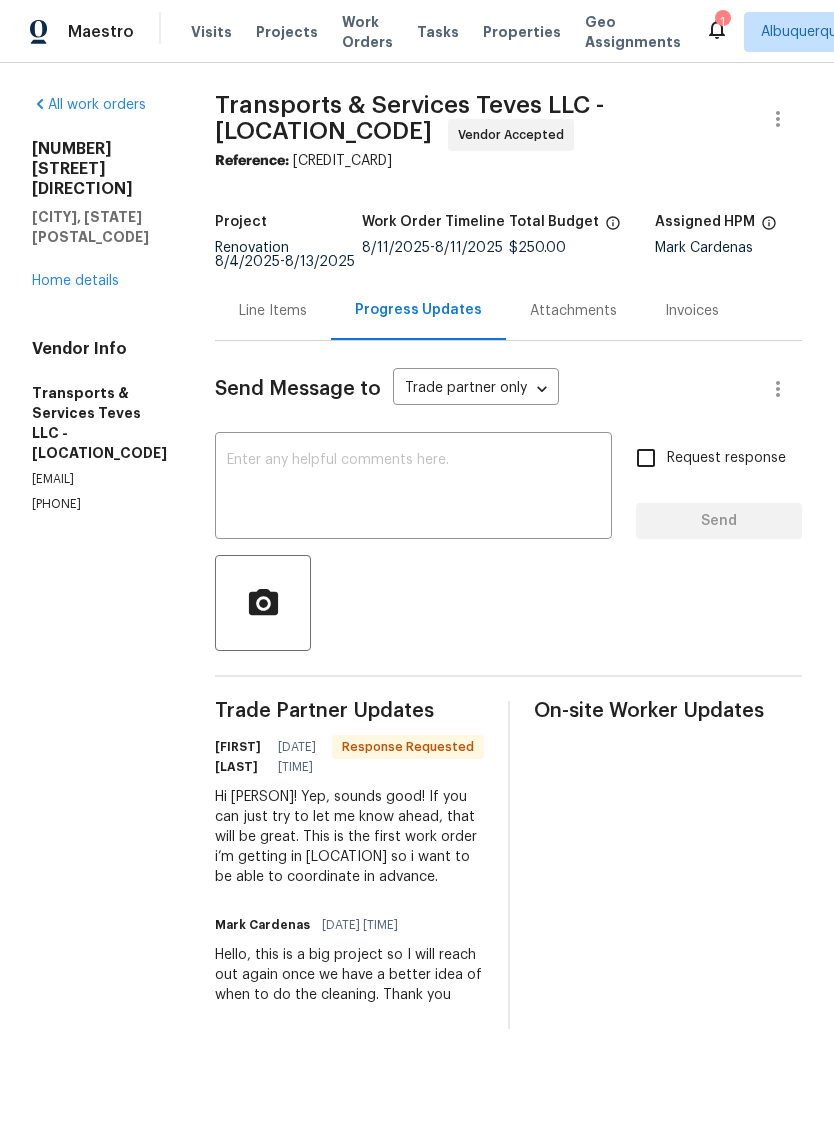 click at bounding box center (413, 488) 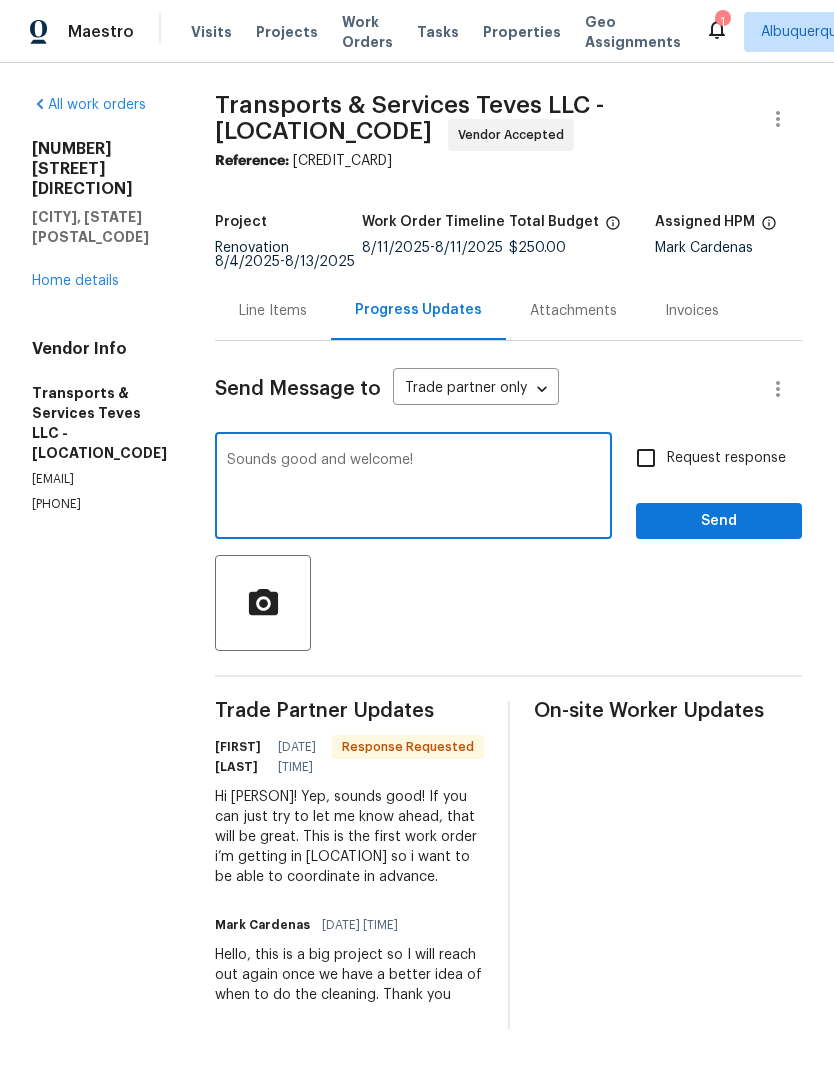type on "Sounds good and welcome!" 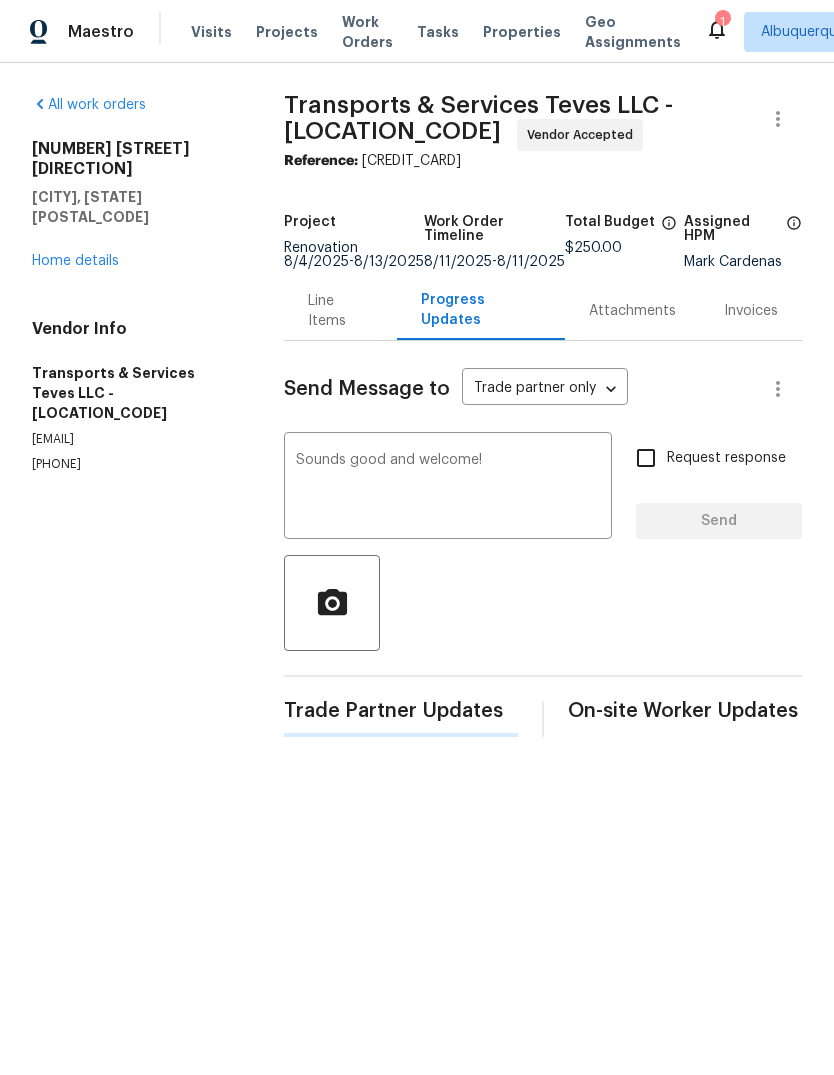 type 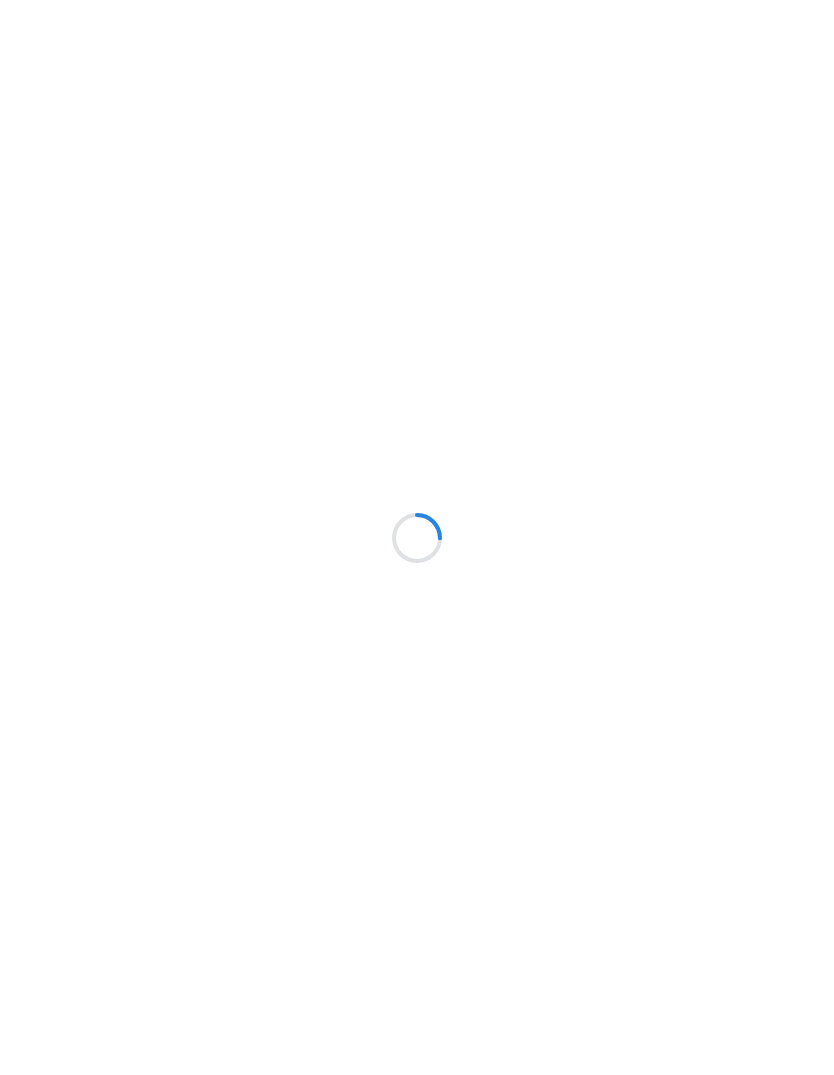 scroll, scrollTop: 0, scrollLeft: 0, axis: both 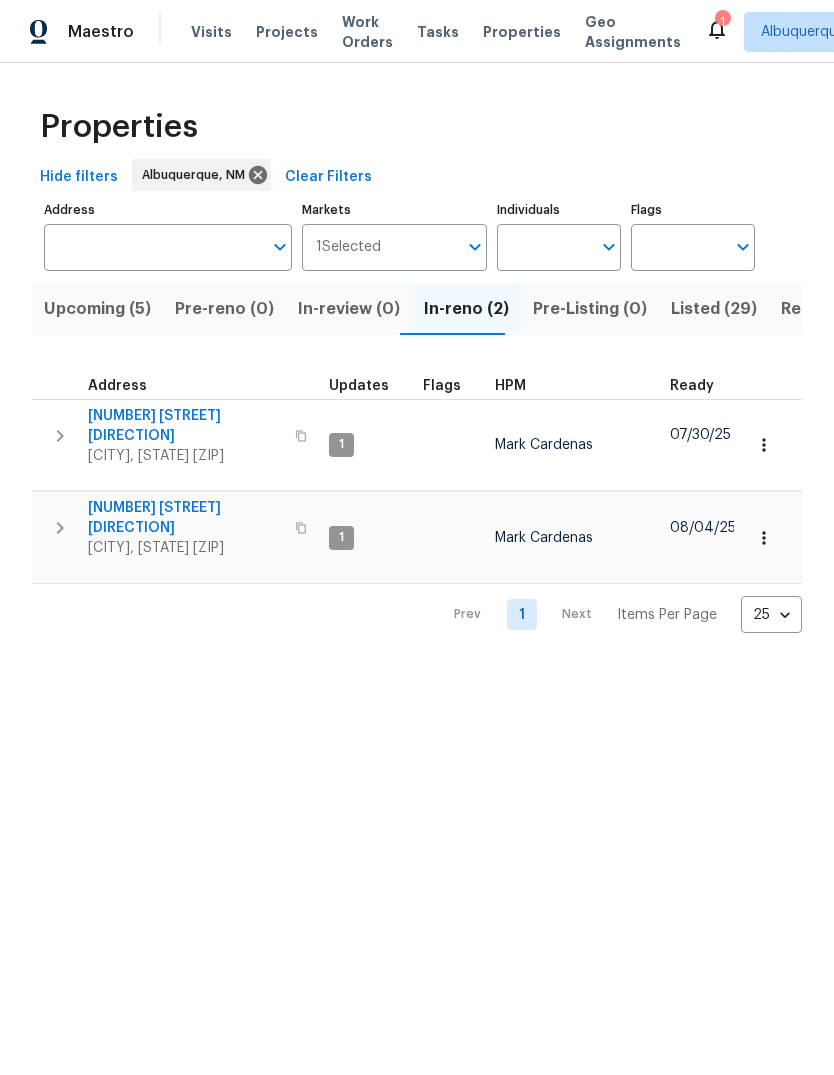 click on "Upcoming (5)" at bounding box center [97, 309] 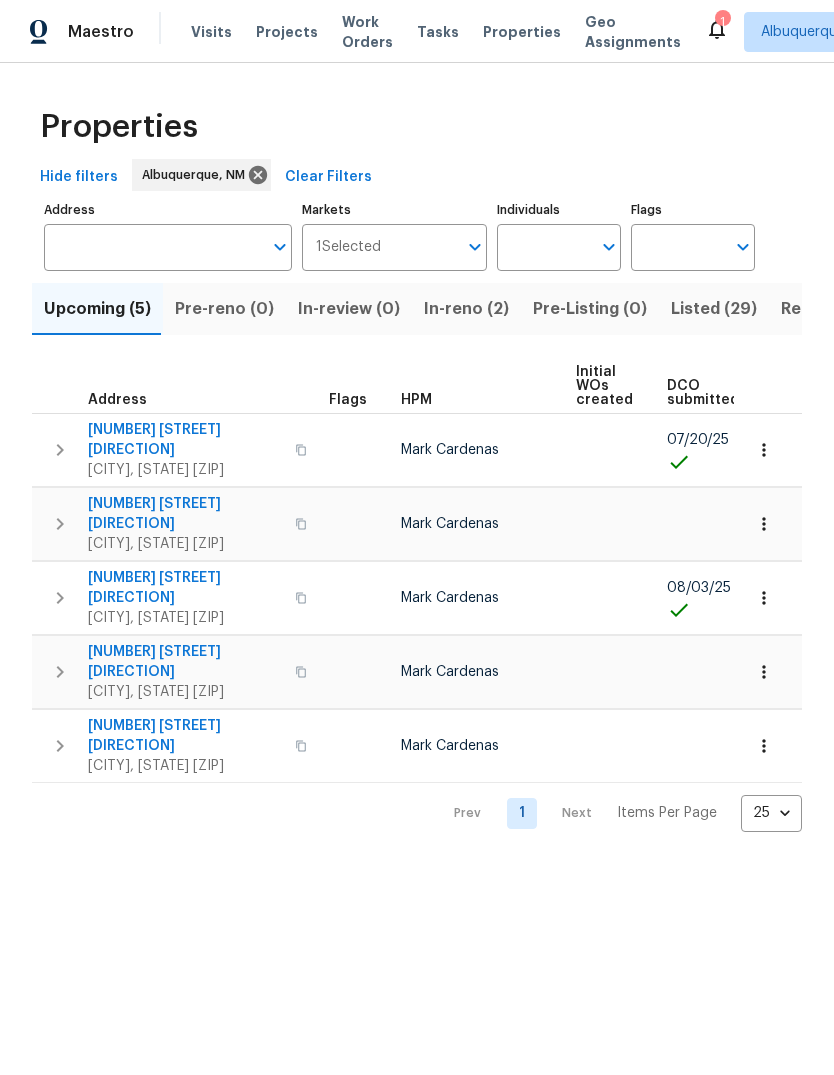 scroll, scrollTop: 0, scrollLeft: 0, axis: both 